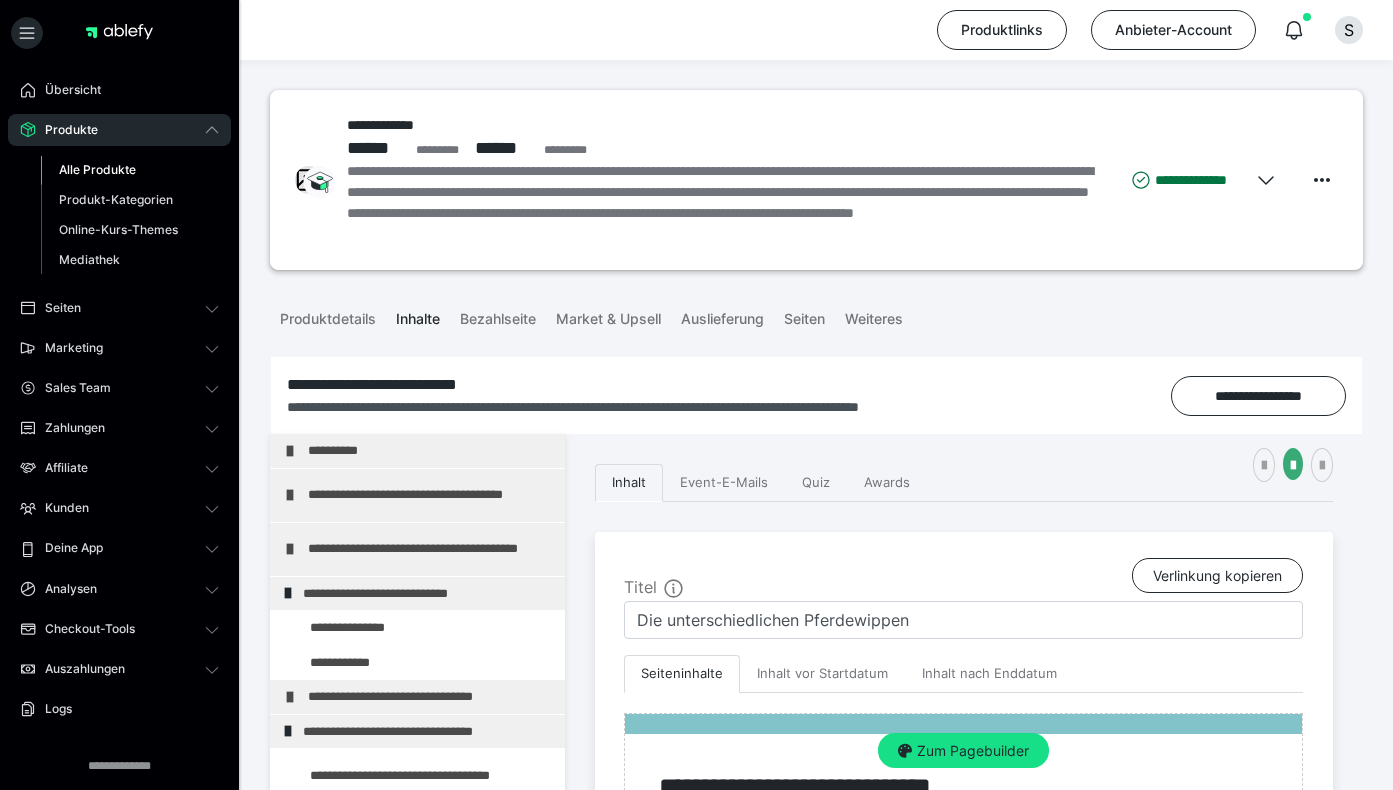 scroll, scrollTop: 631, scrollLeft: 0, axis: vertical 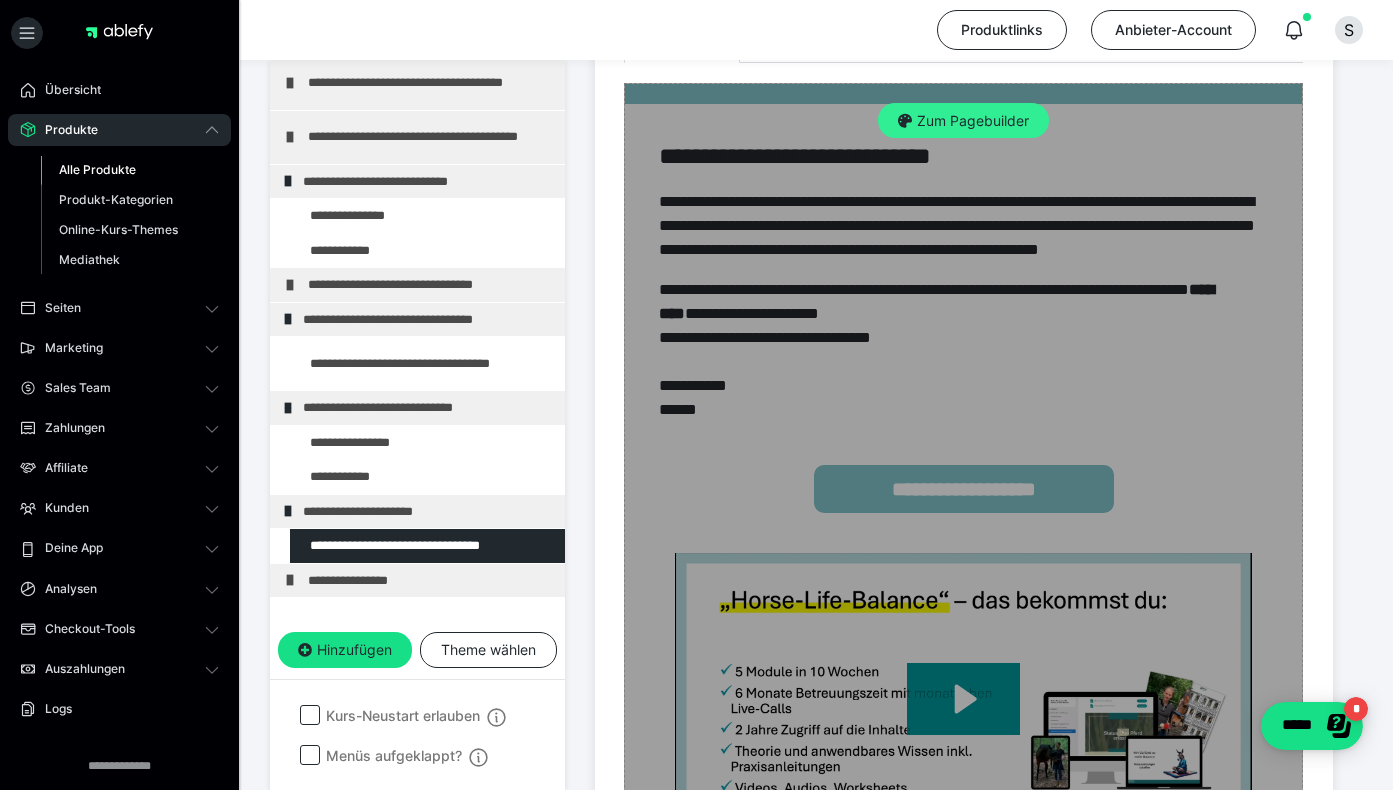 click on "Zum Pagebuilder" at bounding box center (963, 121) 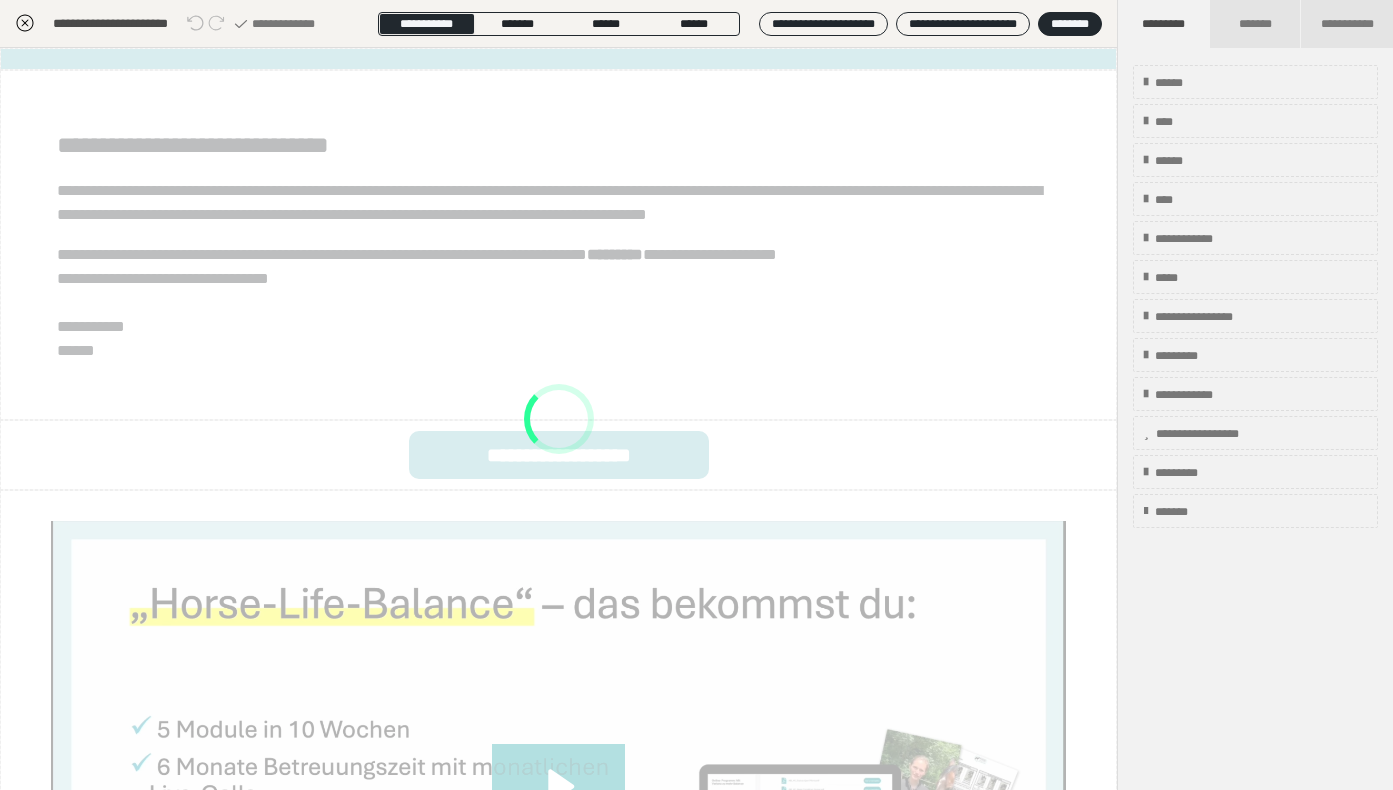 scroll, scrollTop: 374, scrollLeft: 0, axis: vertical 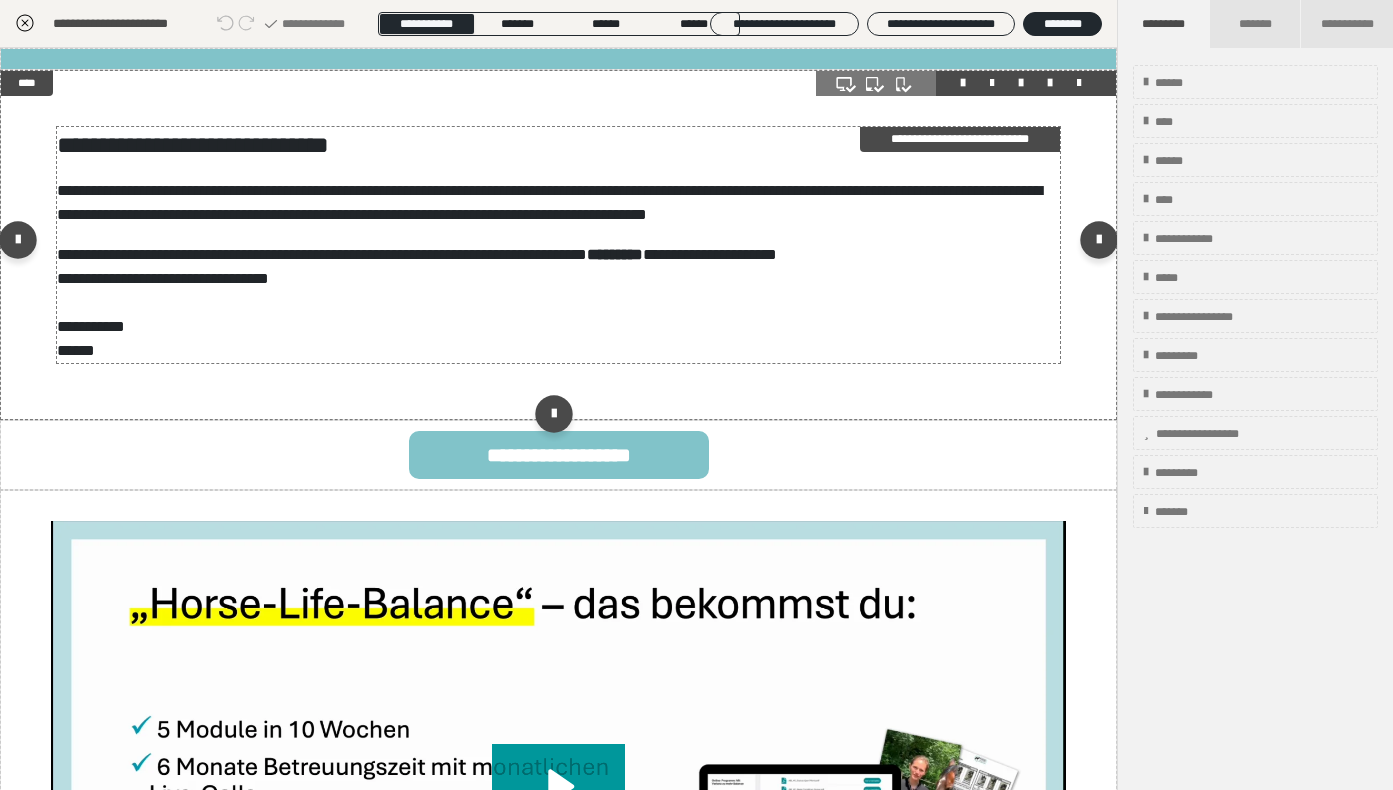 click on "**********" at bounding box center [559, 145] 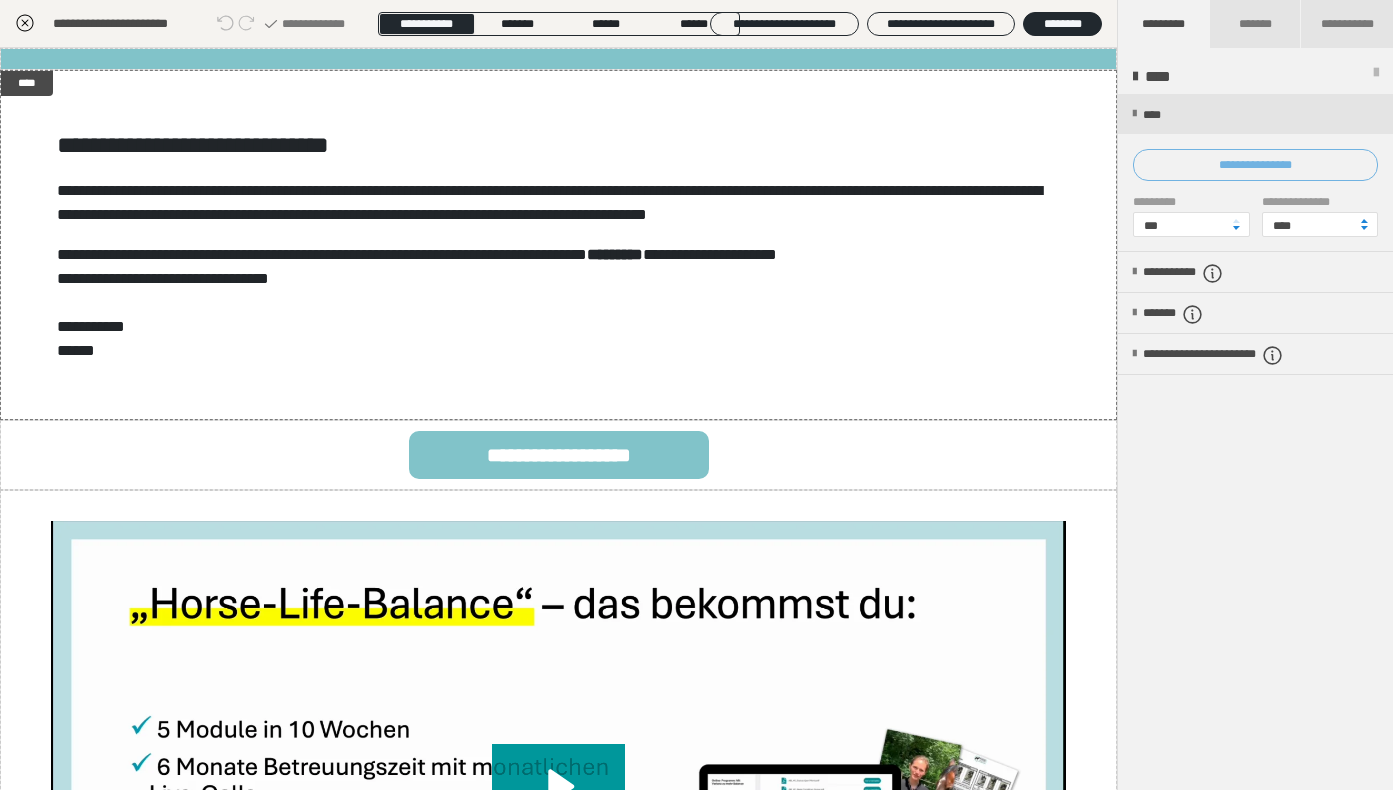 click on "**********" at bounding box center [1255, 165] 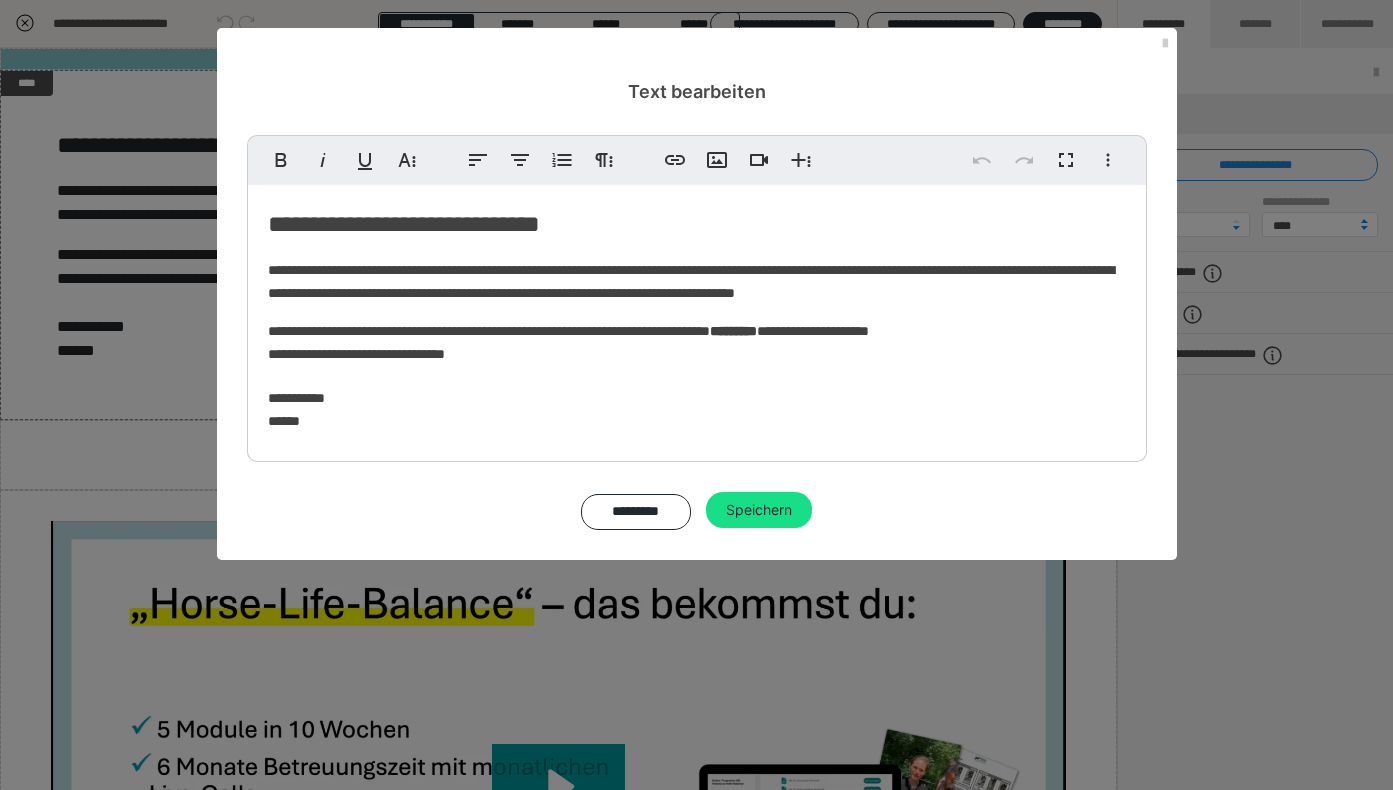 click on "**********" at bounding box center (697, 224) 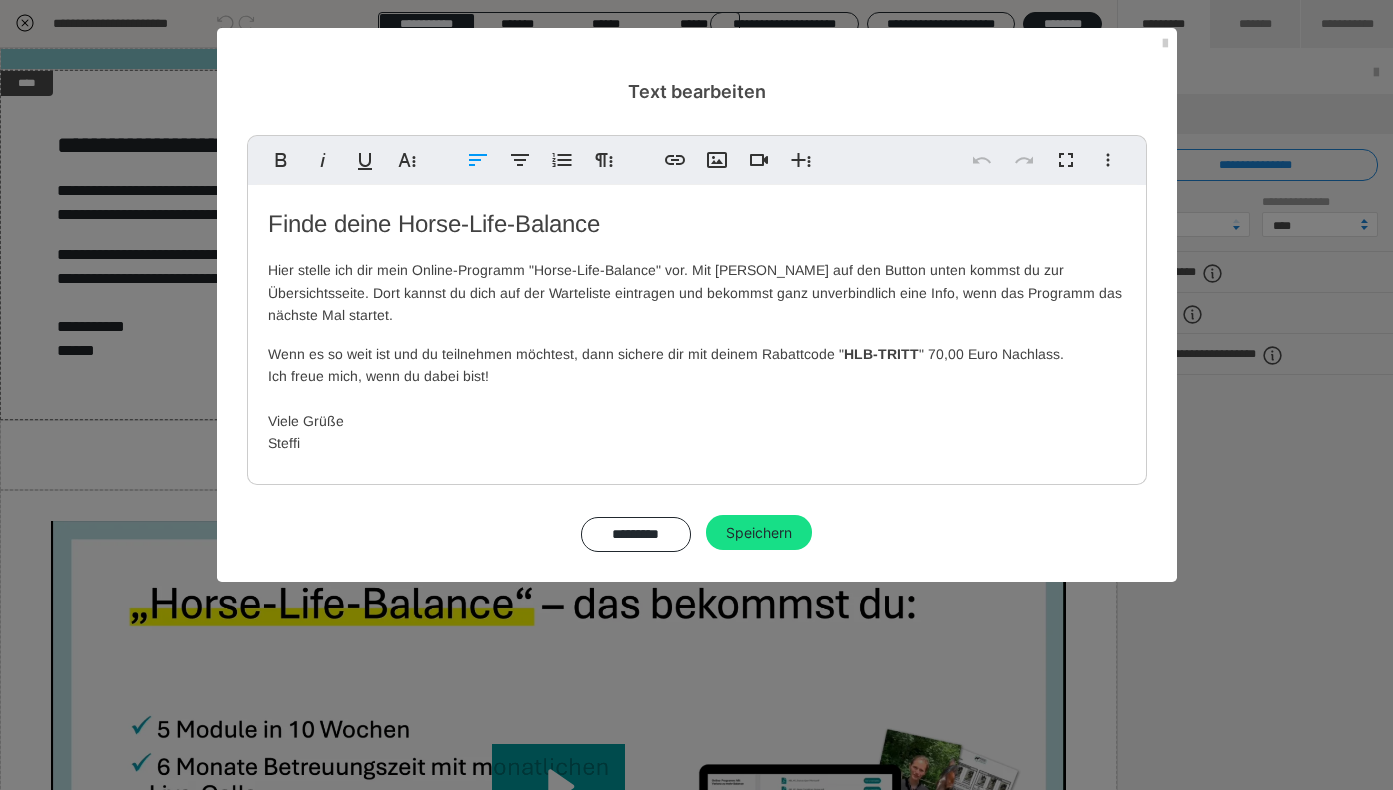 click on "Finde deine Horse-Life-Balance" at bounding box center [697, 224] 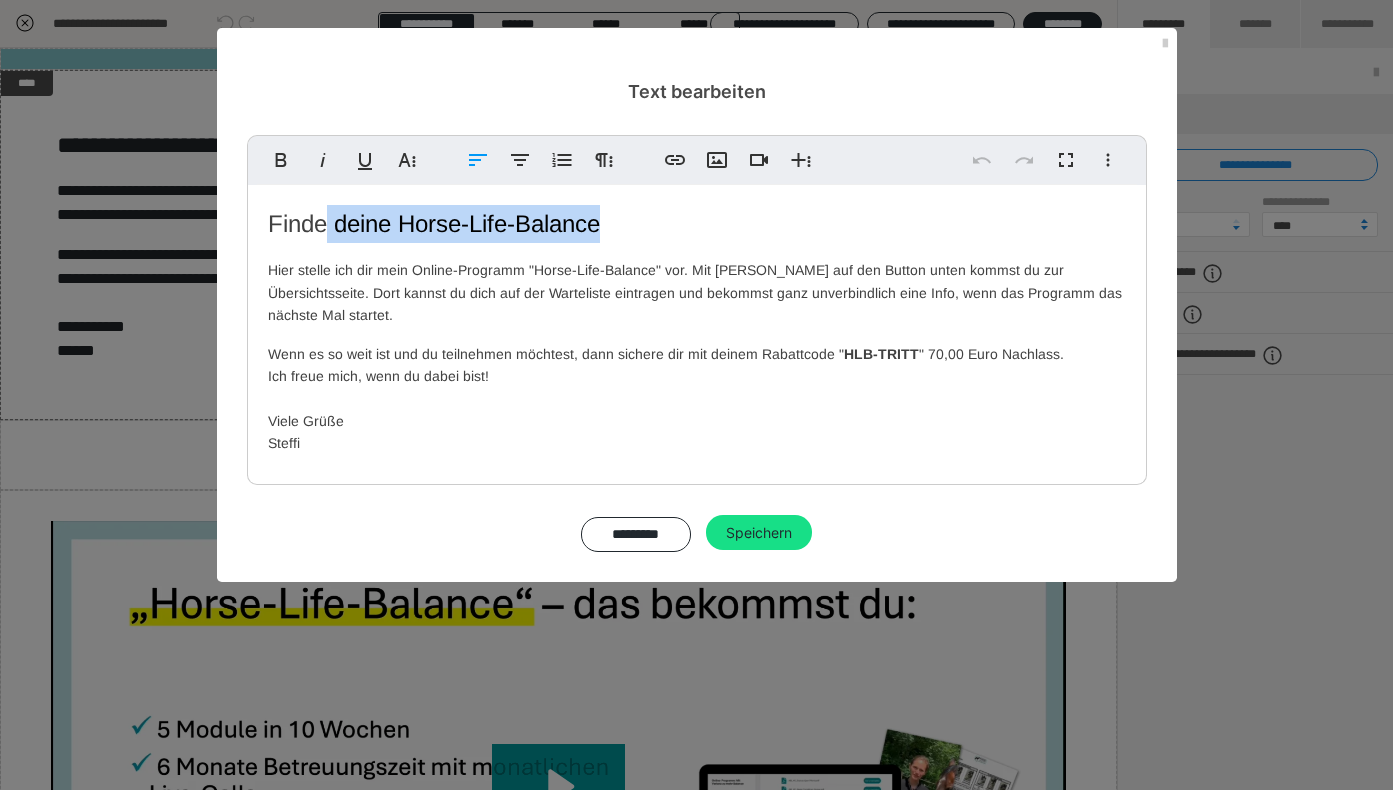 type 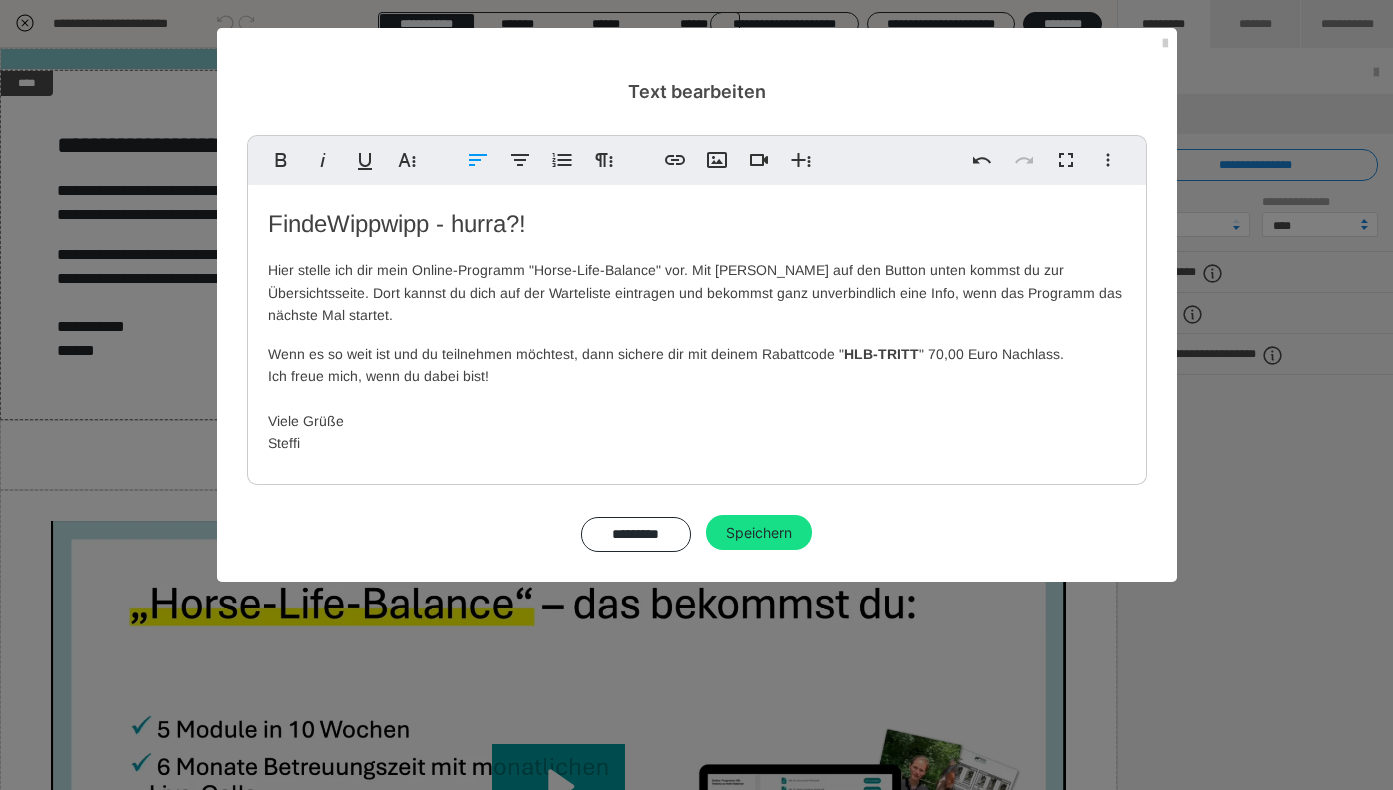 click on "FindeWippwipp - hurra?!" at bounding box center [397, 223] 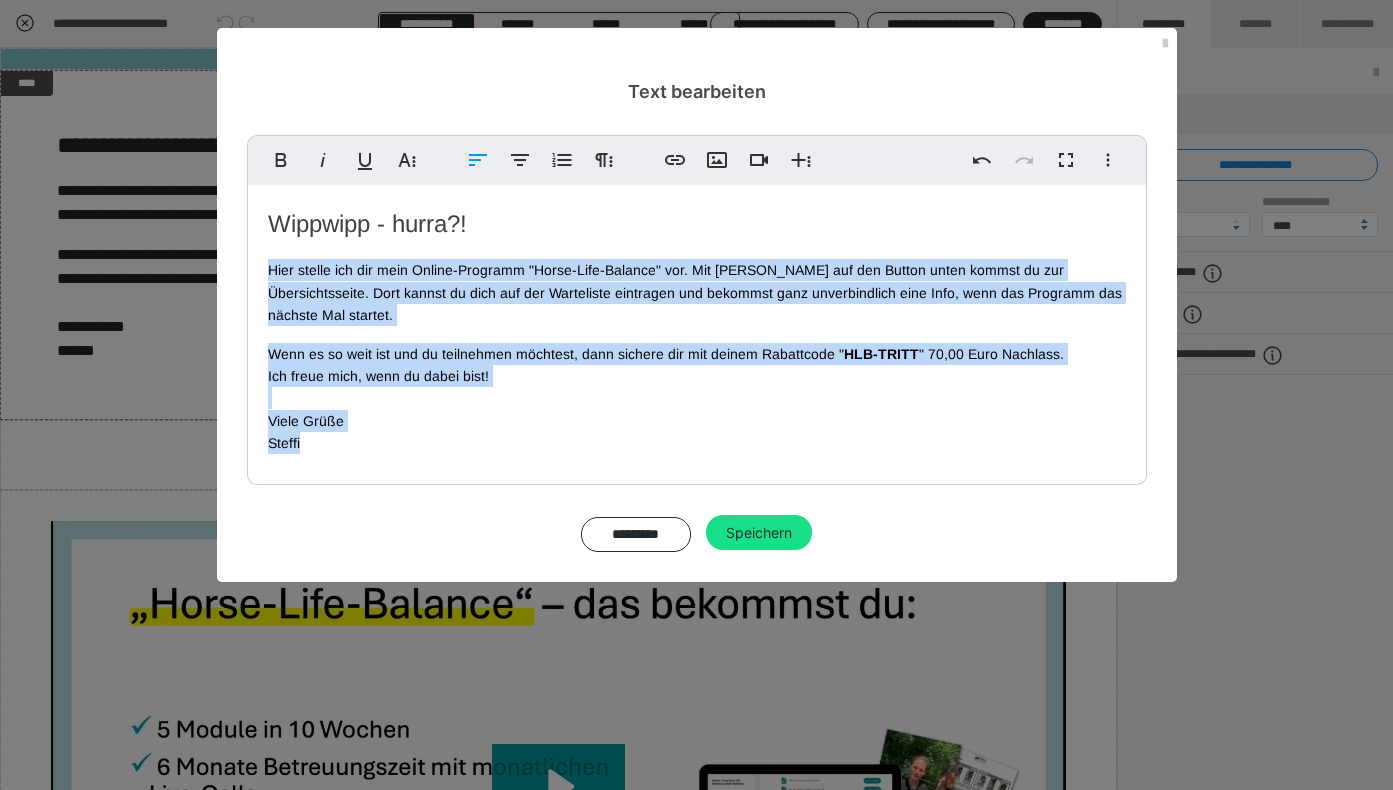 drag, startPoint x: 342, startPoint y: 429, endPoint x: 269, endPoint y: 269, distance: 175.86642 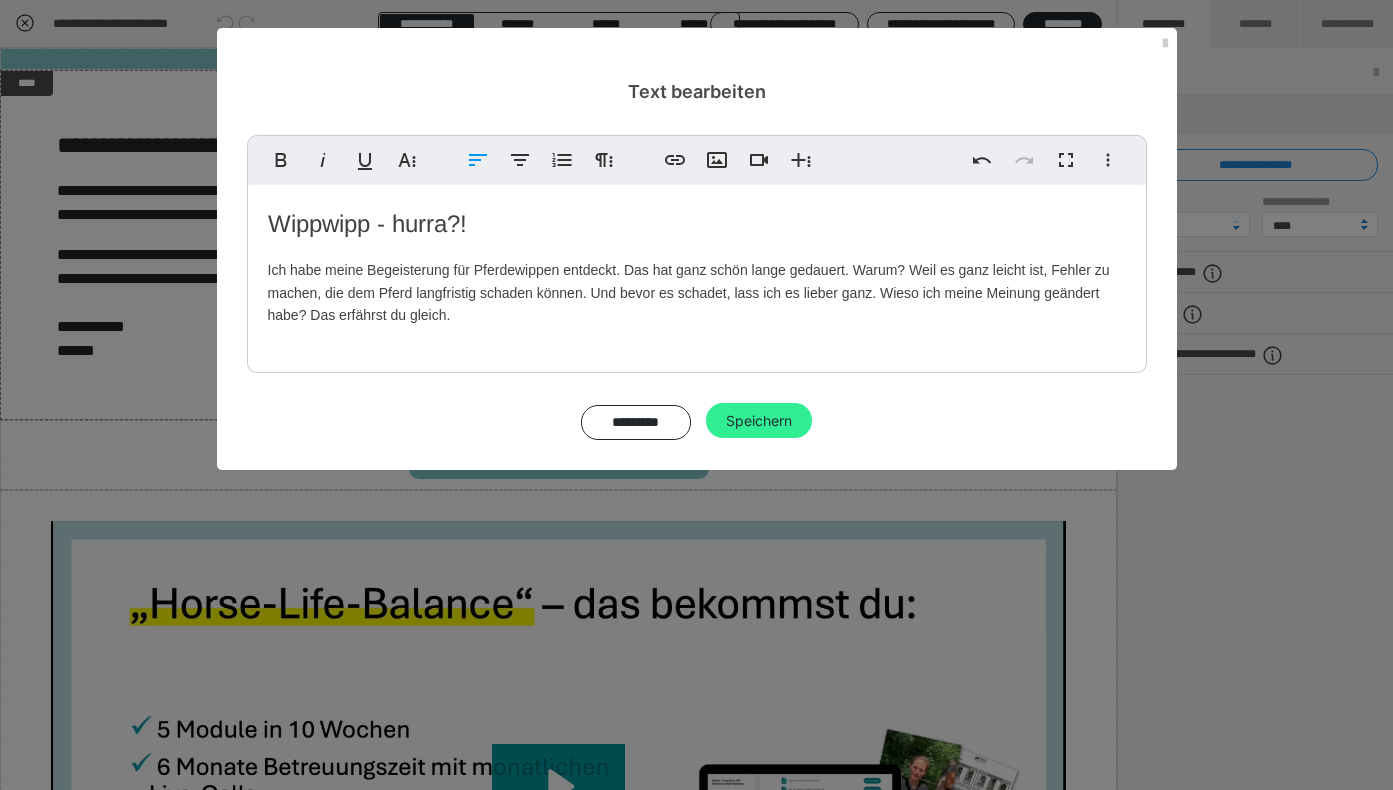 click on "Speichern" at bounding box center (759, 421) 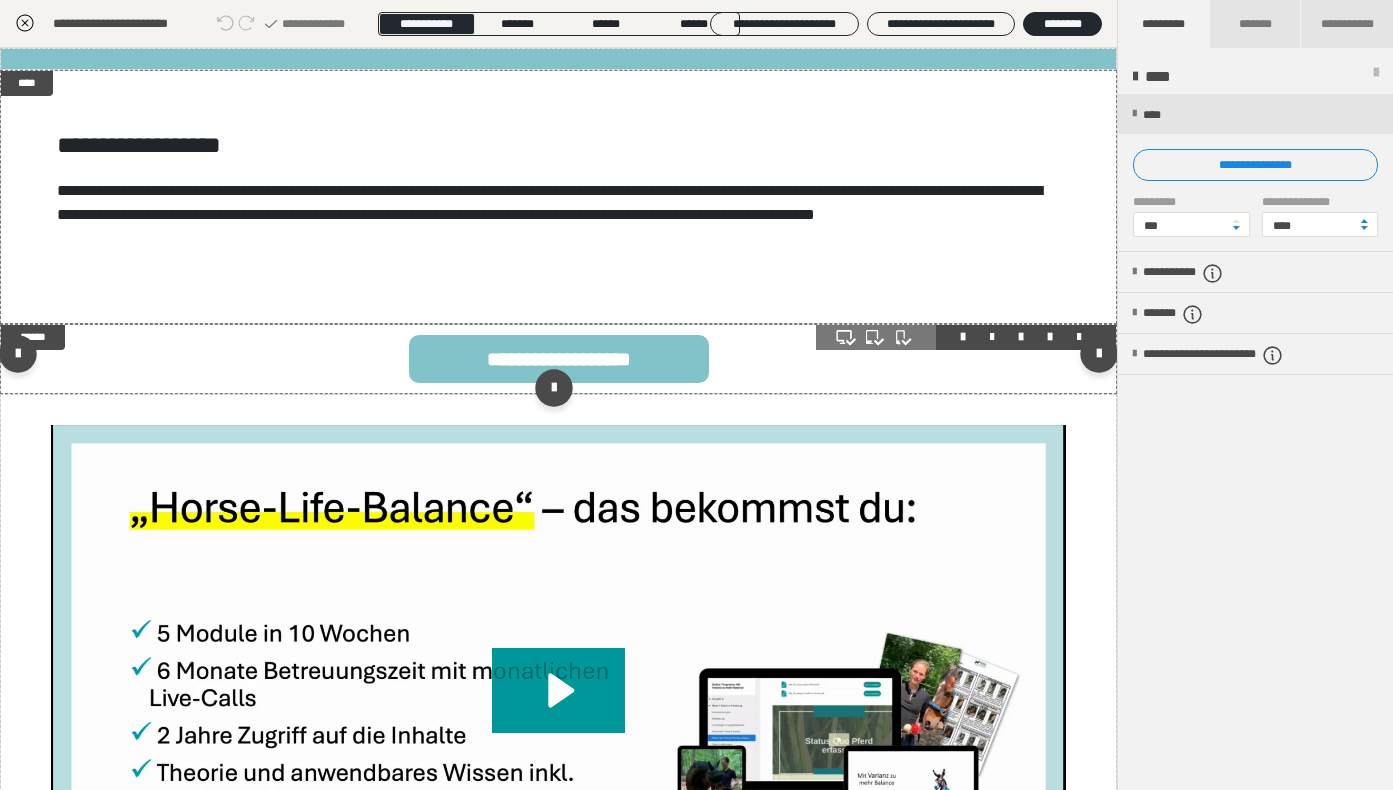 click at bounding box center (1079, 337) 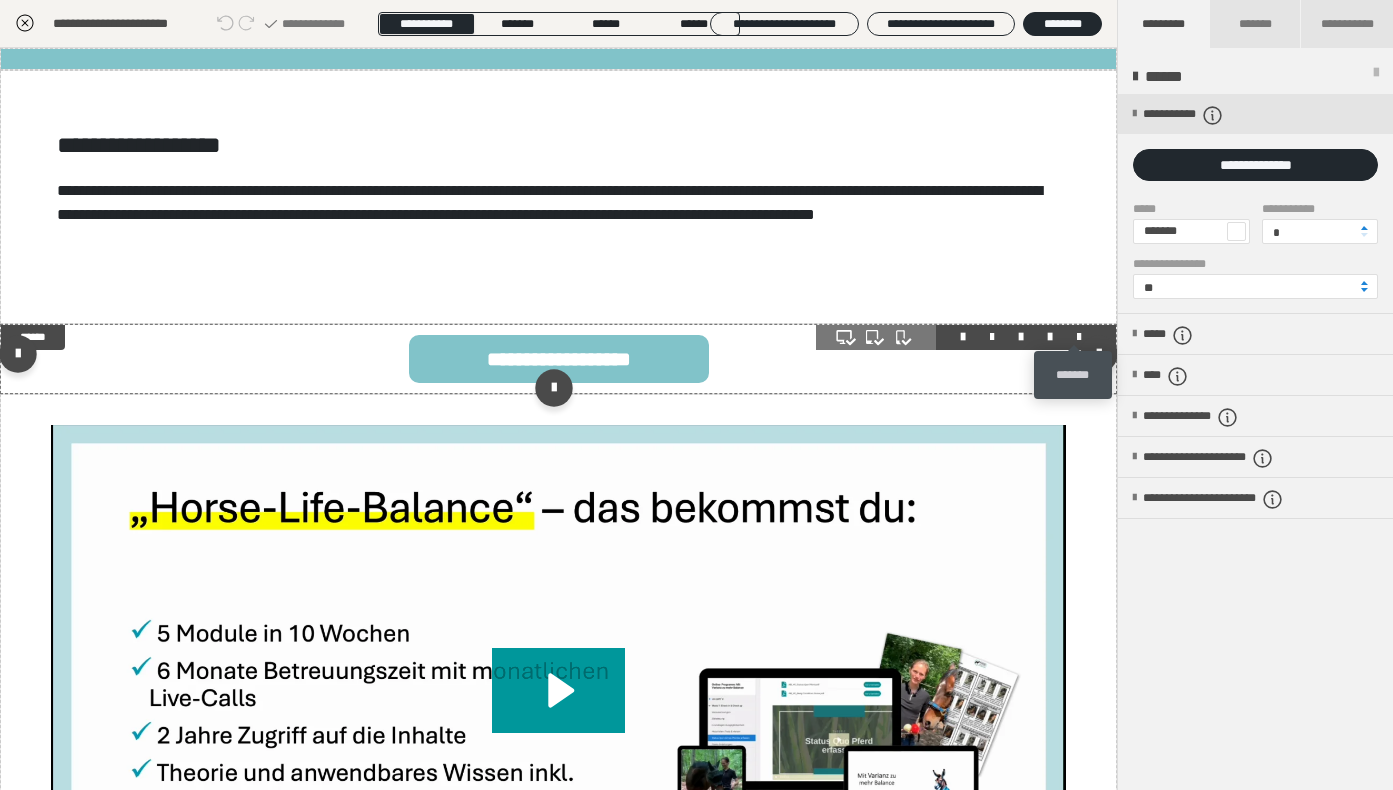 click at bounding box center [1079, 337] 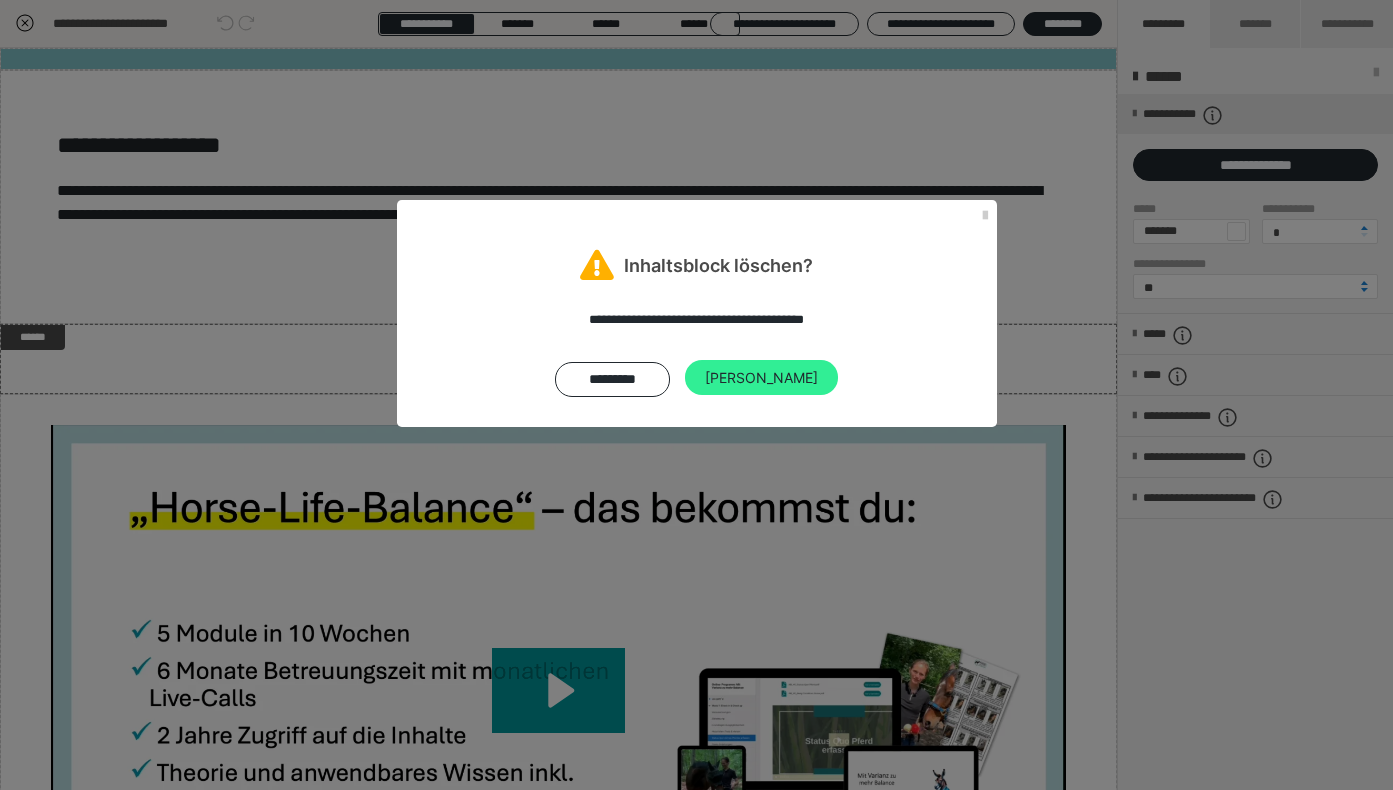 click on "[PERSON_NAME]" at bounding box center [761, 378] 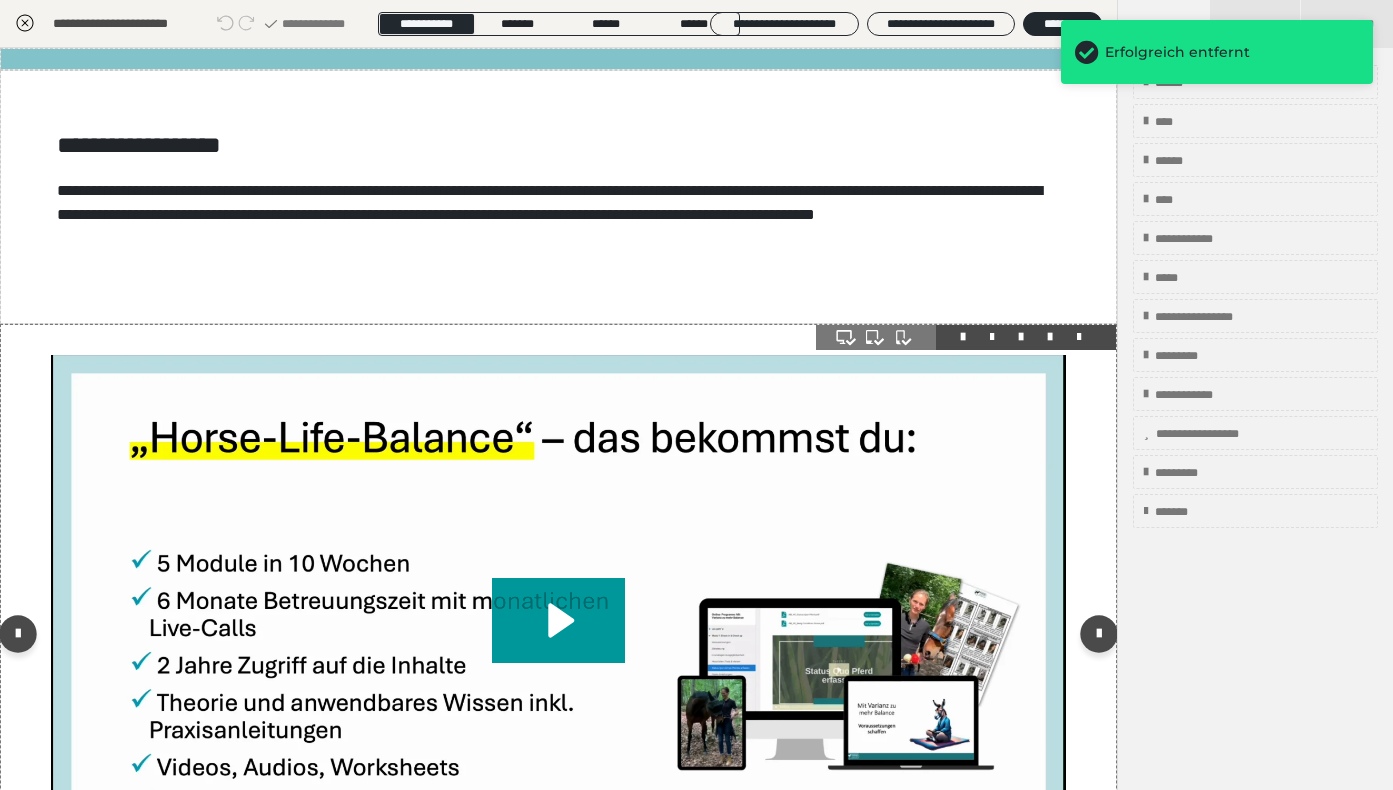 click at bounding box center (558, 639) 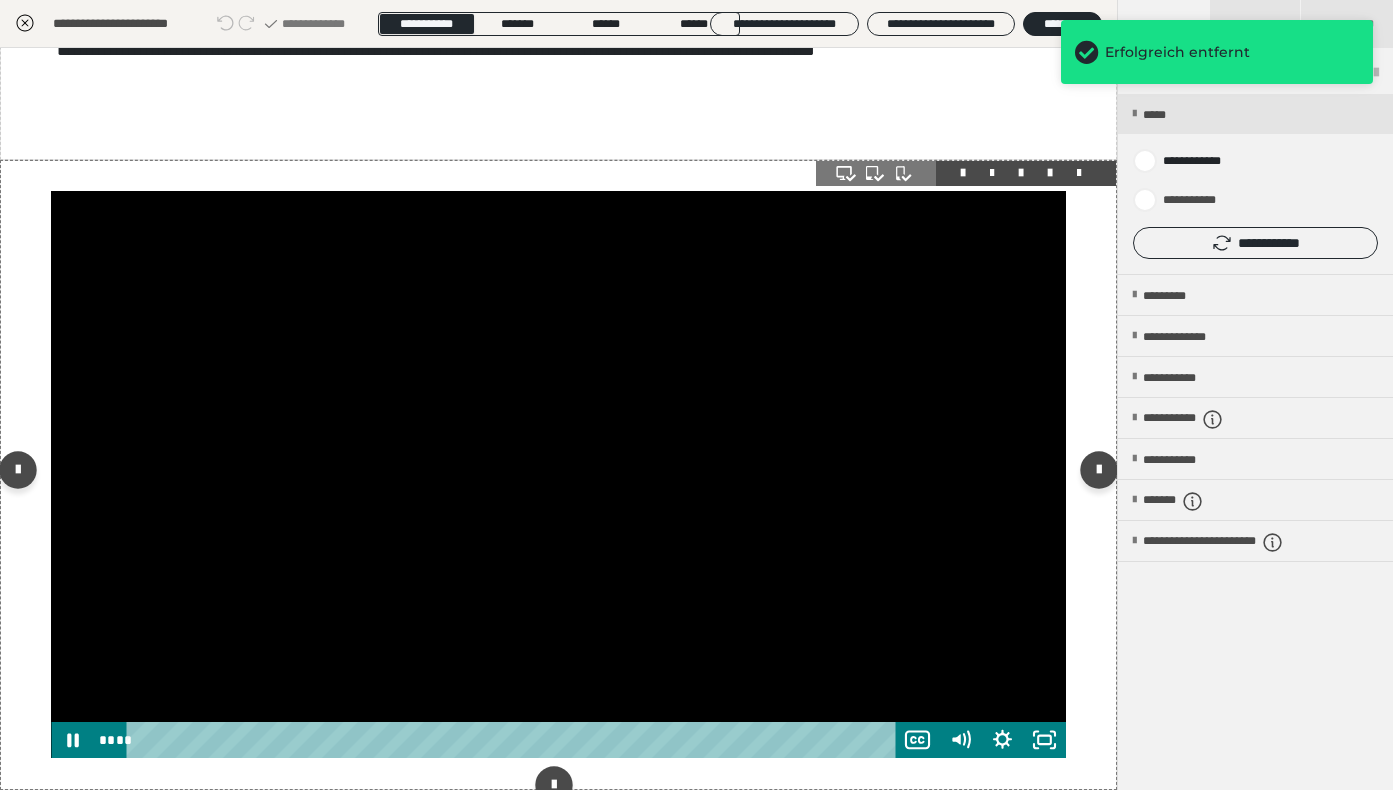 scroll, scrollTop: 216, scrollLeft: 0, axis: vertical 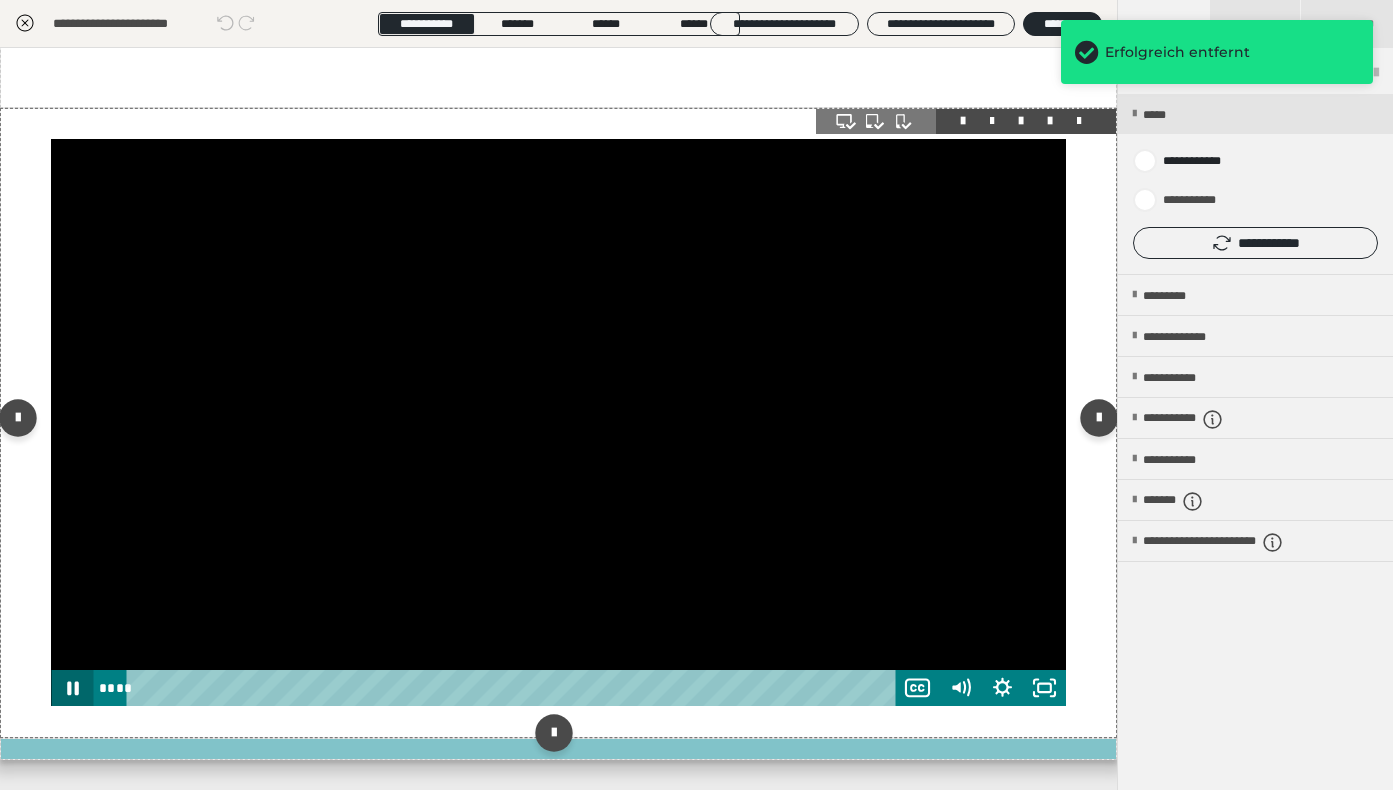 click 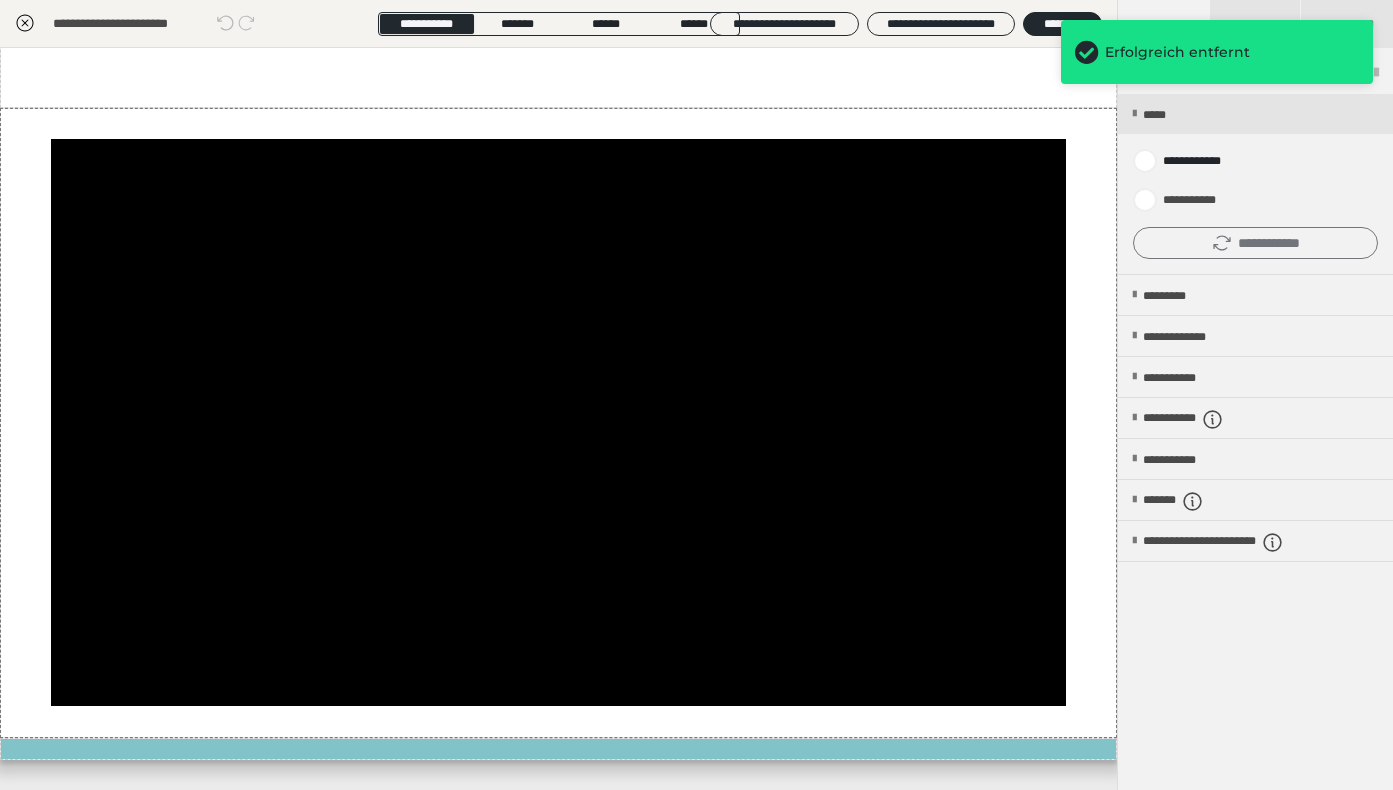 click on "**********" at bounding box center [1255, 243] 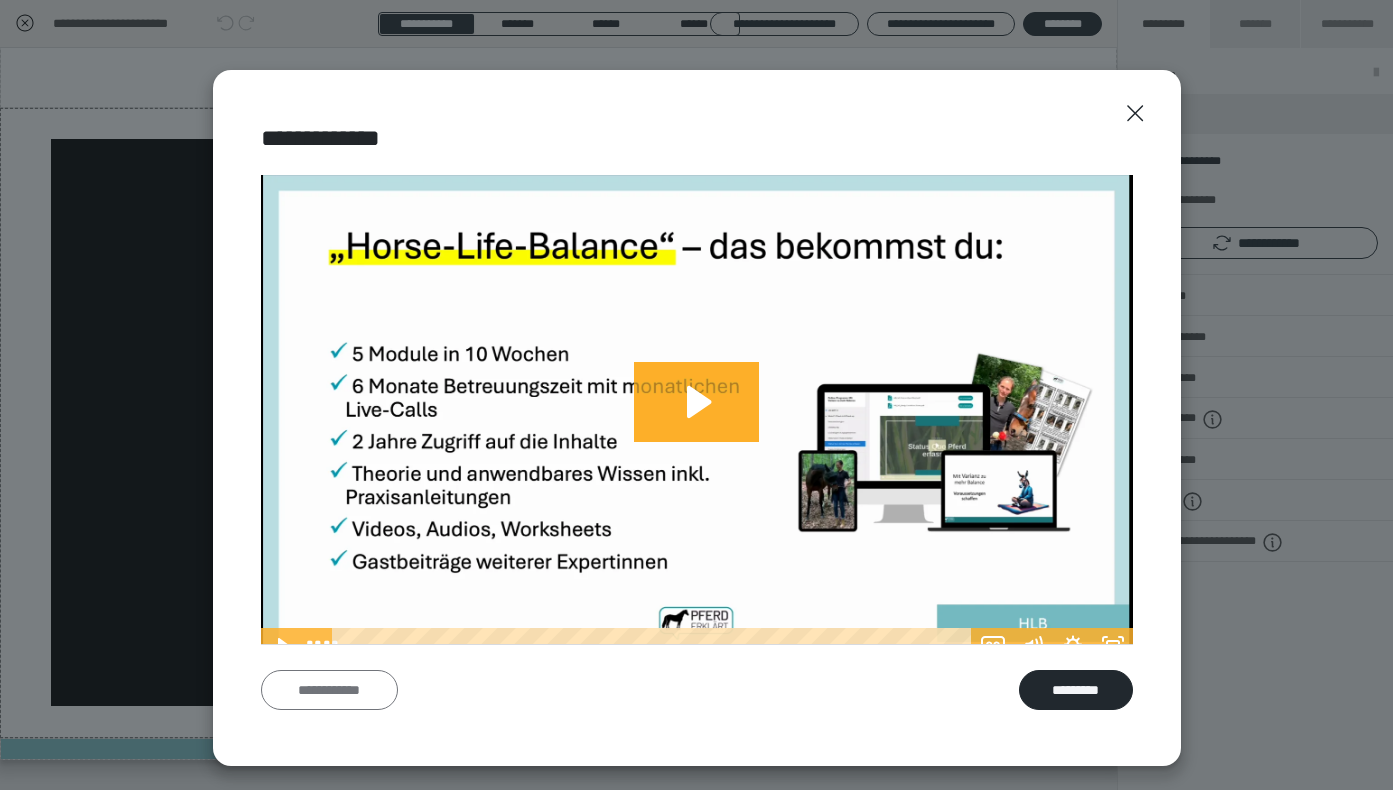 click on "**********" at bounding box center [329, 690] 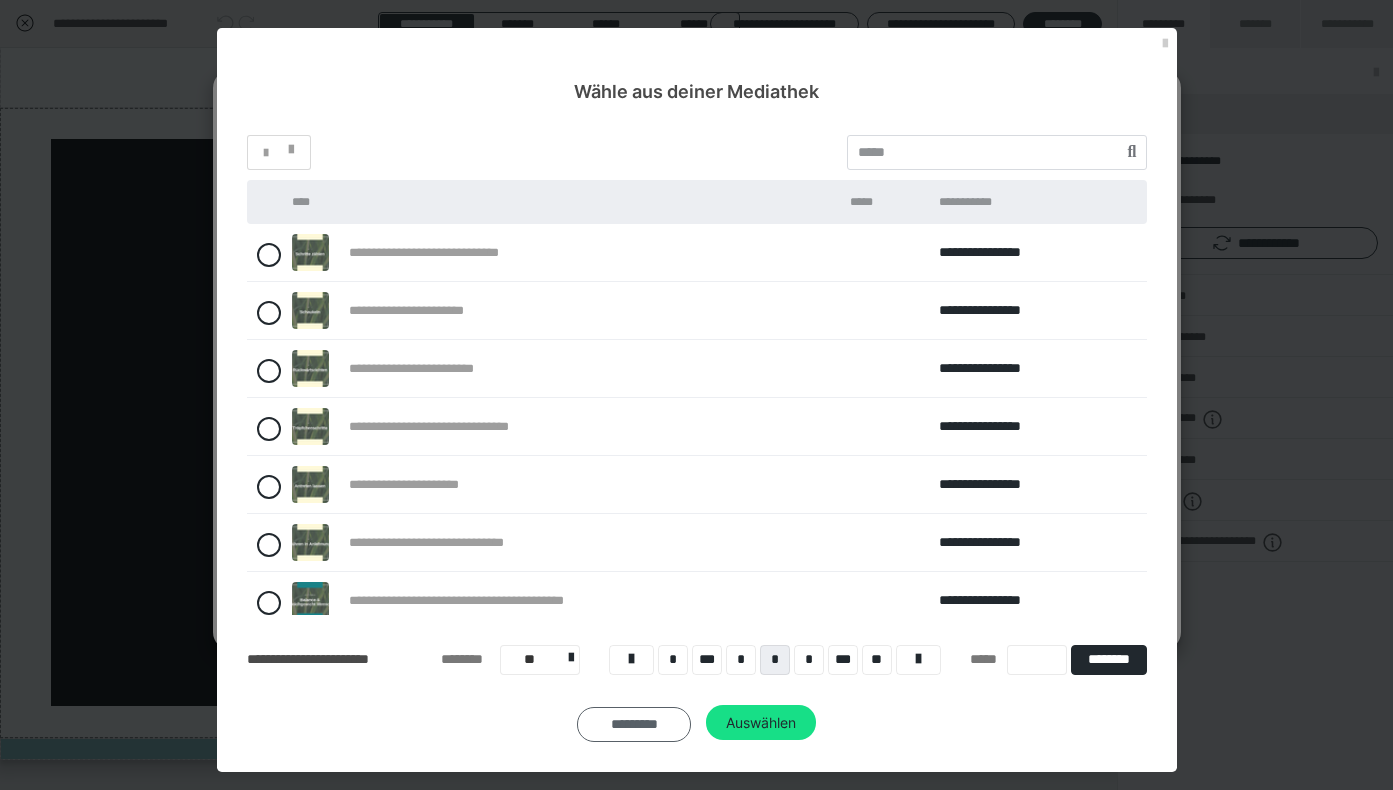 click on "*********" at bounding box center (634, 725) 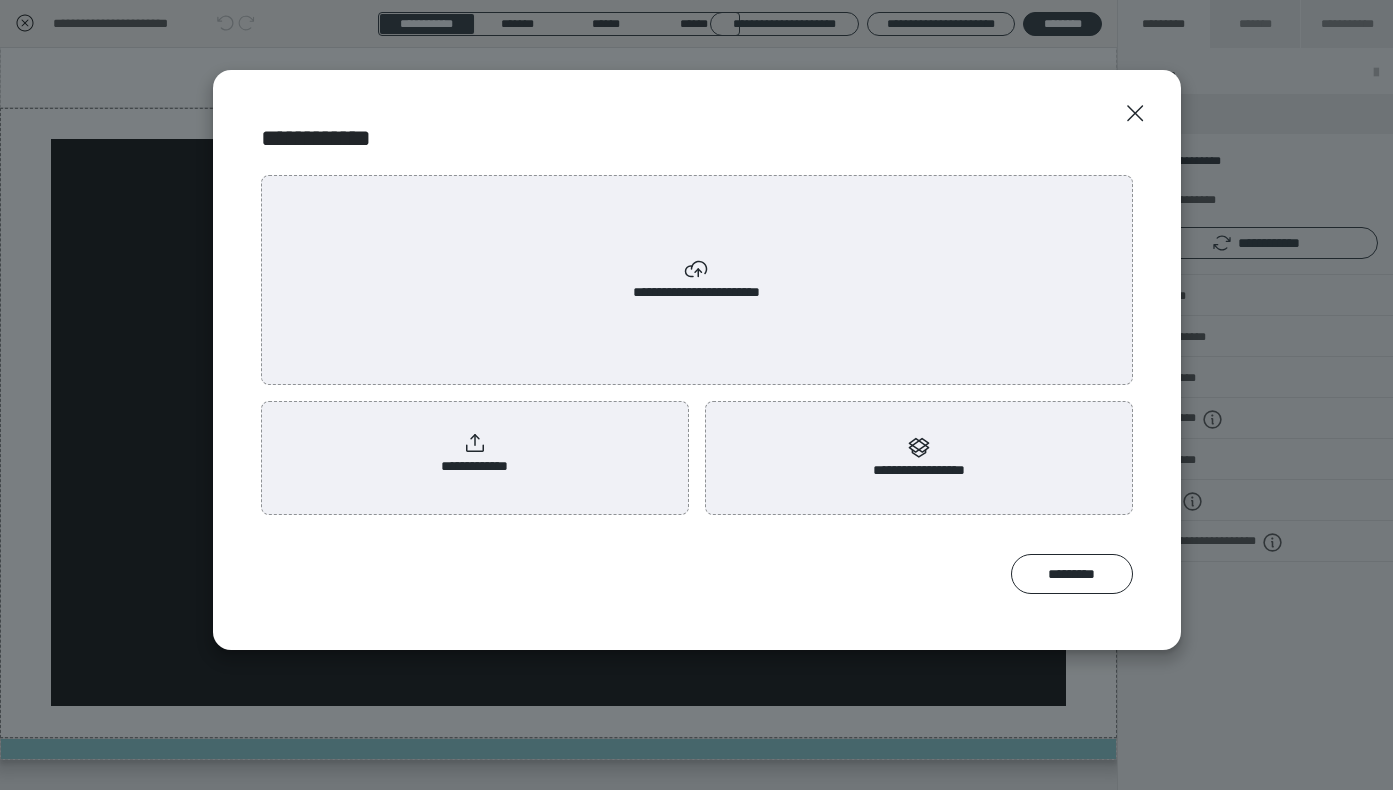 click on "**********" at bounding box center (474, 454) 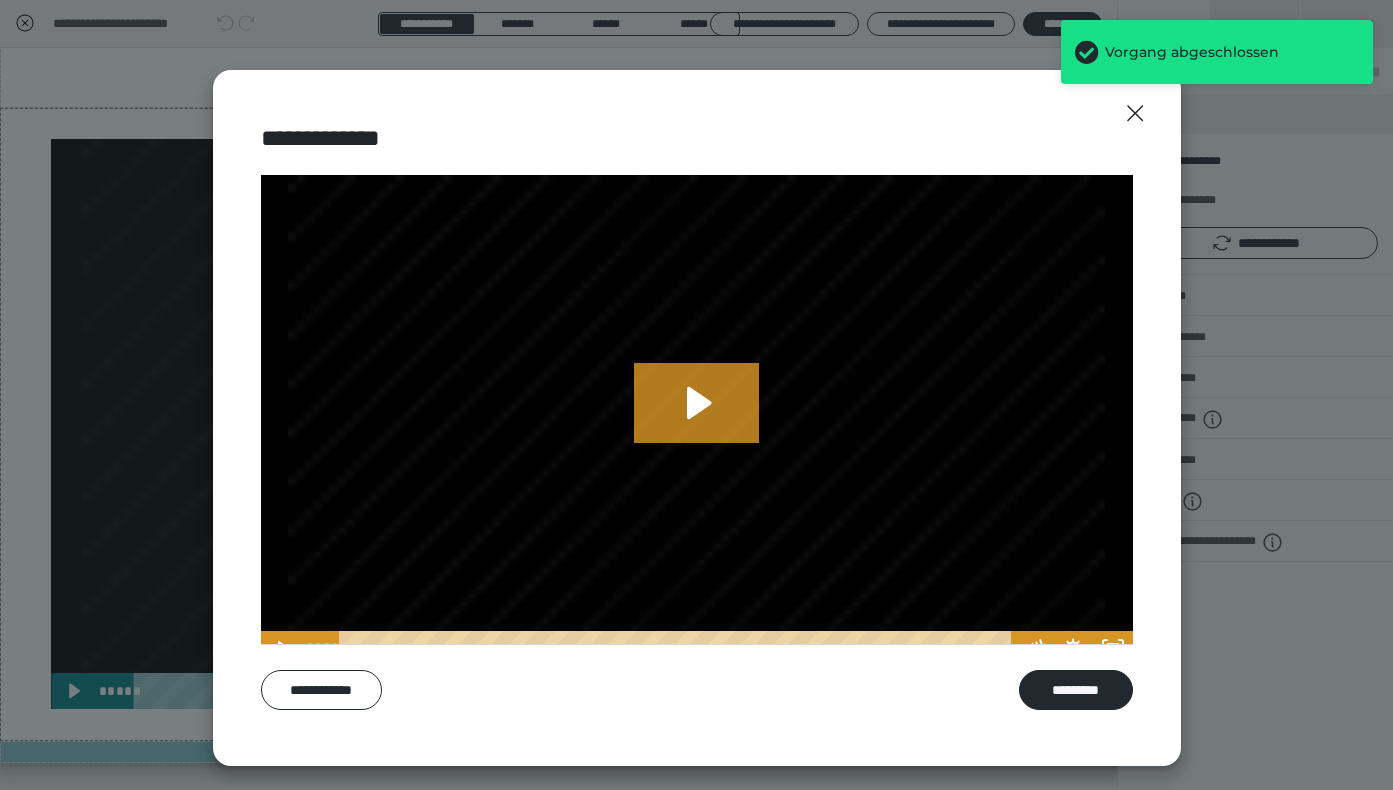 scroll, scrollTop: 0, scrollLeft: 0, axis: both 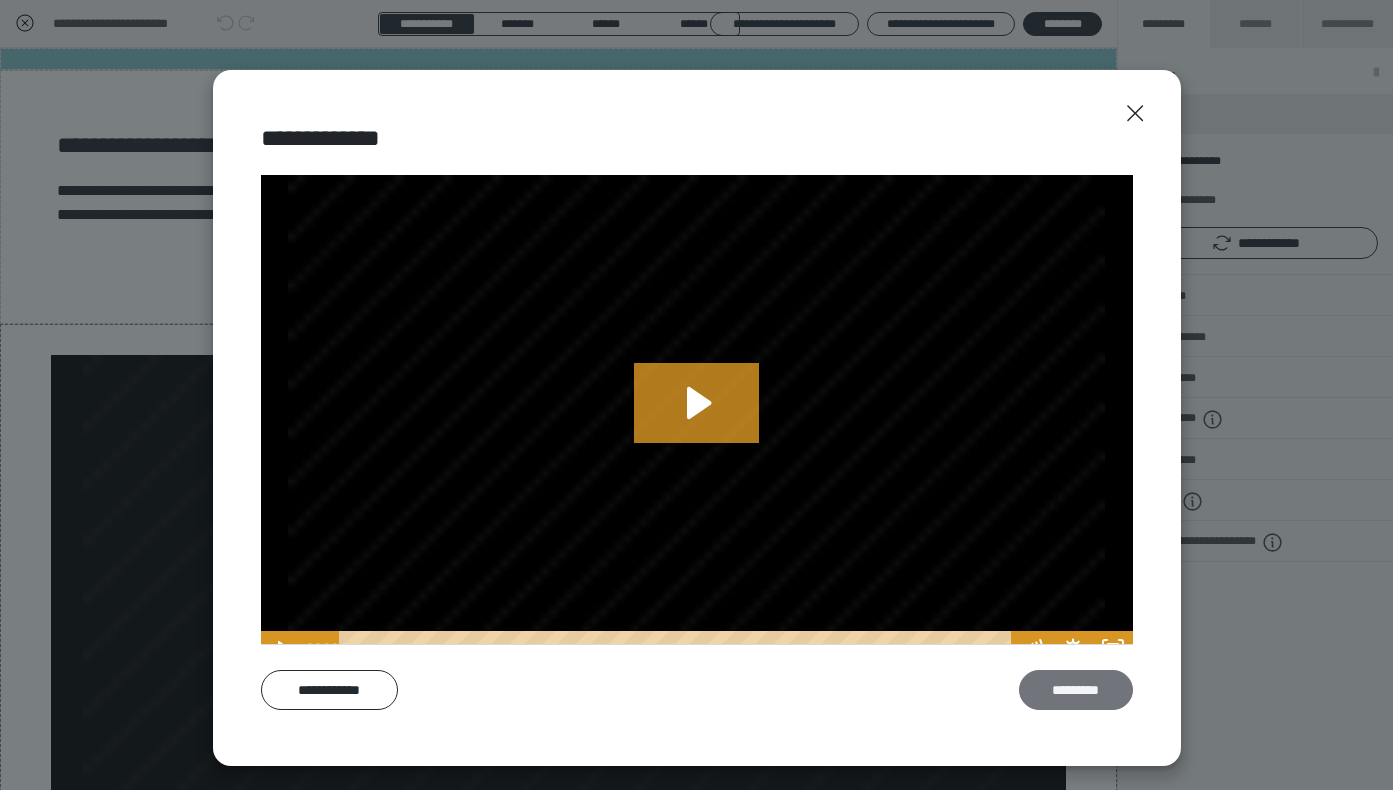 click on "*********" at bounding box center (1076, 690) 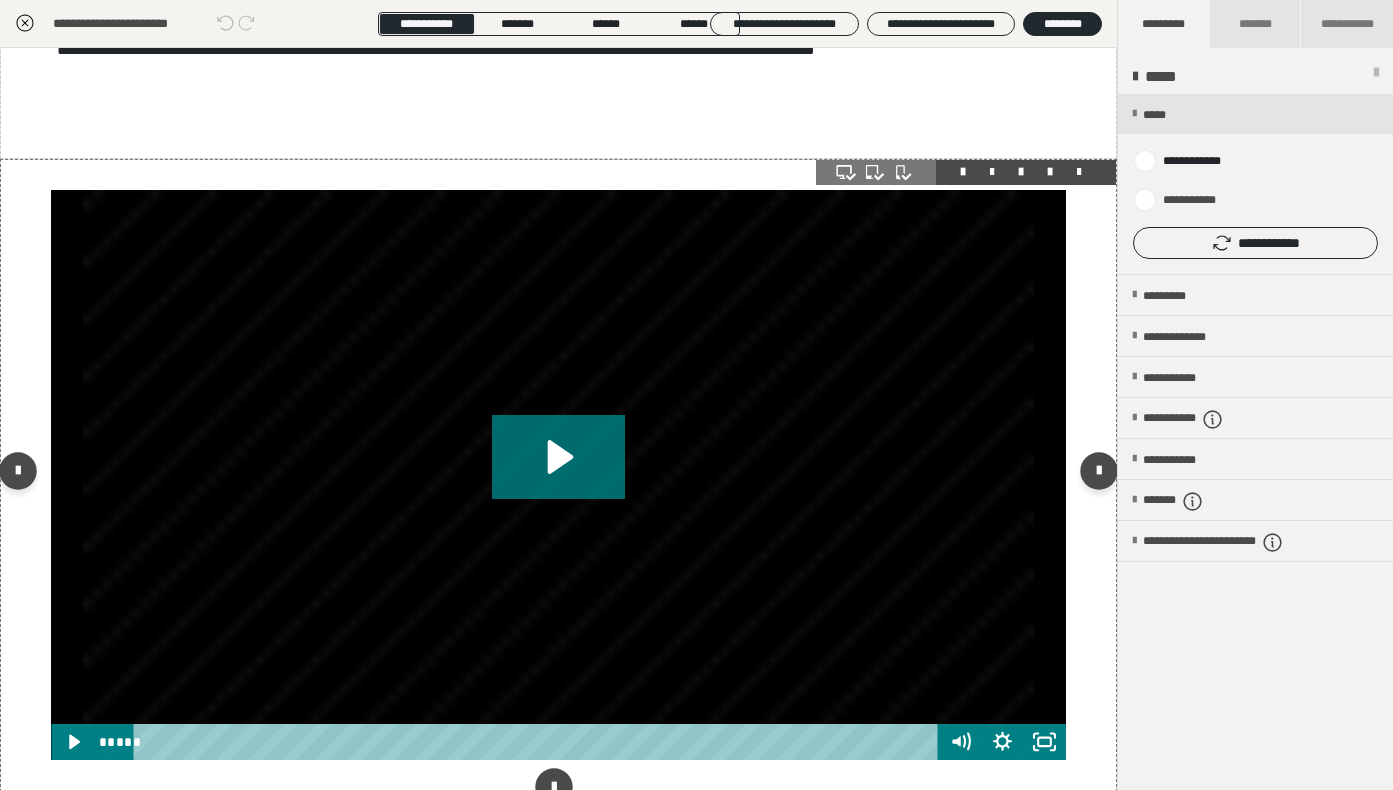 scroll, scrollTop: 259, scrollLeft: 0, axis: vertical 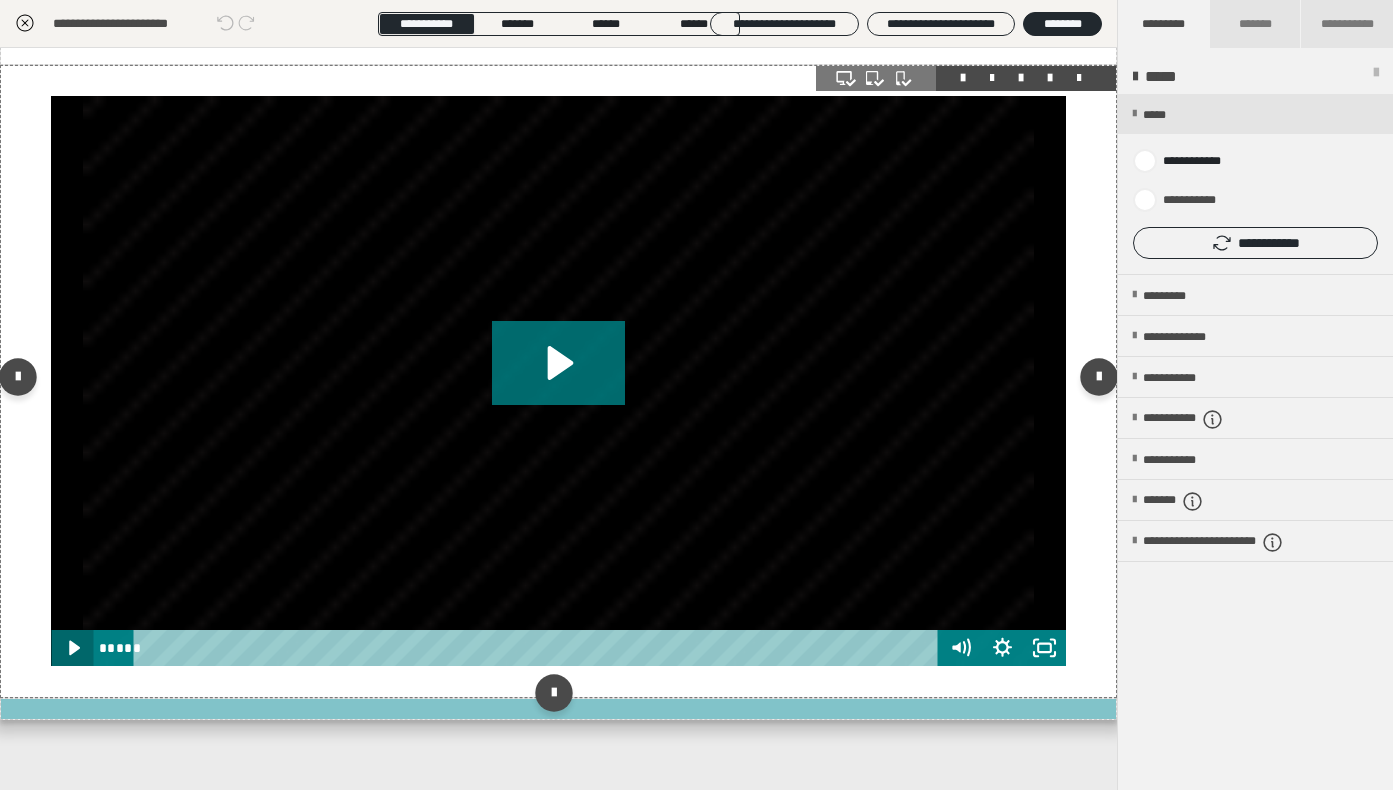 click 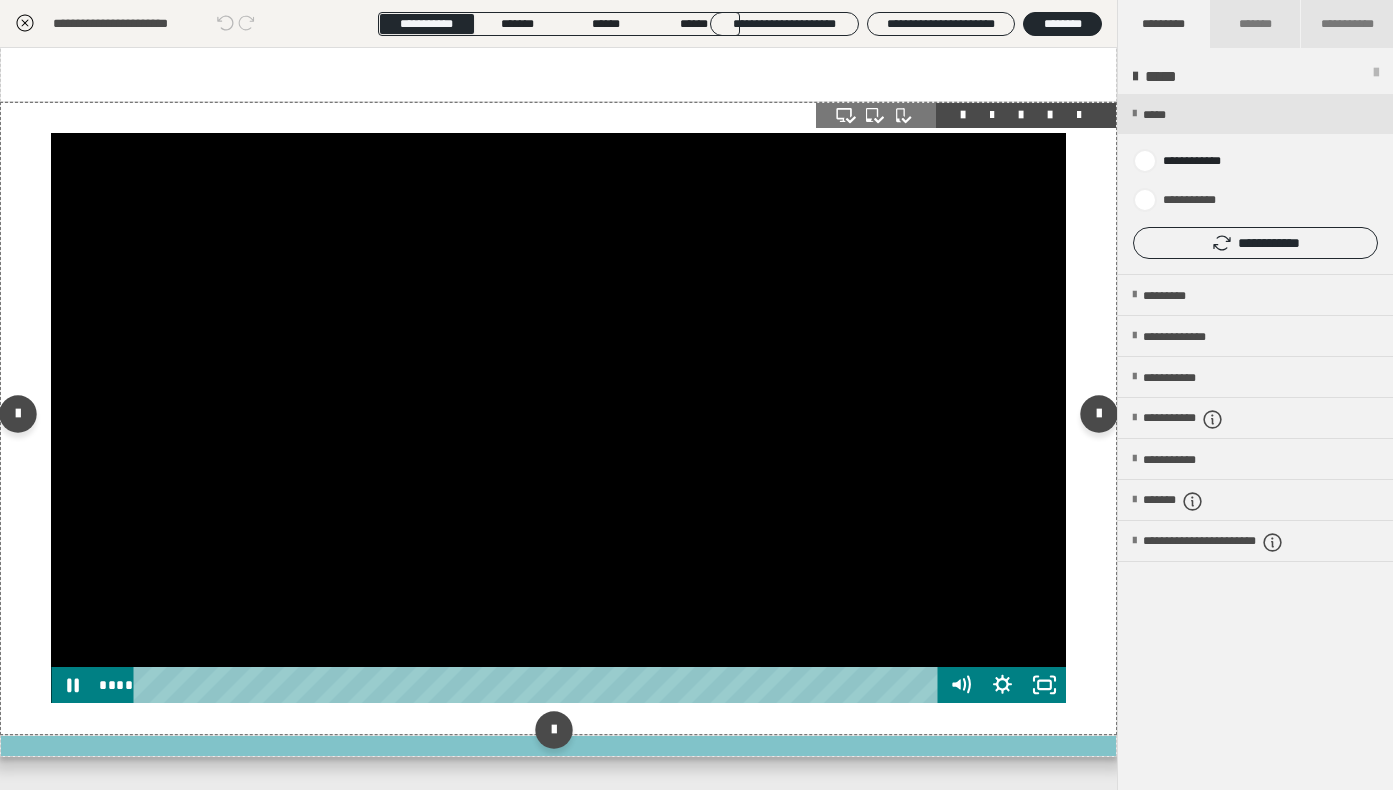scroll, scrollTop: 224, scrollLeft: 0, axis: vertical 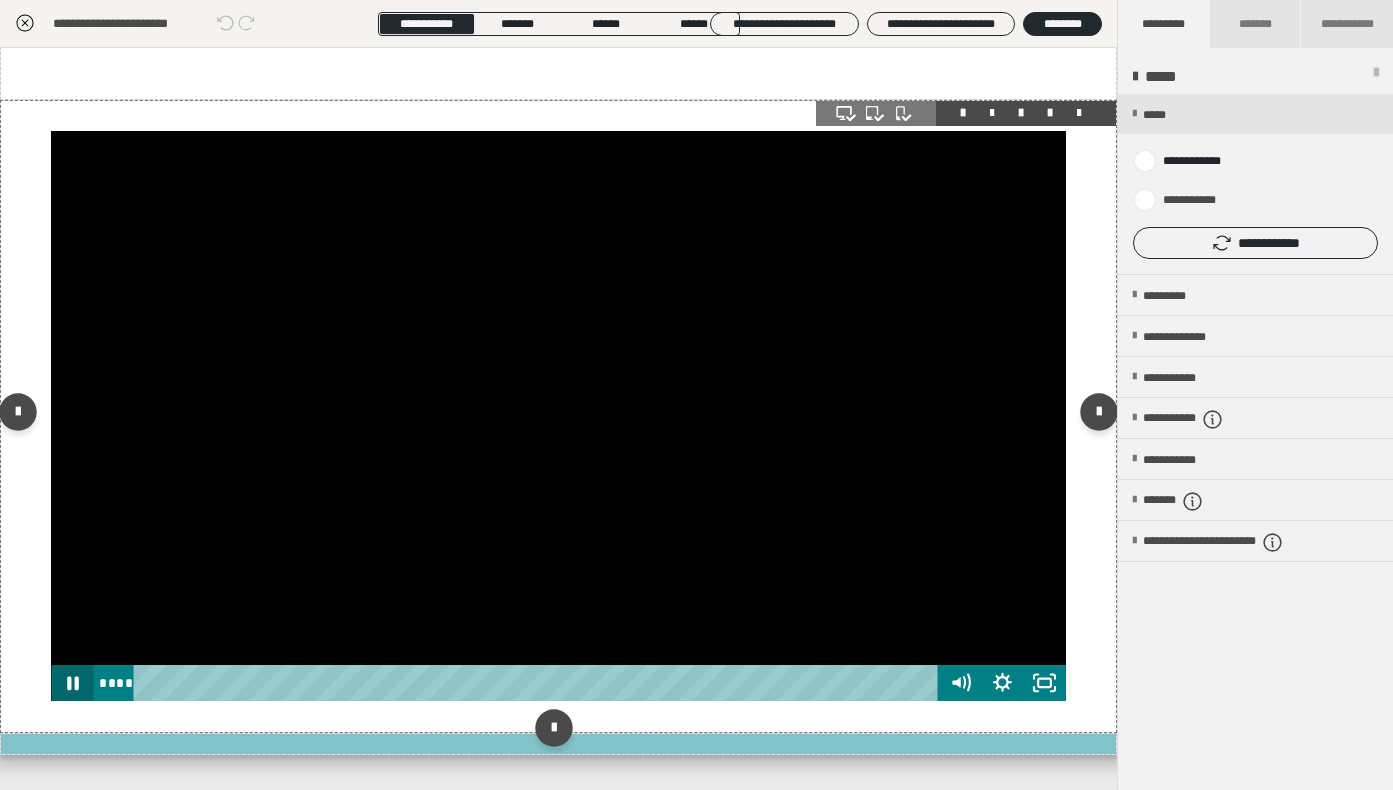 click 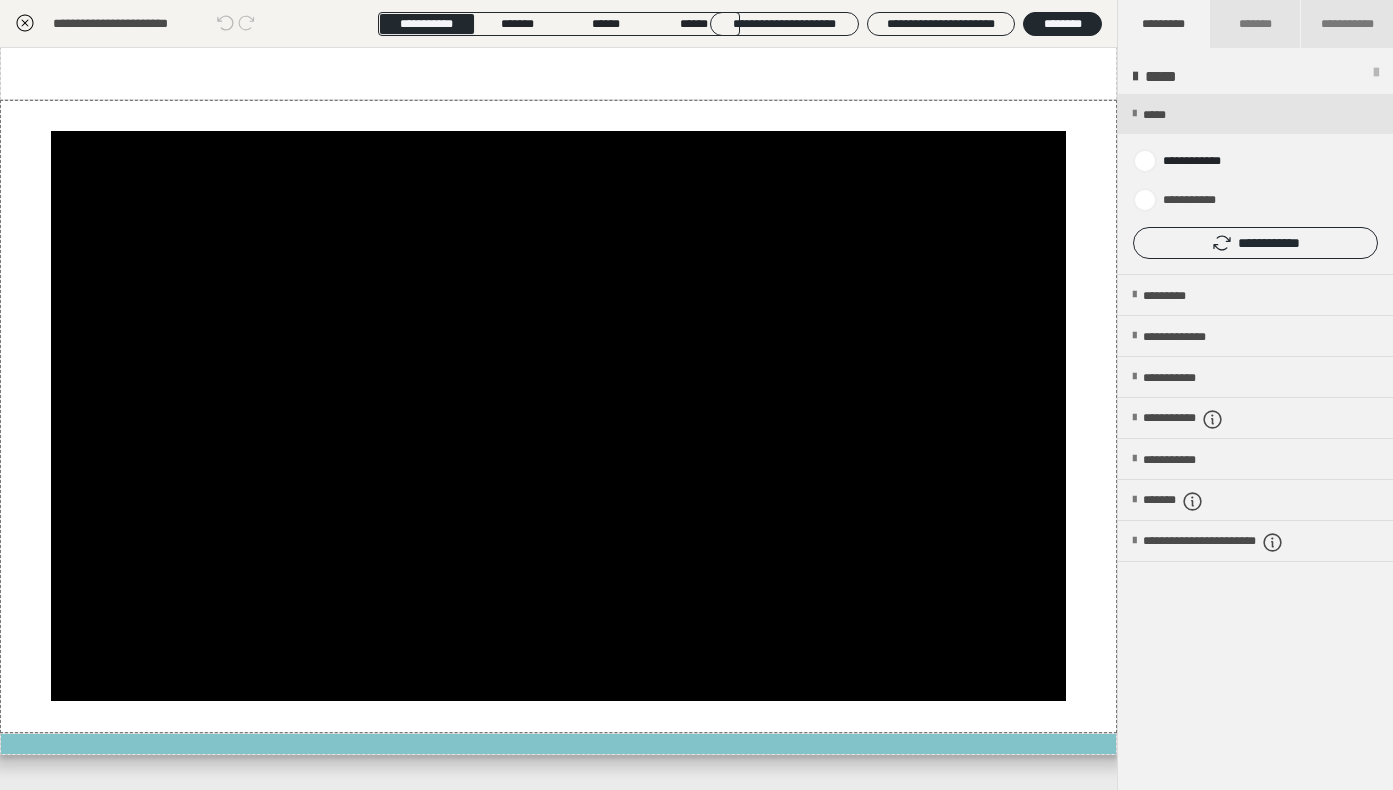 click 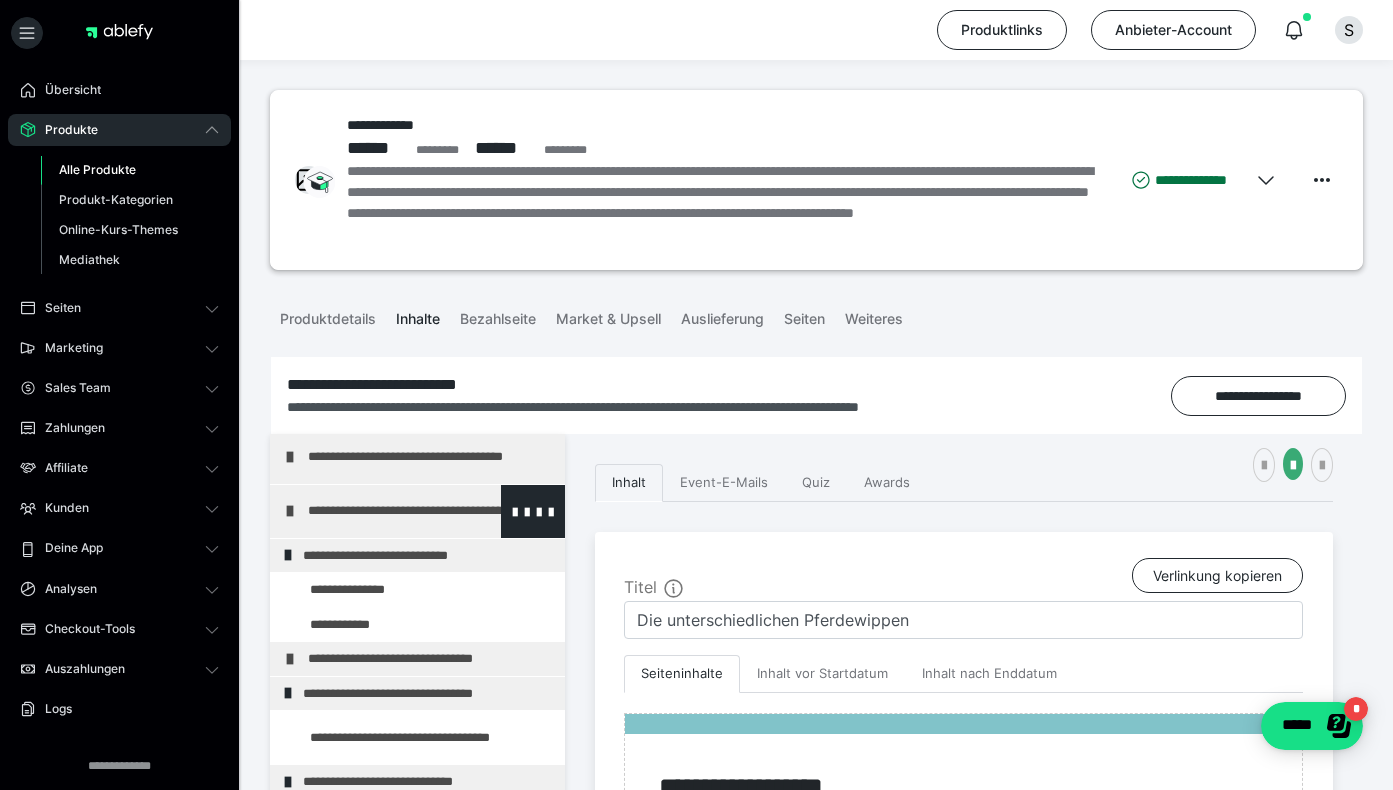 scroll, scrollTop: 61, scrollLeft: 0, axis: vertical 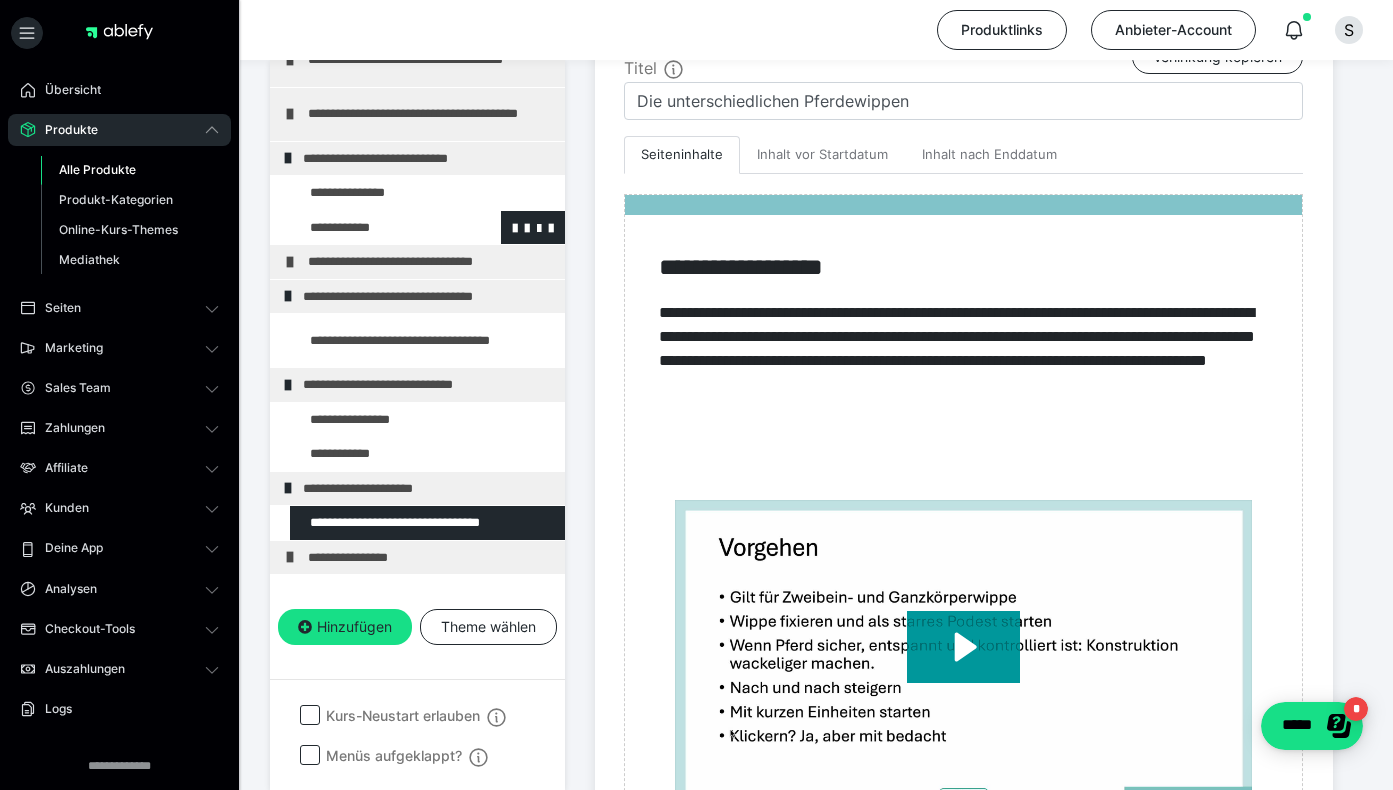 click at bounding box center [375, 228] 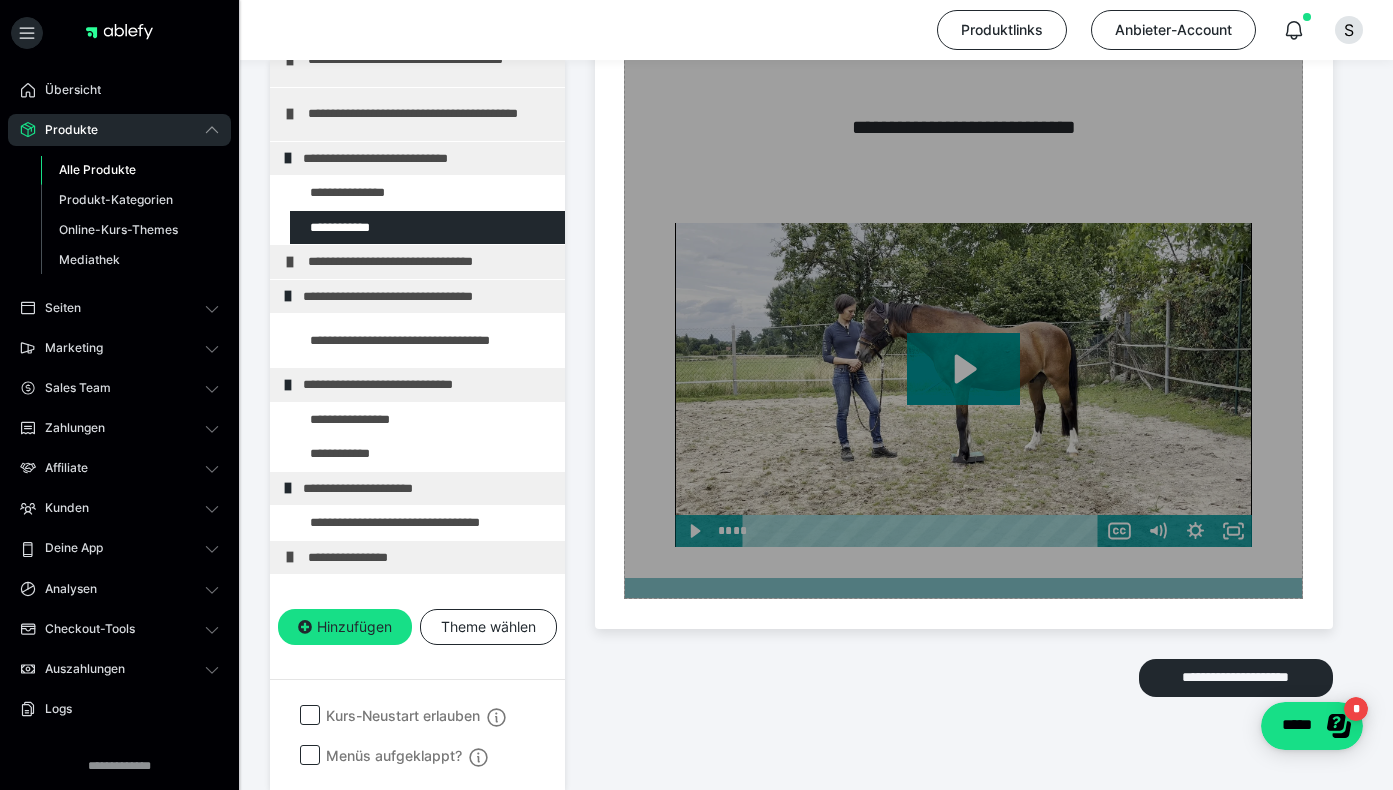 scroll, scrollTop: 1884, scrollLeft: 0, axis: vertical 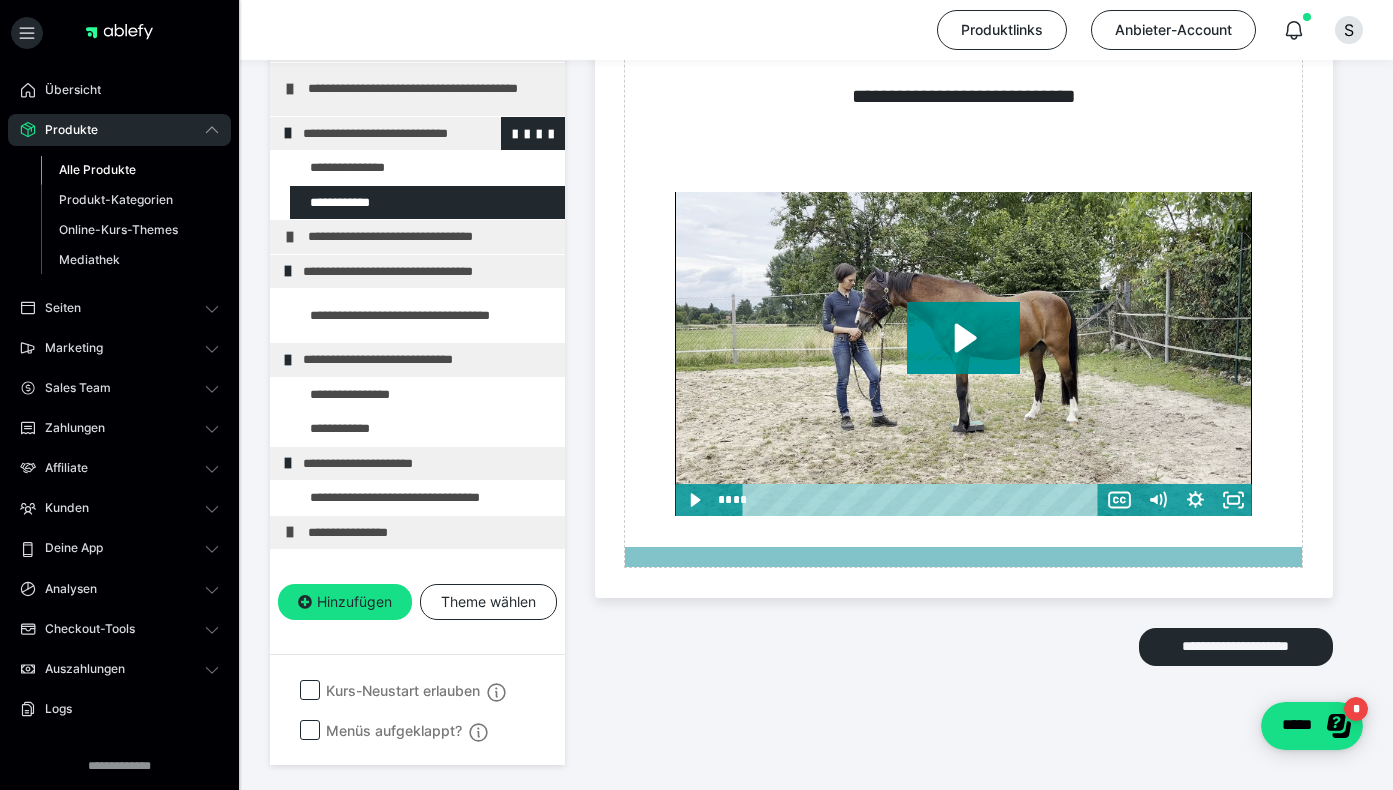 click on "**********" at bounding box center [426, 134] 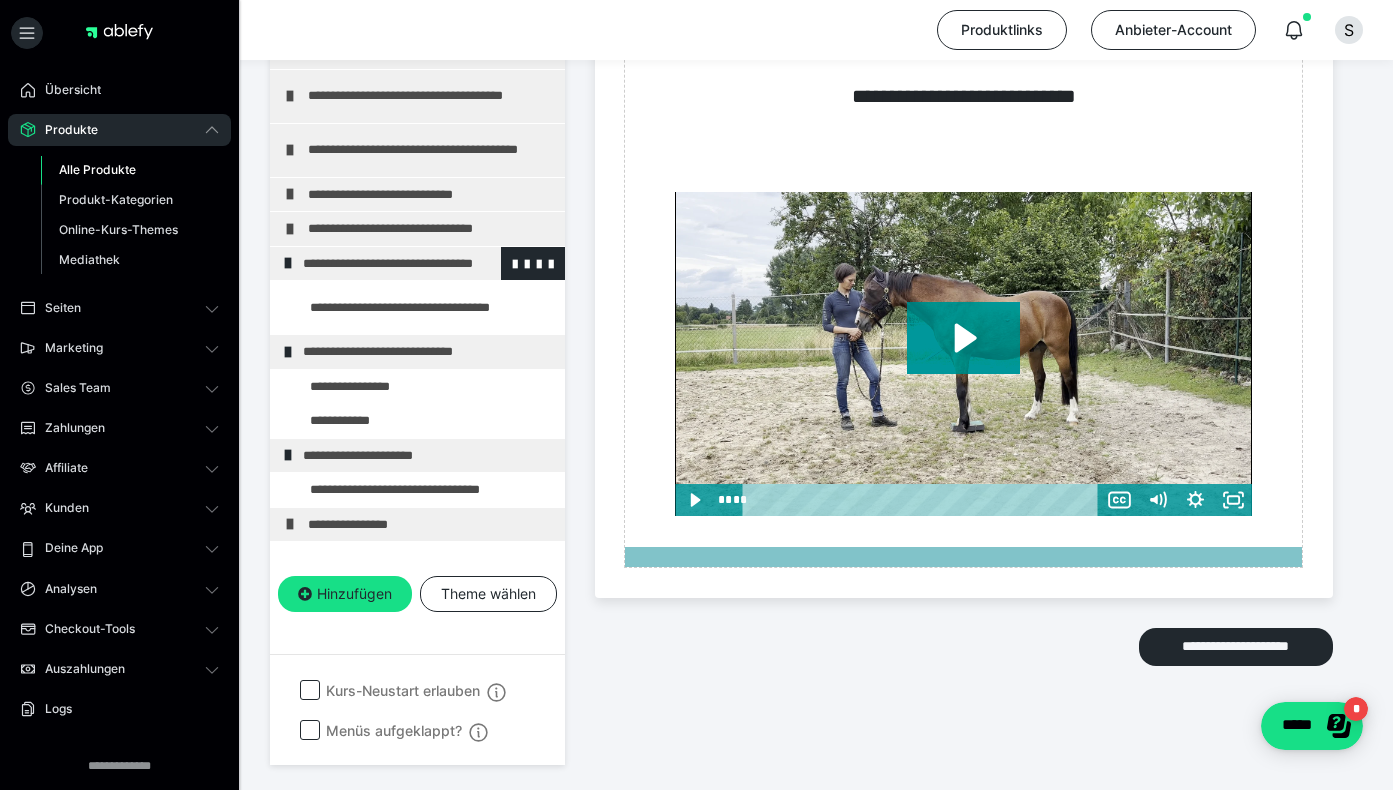 click at bounding box center (288, 264) 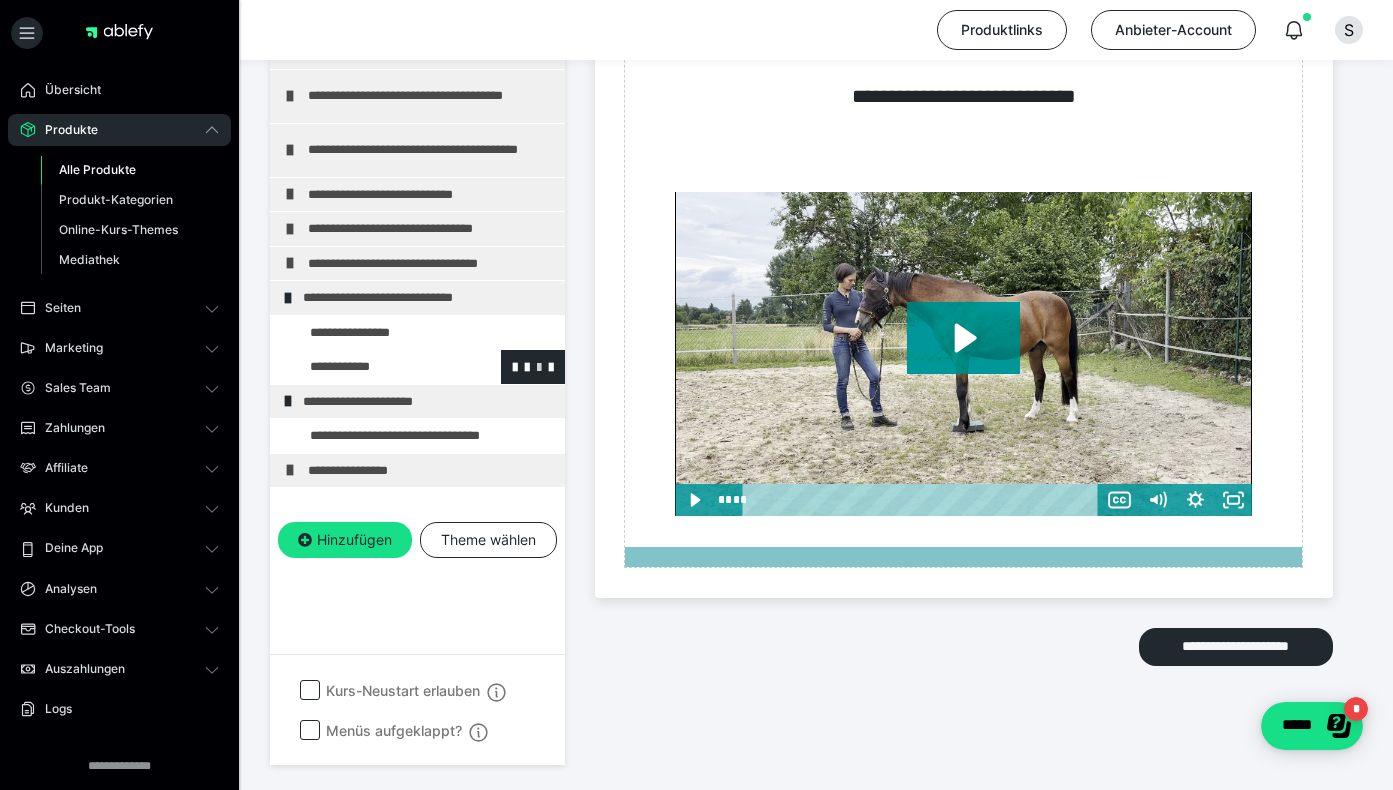 click at bounding box center [539, 367] 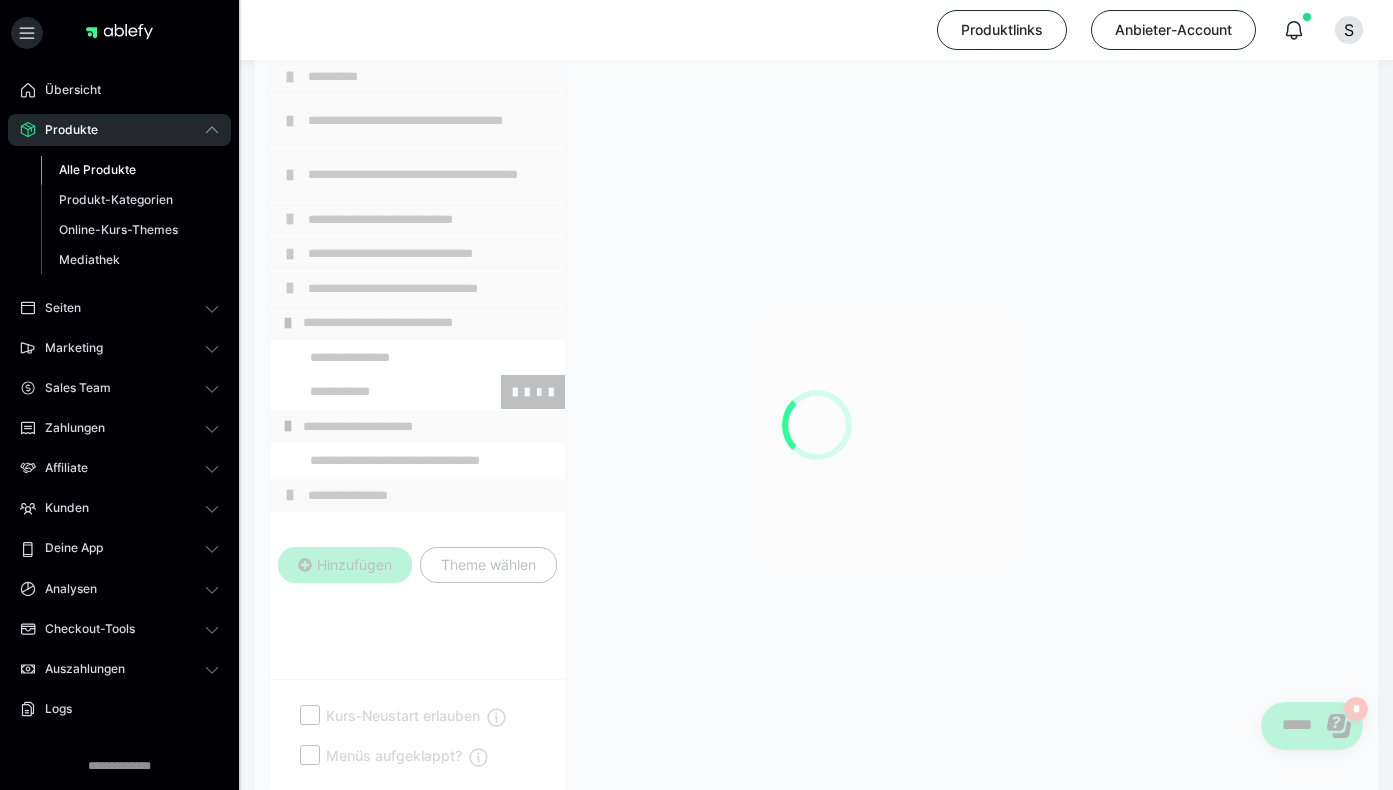 scroll, scrollTop: 374, scrollLeft: 0, axis: vertical 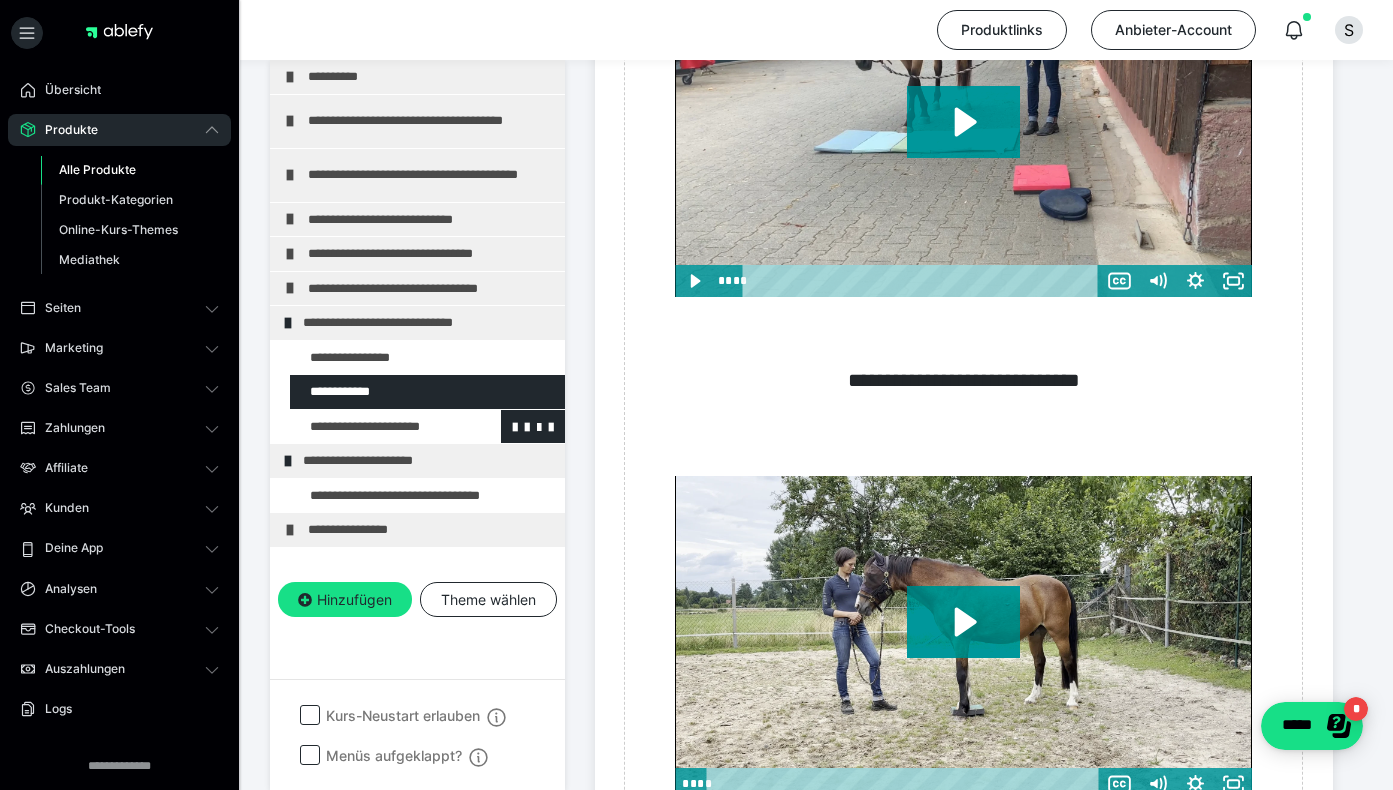 click at bounding box center (375, 427) 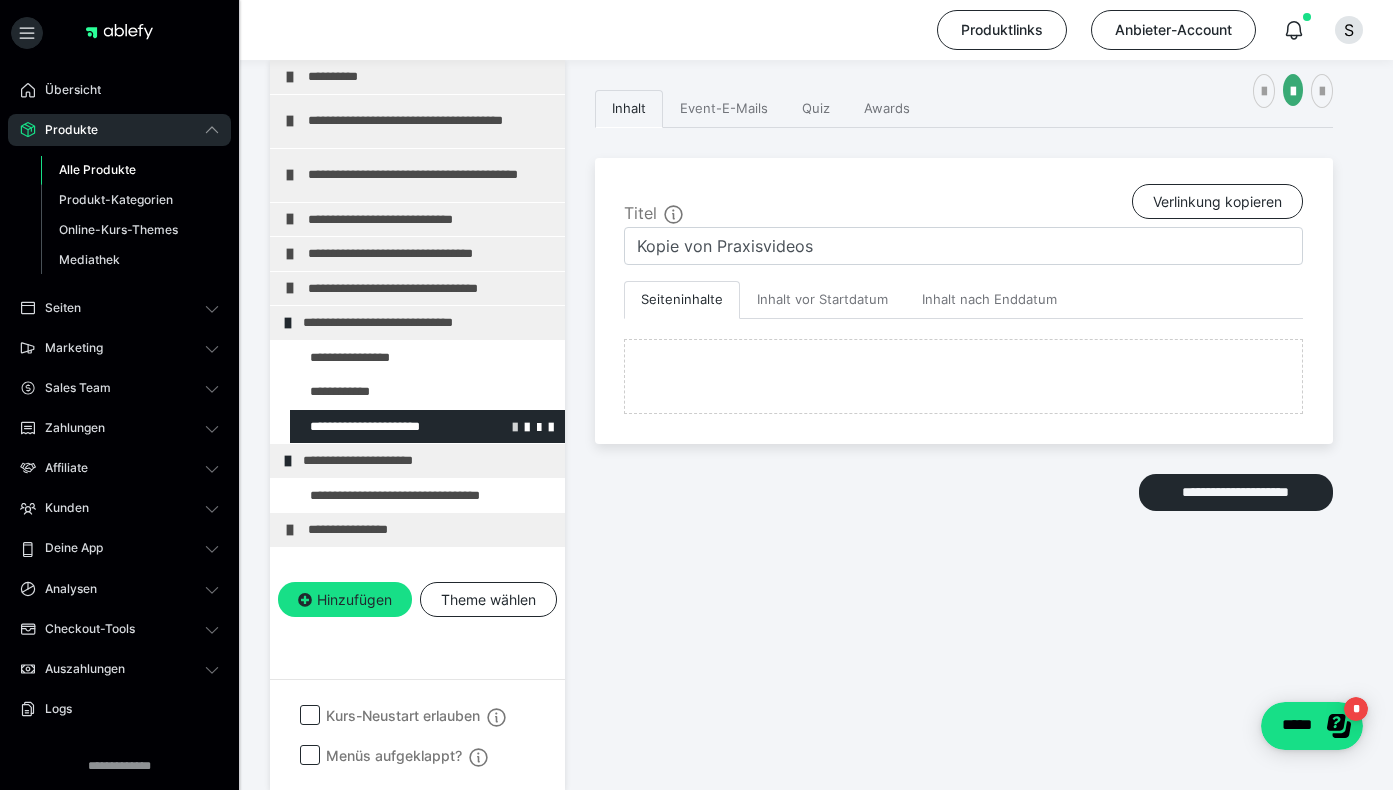 scroll, scrollTop: 1600, scrollLeft: 0, axis: vertical 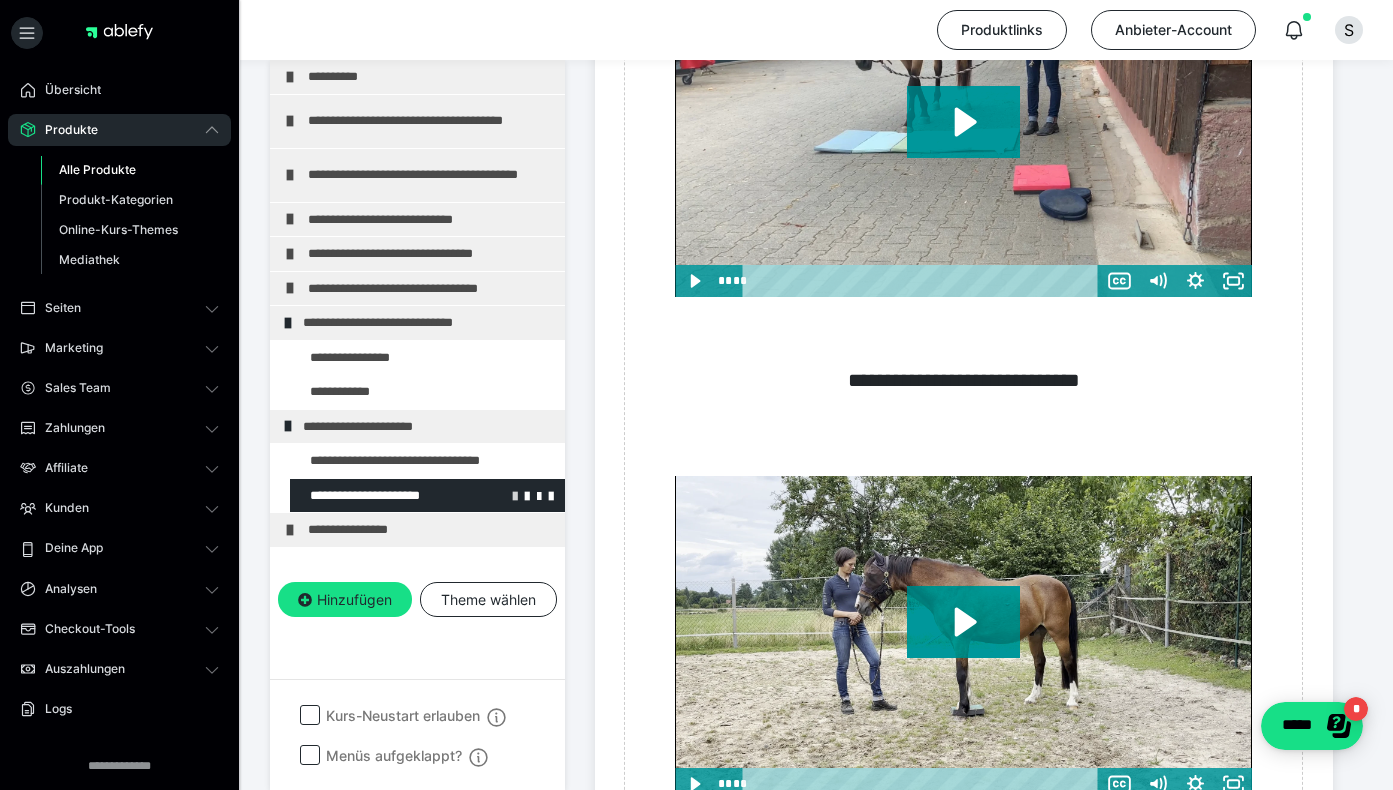 click at bounding box center [515, 495] 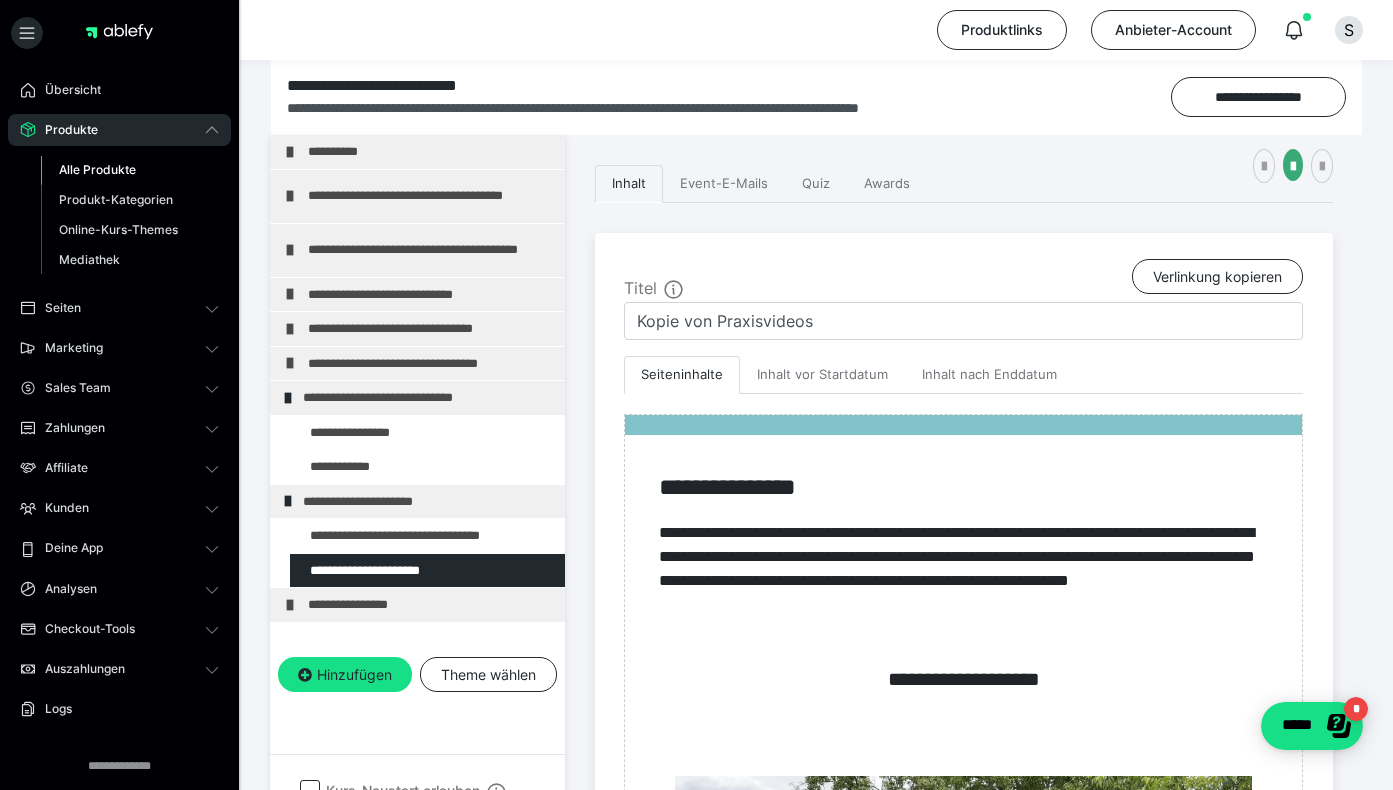 scroll, scrollTop: 63, scrollLeft: 0, axis: vertical 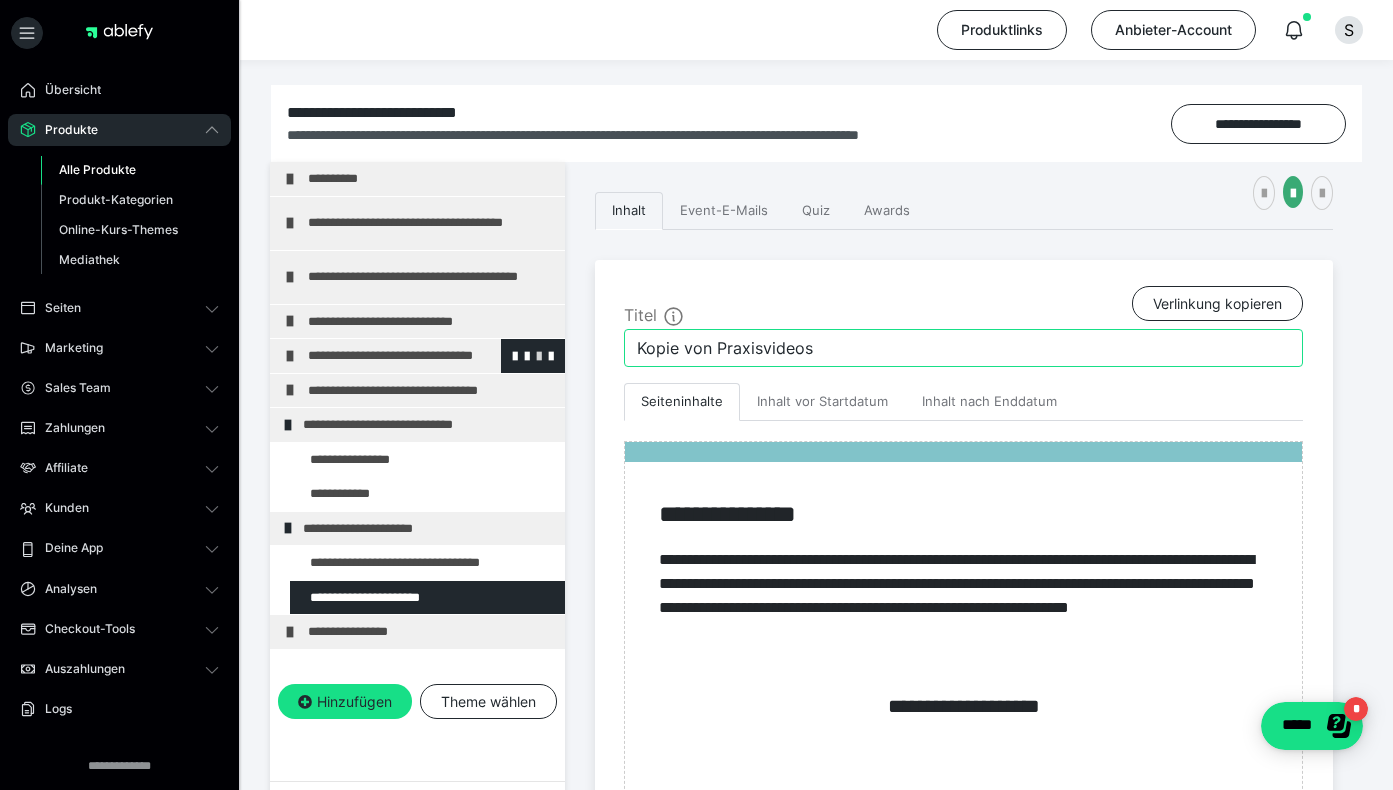 drag, startPoint x: 764, startPoint y: 348, endPoint x: 530, endPoint y: 348, distance: 234 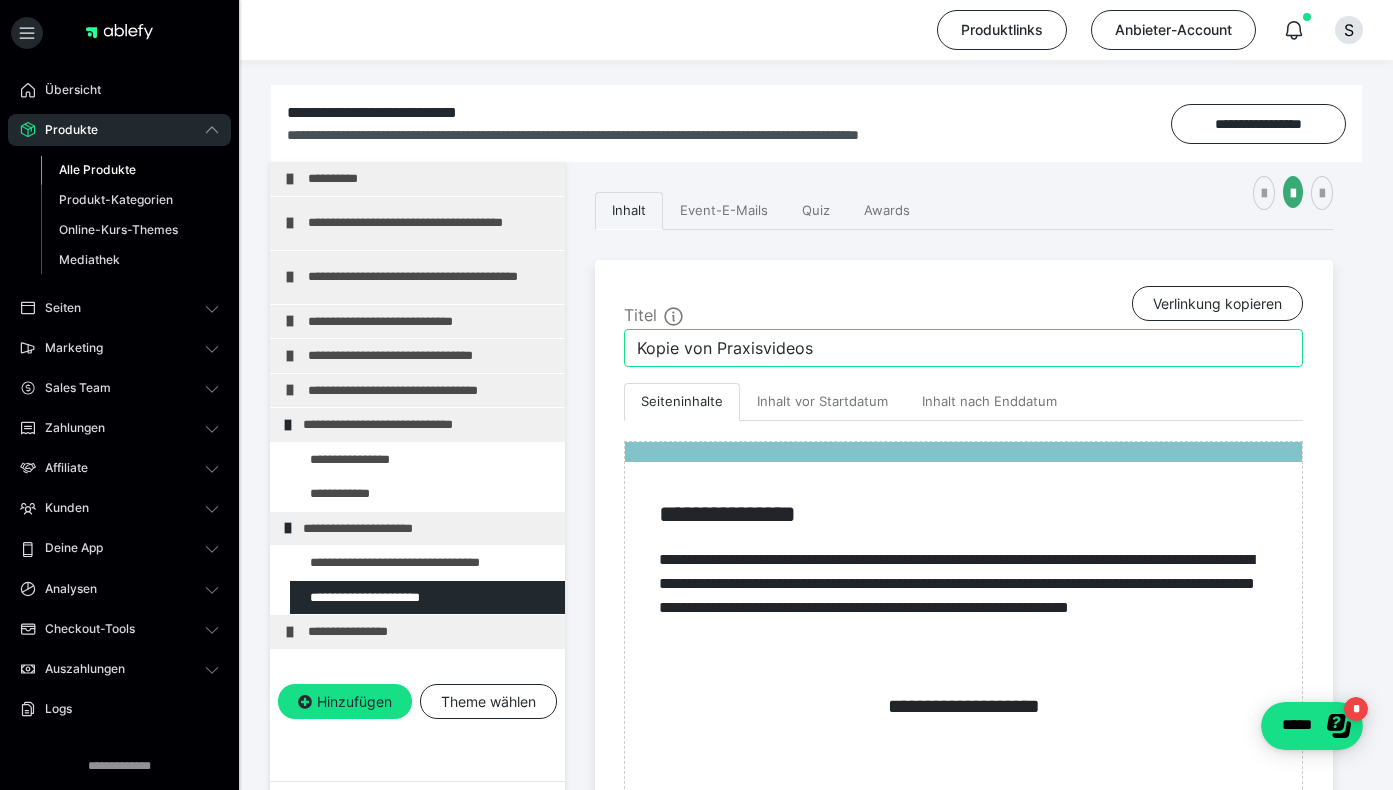 click on "Kopie von Praxisvideos" at bounding box center [963, 348] 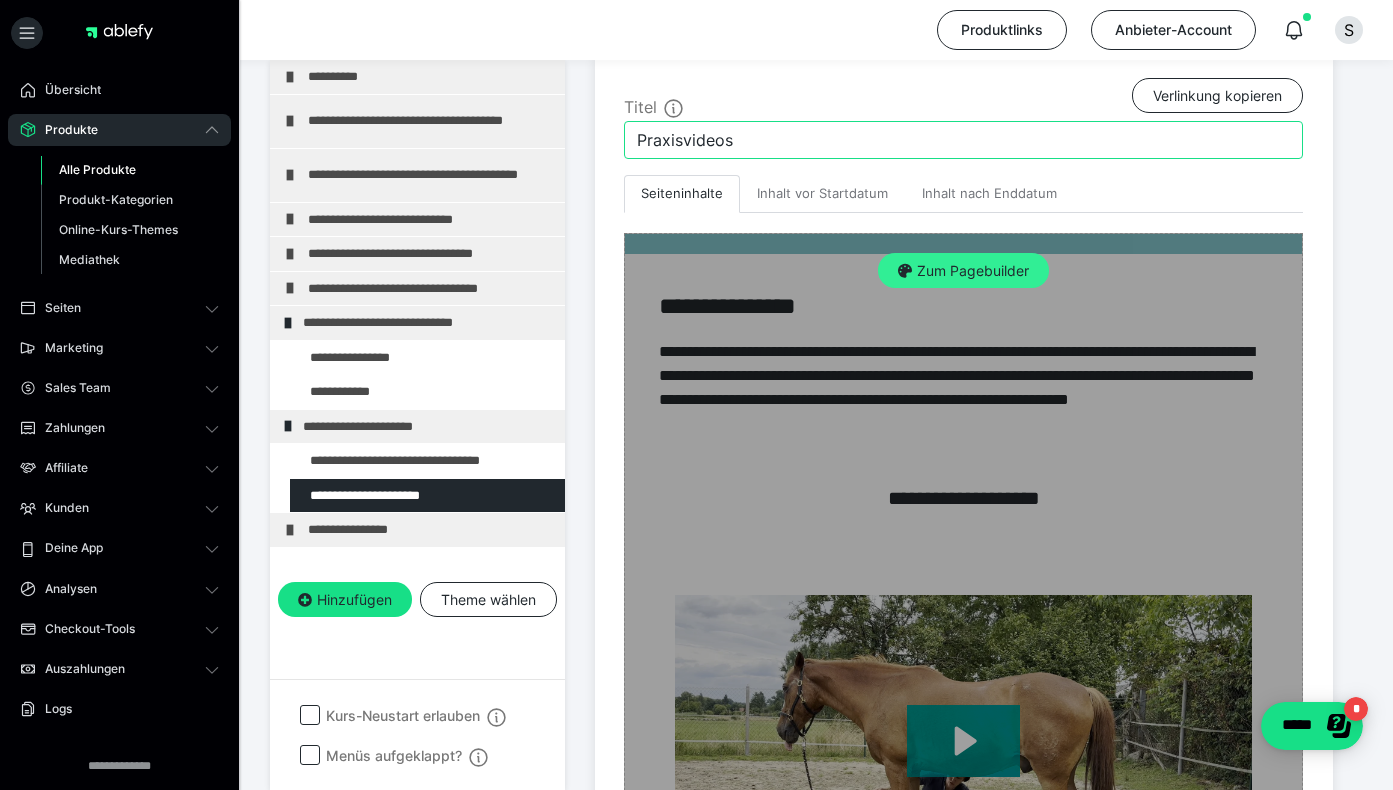 type on "Praxisvideos" 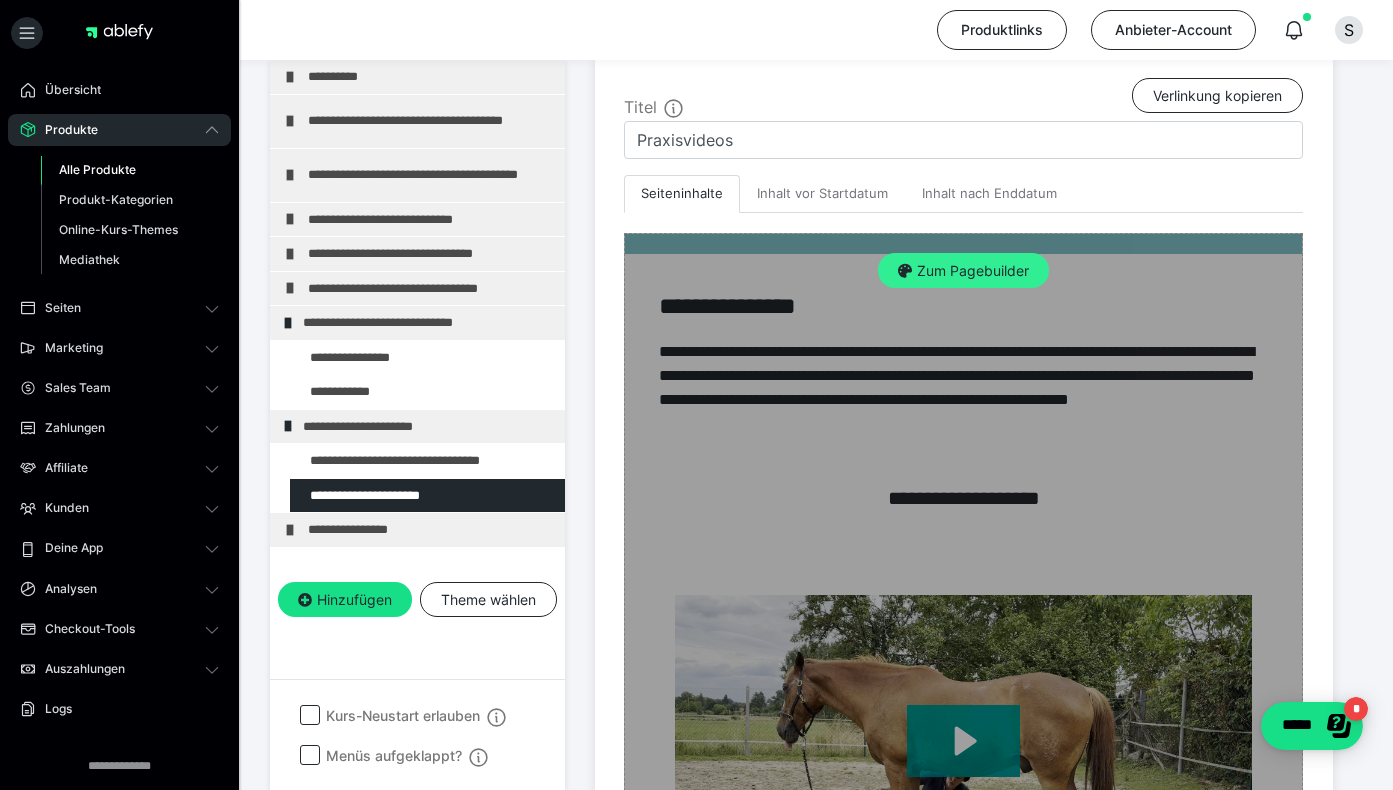 click on "Zum Pagebuilder" at bounding box center (963, 271) 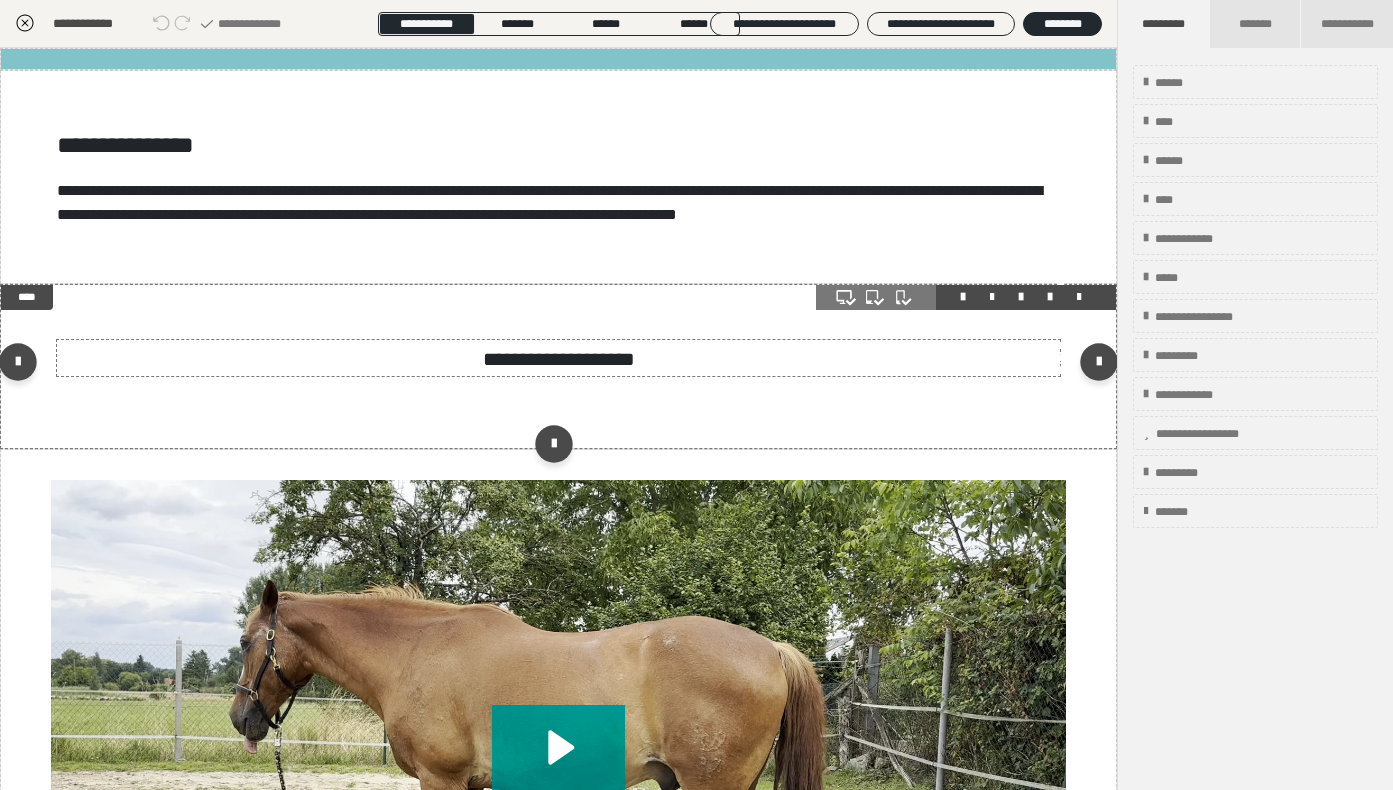 click on "**********" at bounding box center [559, 359] 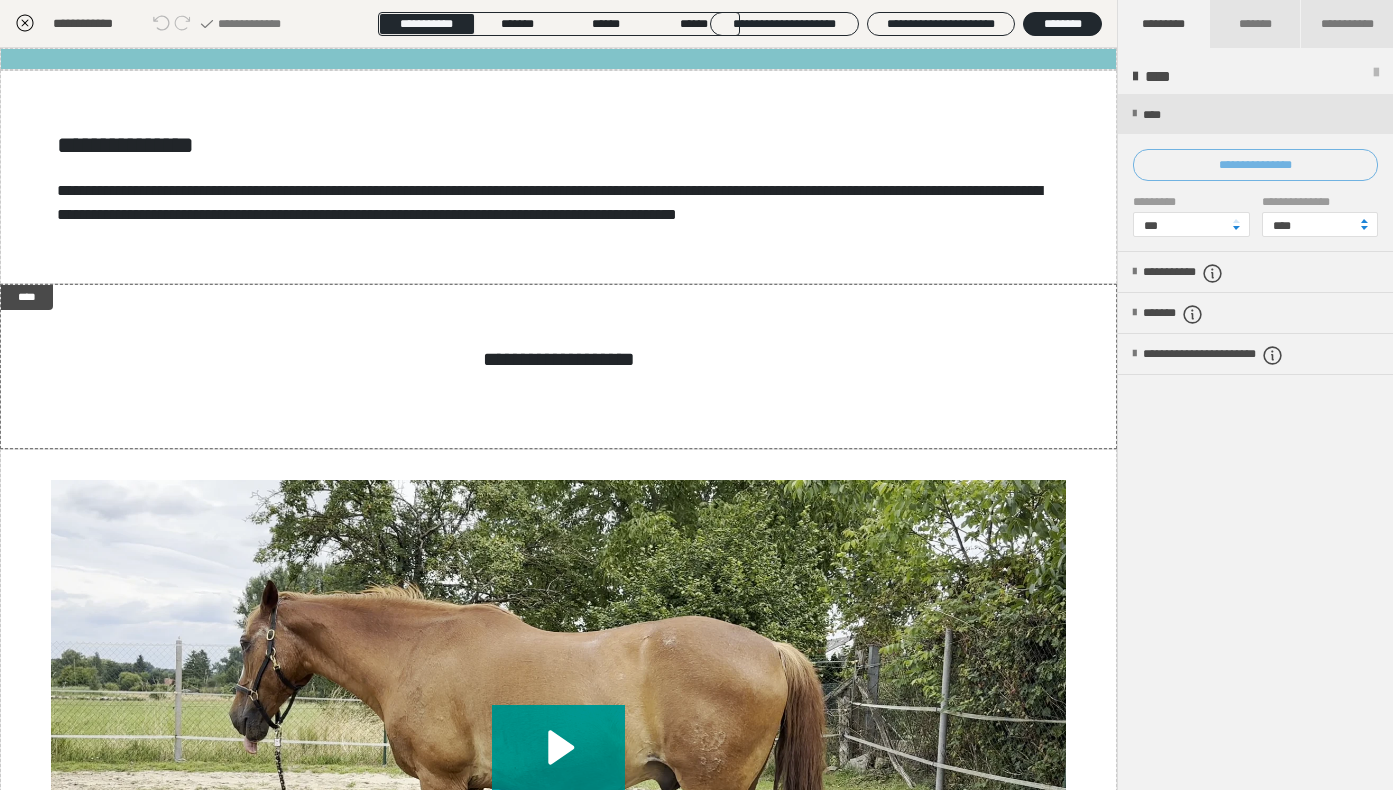 click on "**********" at bounding box center (1255, 165) 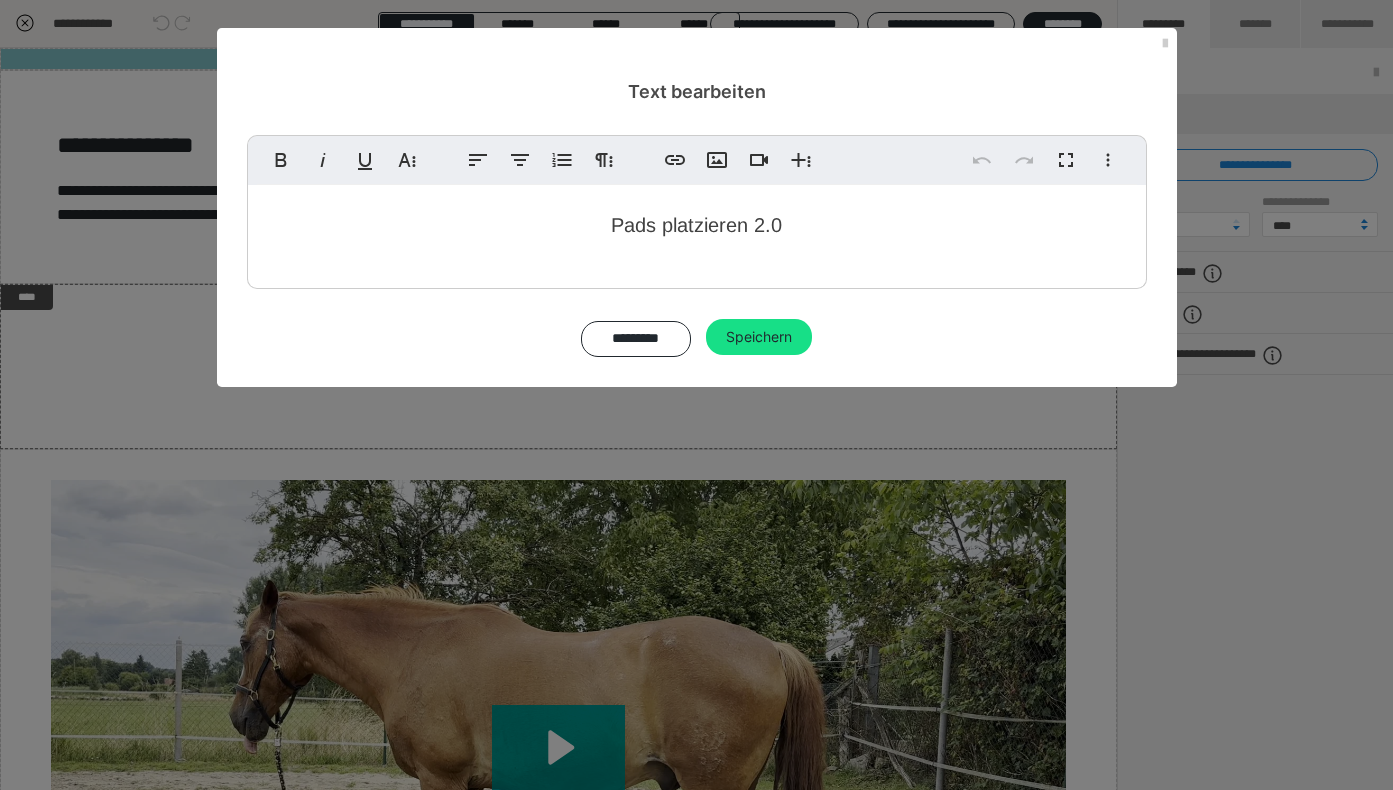 click on "Pads platzieren 2.0" at bounding box center [697, 224] 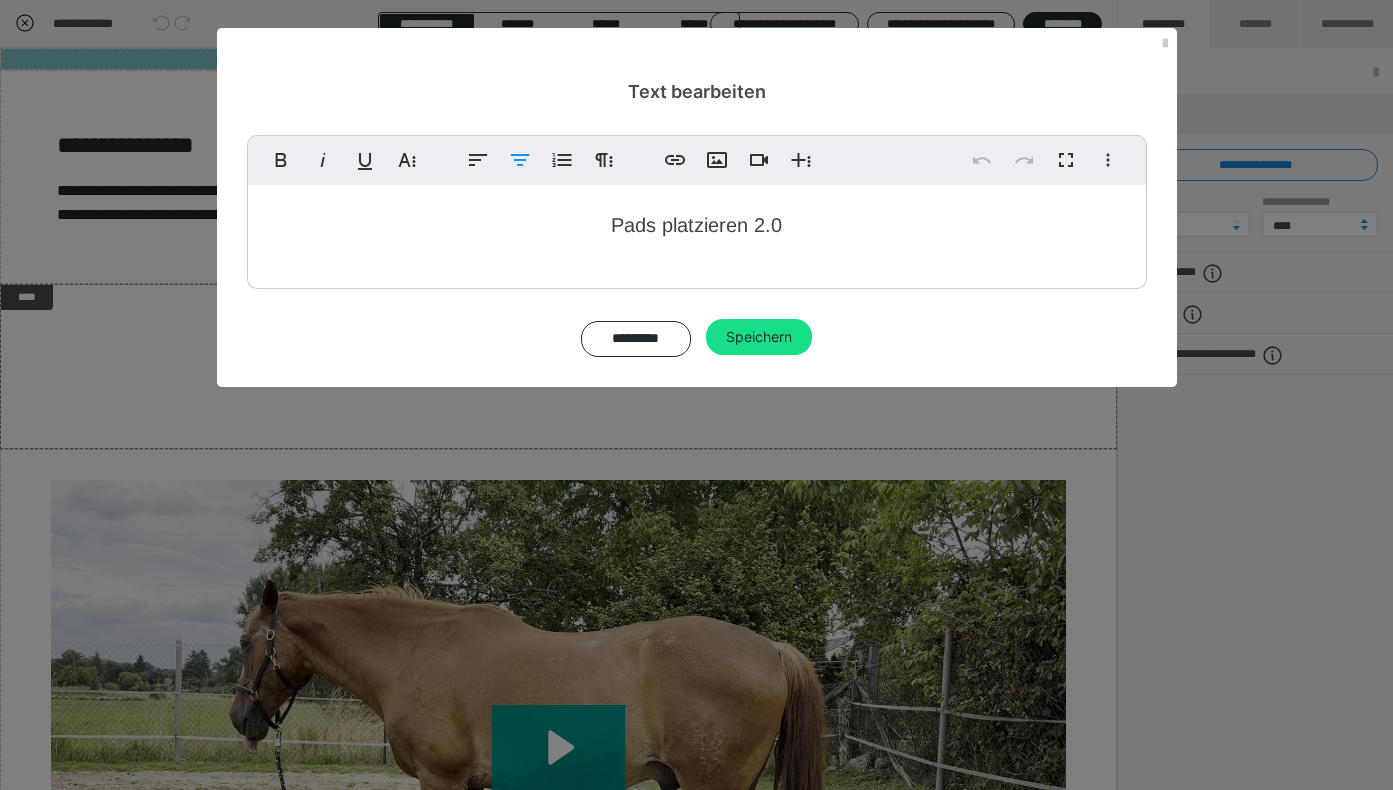 type 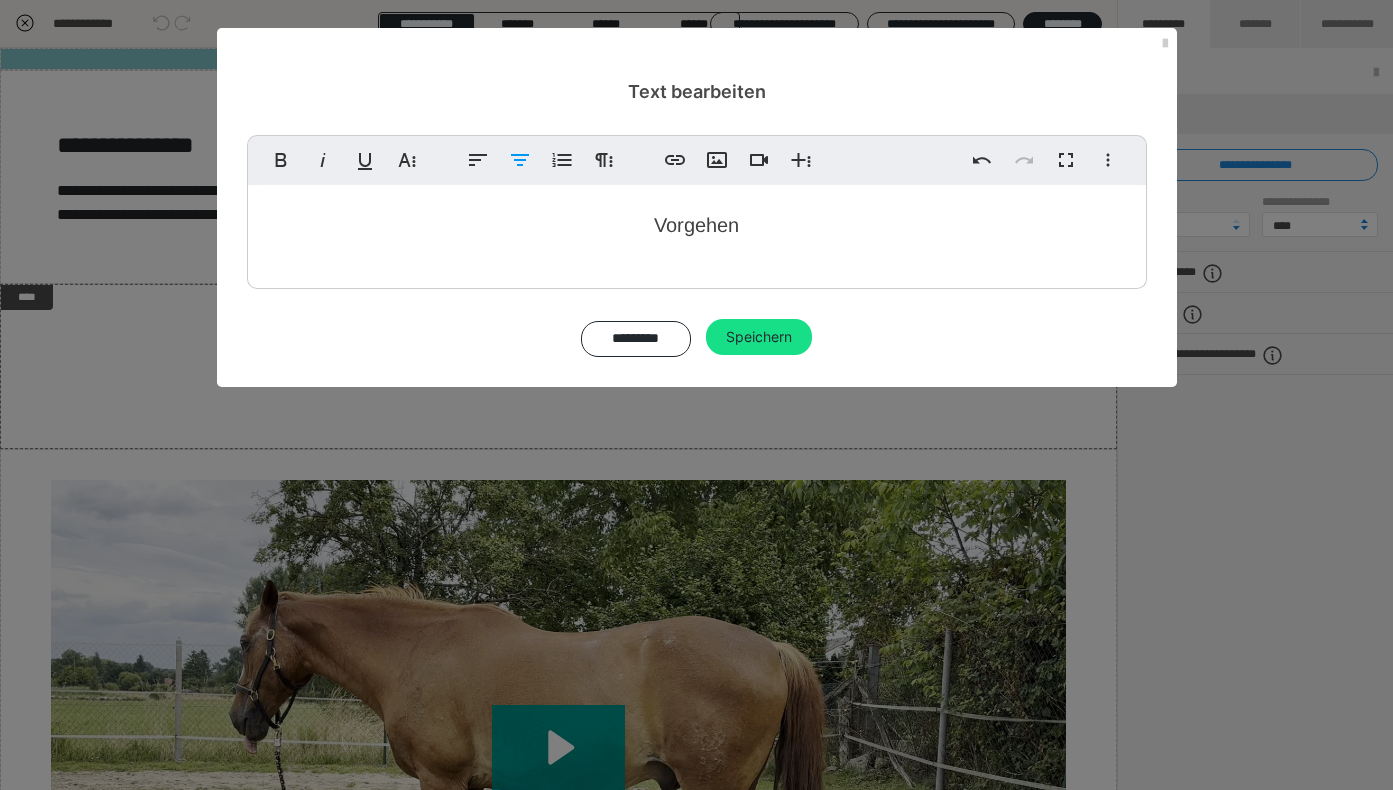 click on "Vorgehen" at bounding box center (696, 225) 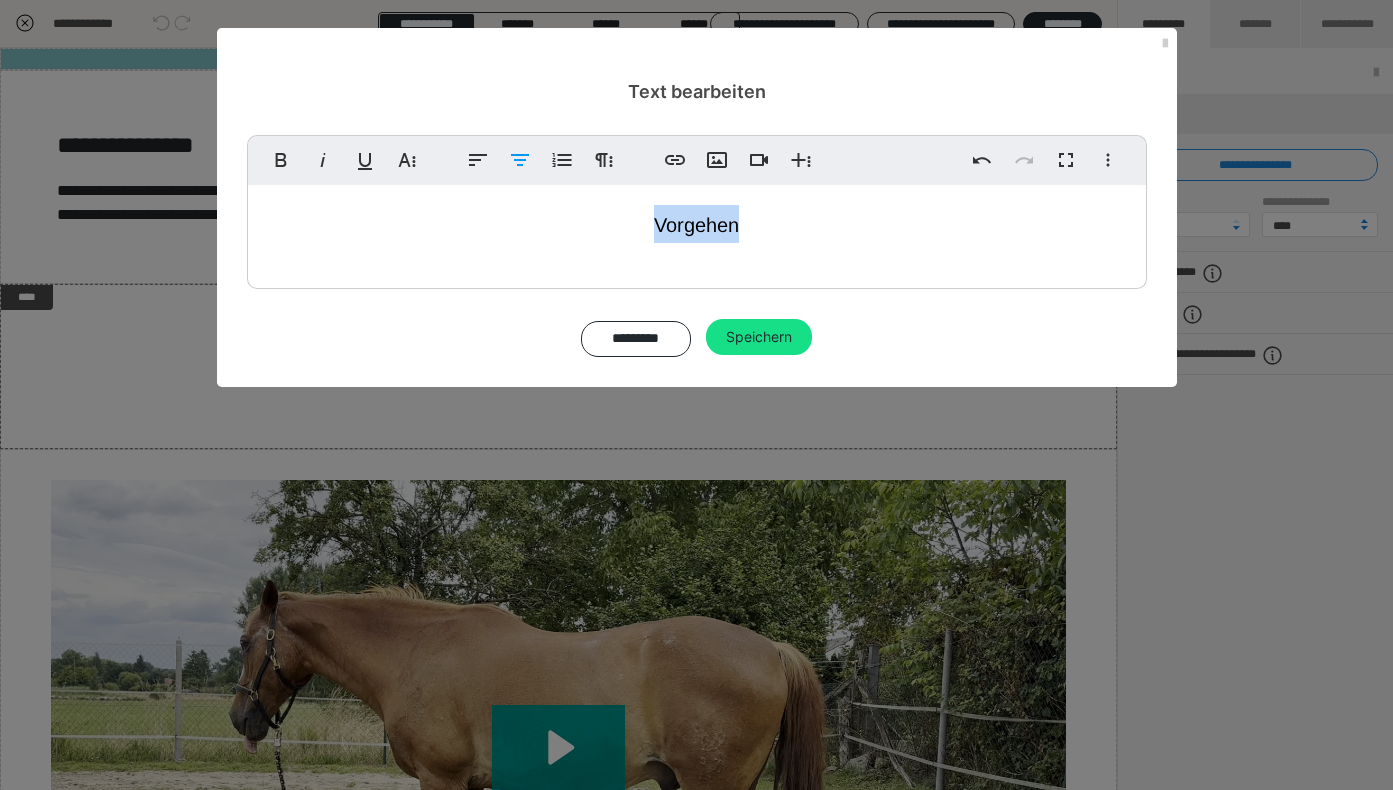 click on "Vorgehen" at bounding box center [696, 225] 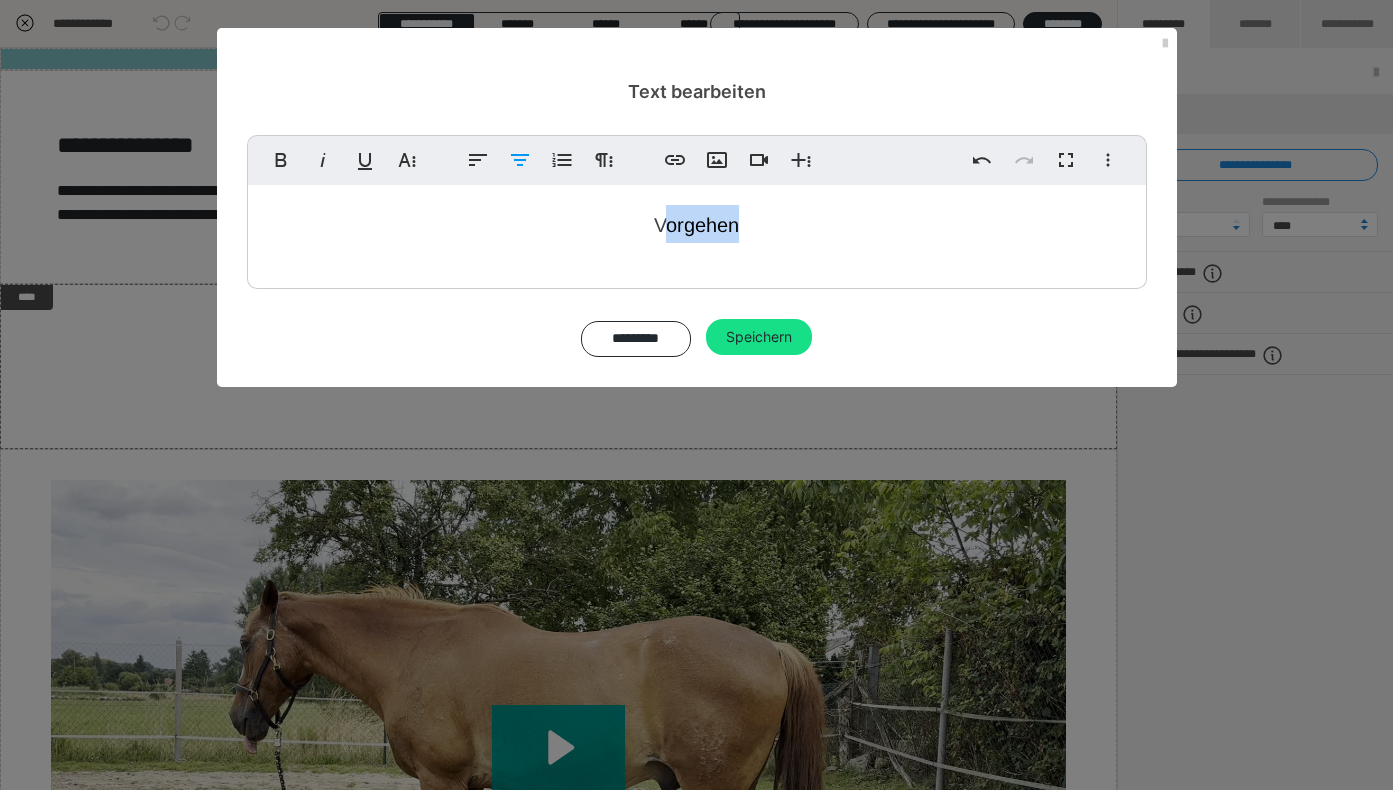 drag, startPoint x: 689, startPoint y: 228, endPoint x: 668, endPoint y: 228, distance: 21 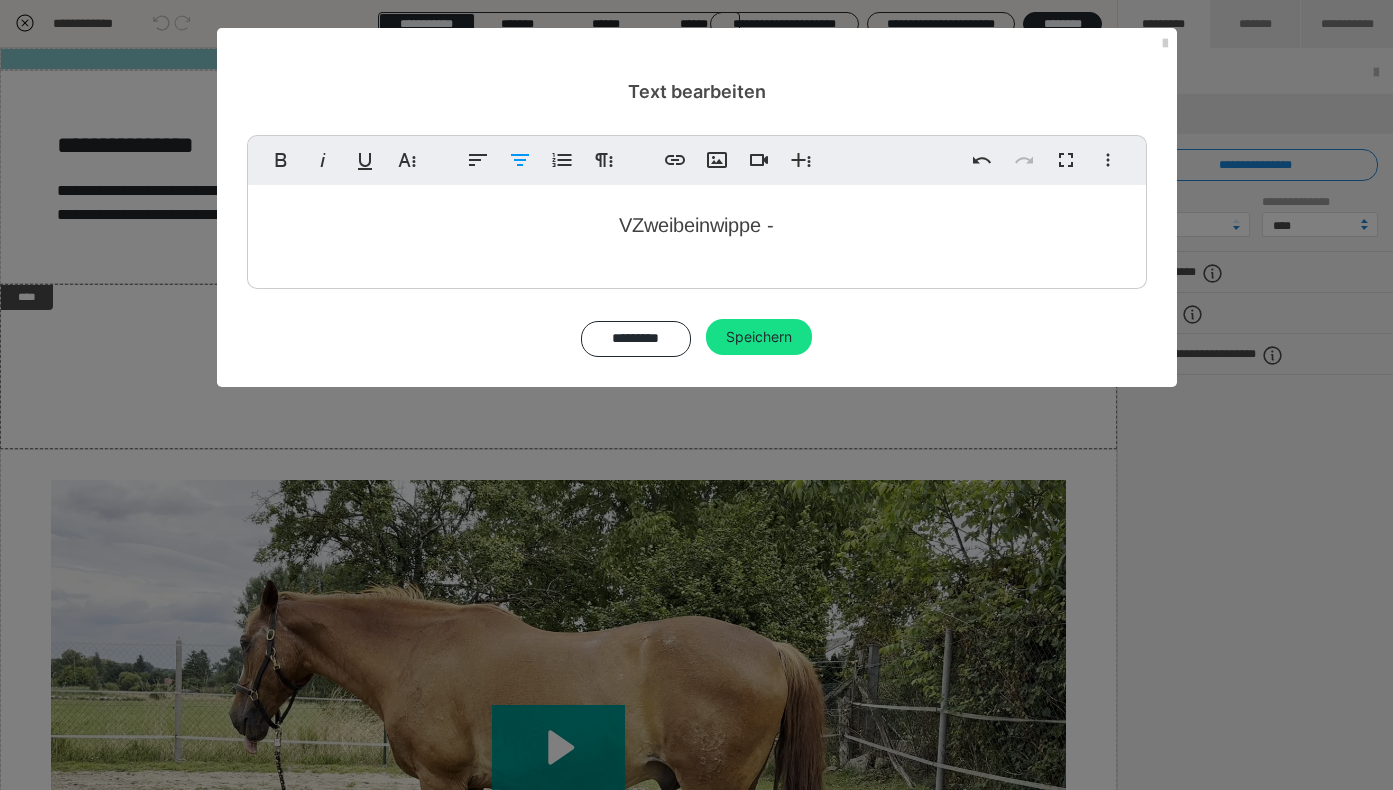 click on "VZweibeinwippe -" at bounding box center [696, 225] 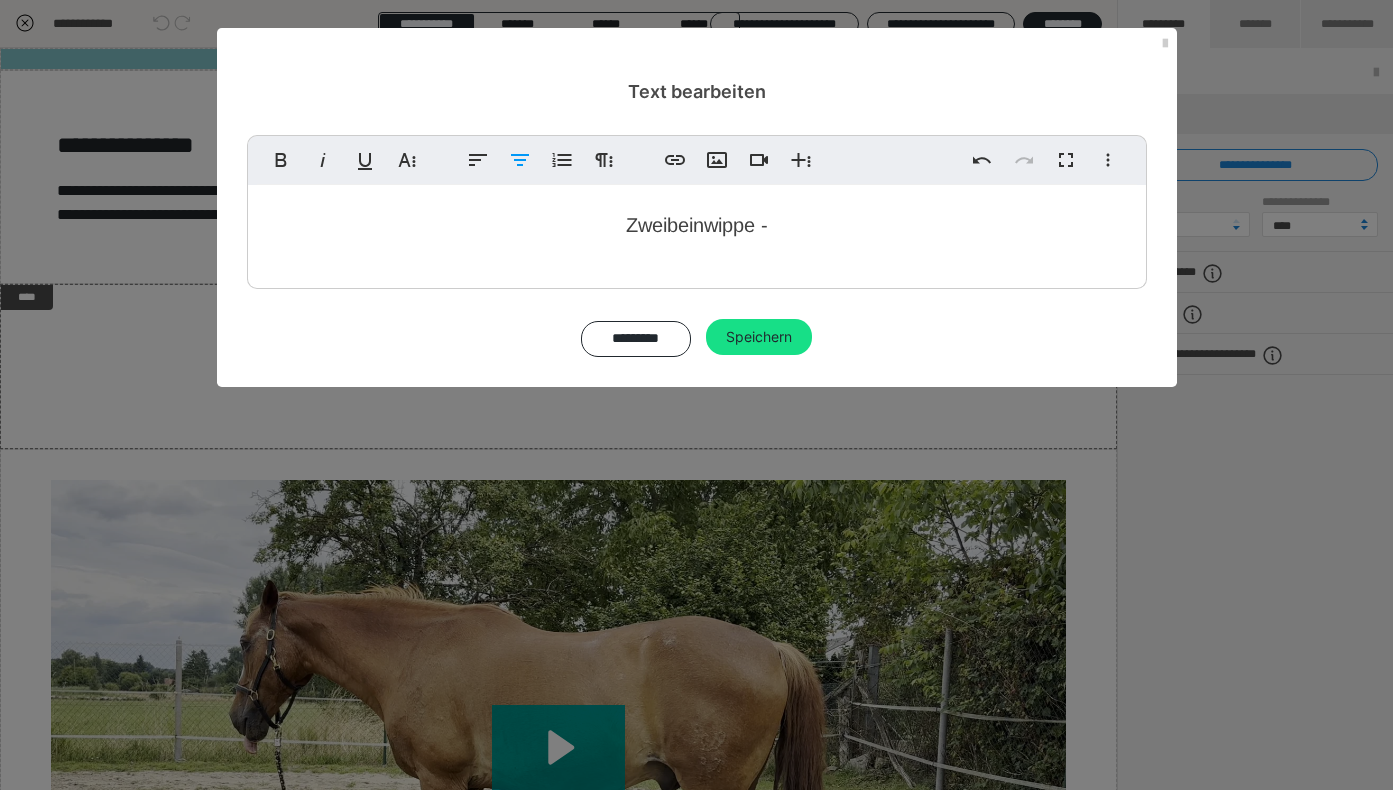 click on "Zweibeinwippe -" at bounding box center (697, 225) 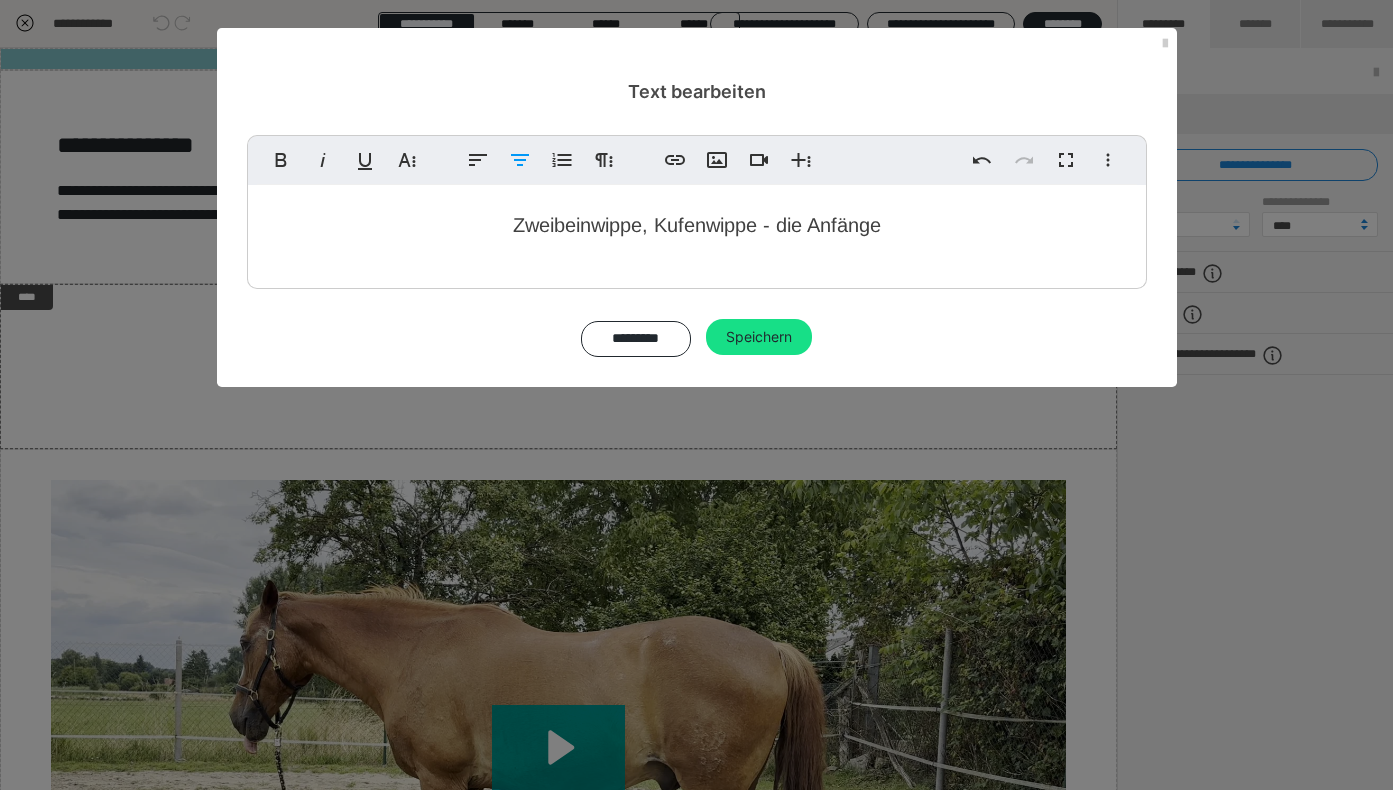 click on "Zweibeinwippe, Kufenwippe - die Anfänge" at bounding box center [697, 225] 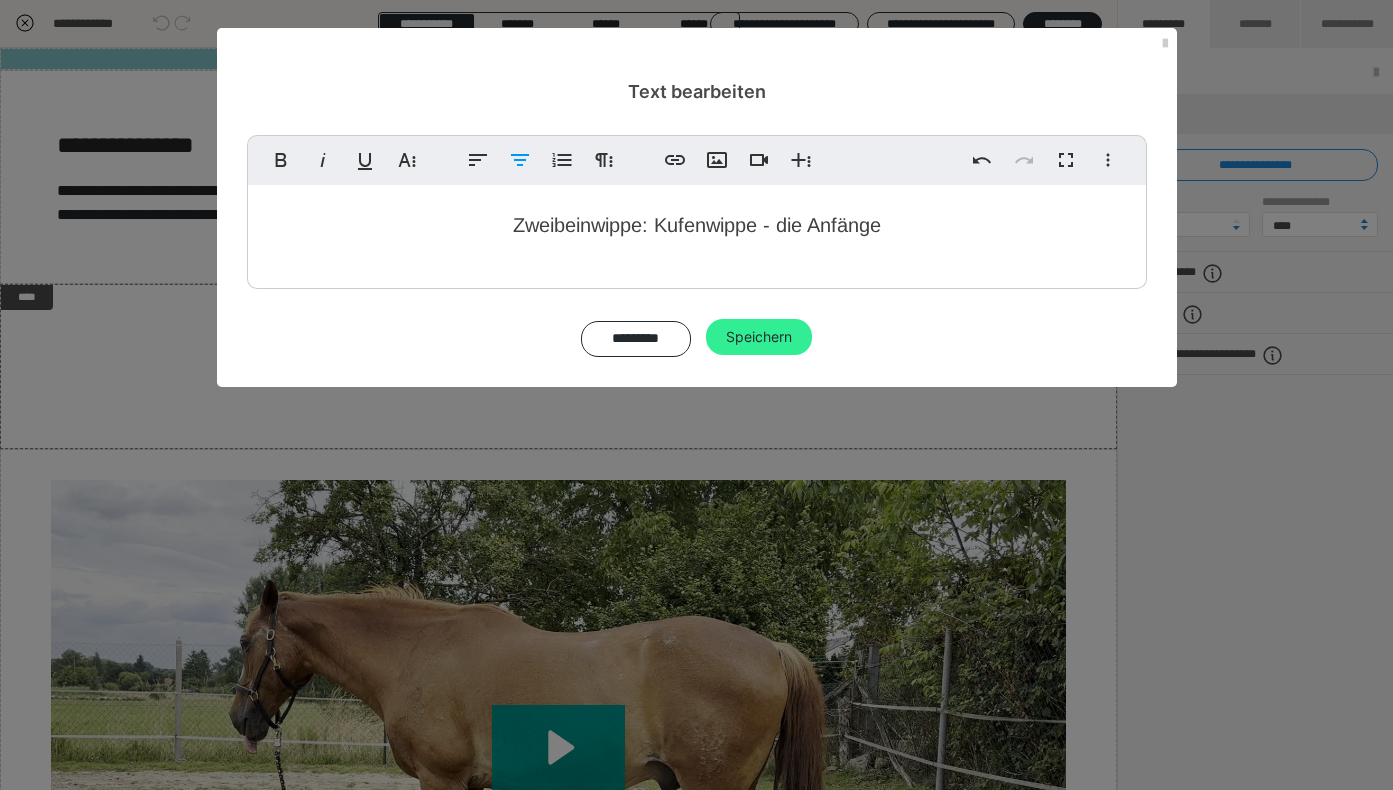 click on "Speichern" at bounding box center [759, 337] 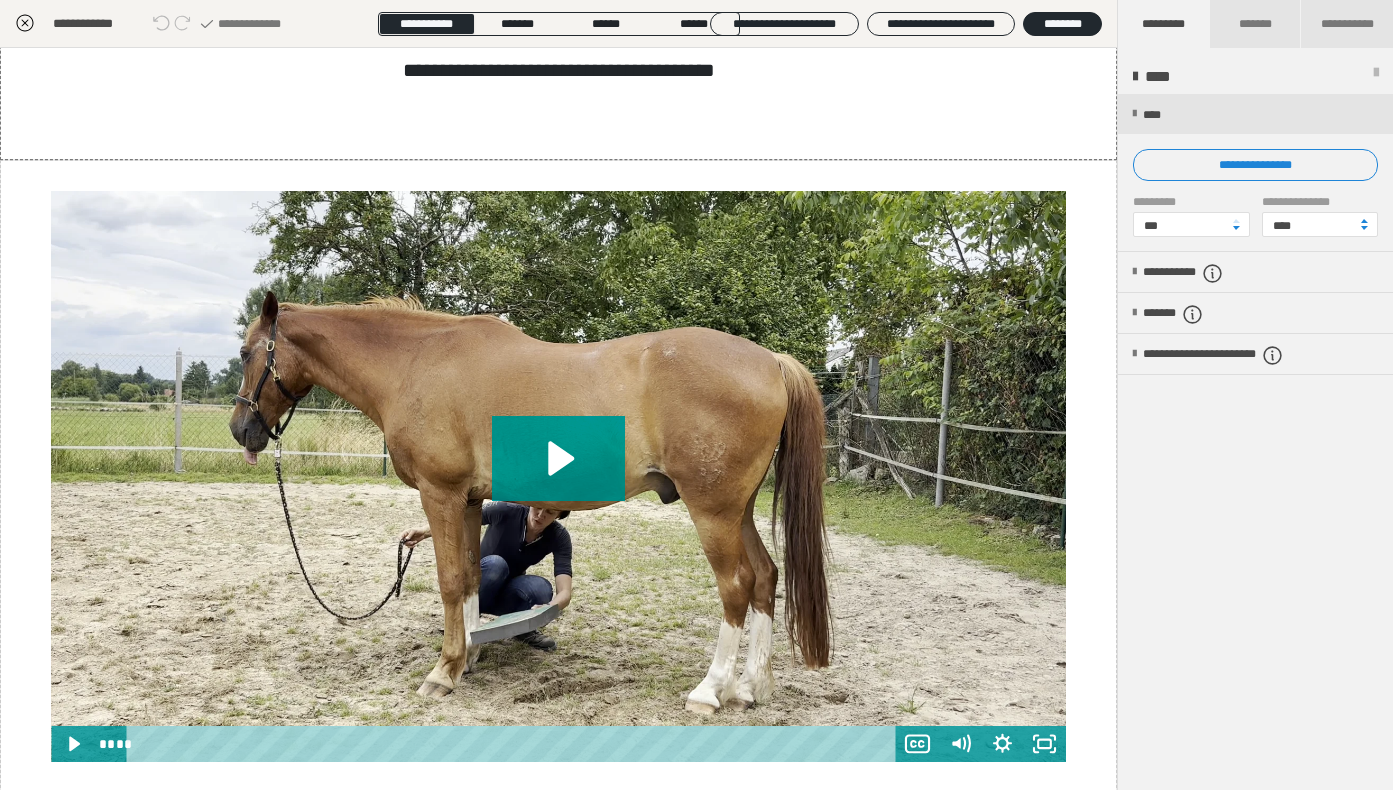 scroll, scrollTop: 0, scrollLeft: 0, axis: both 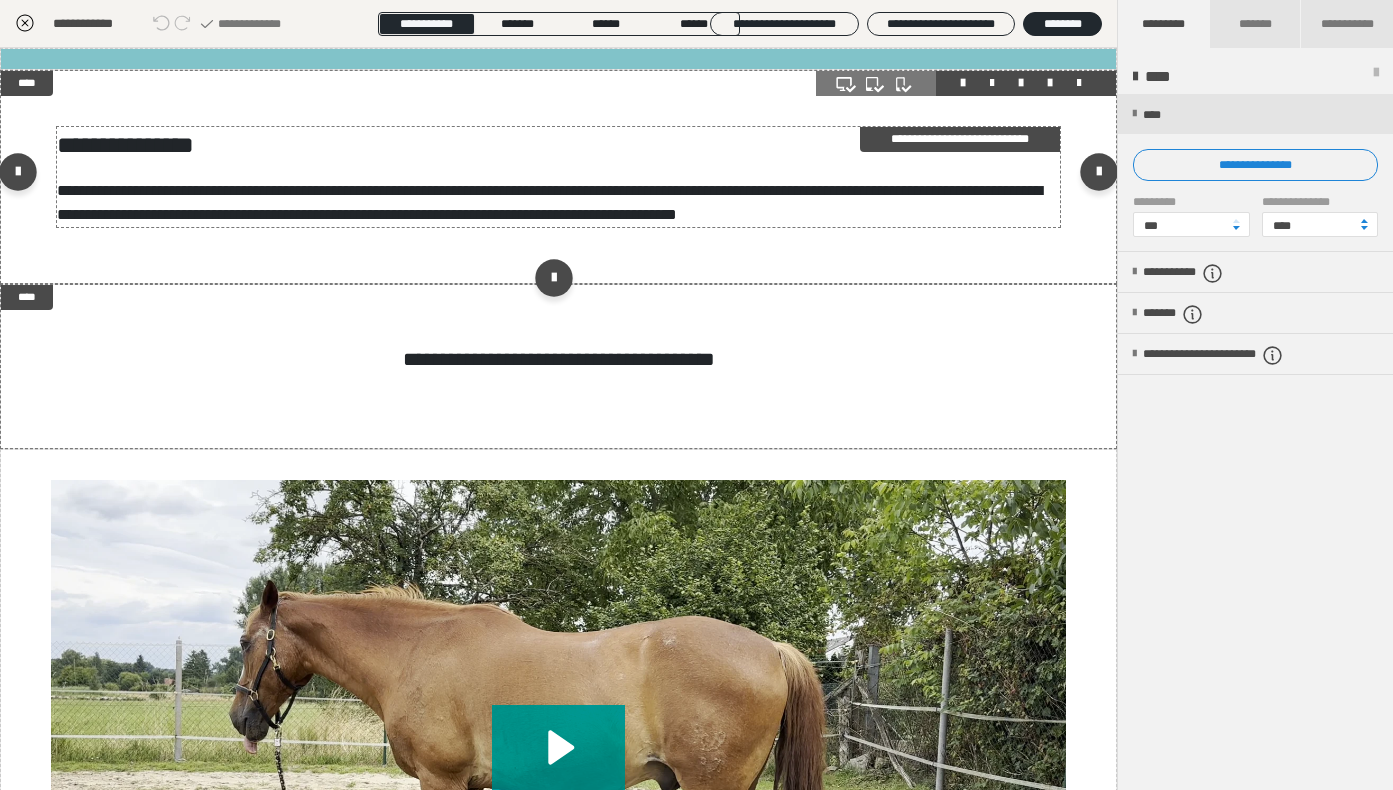 click on "**********" at bounding box center [549, 202] 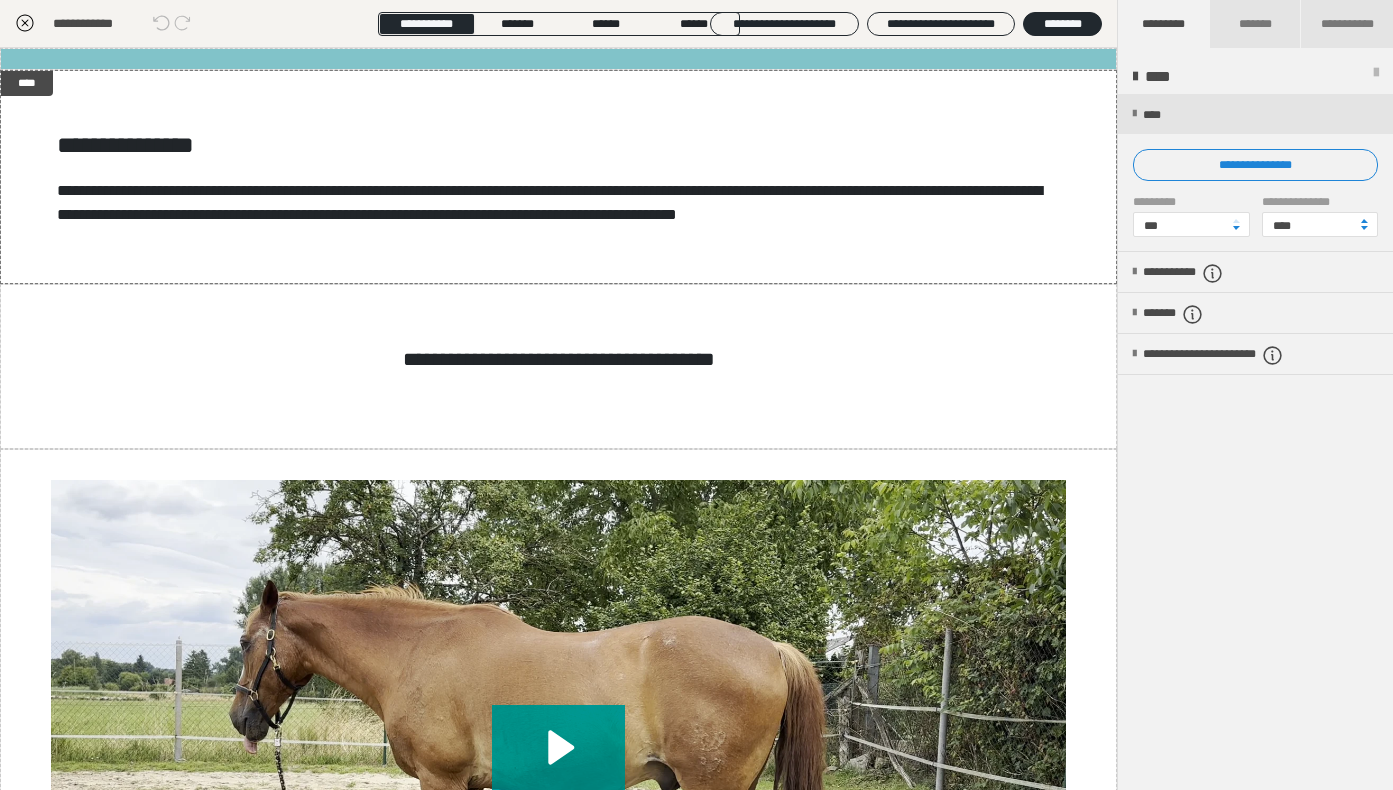 click on "**********" at bounding box center [1255, 165] 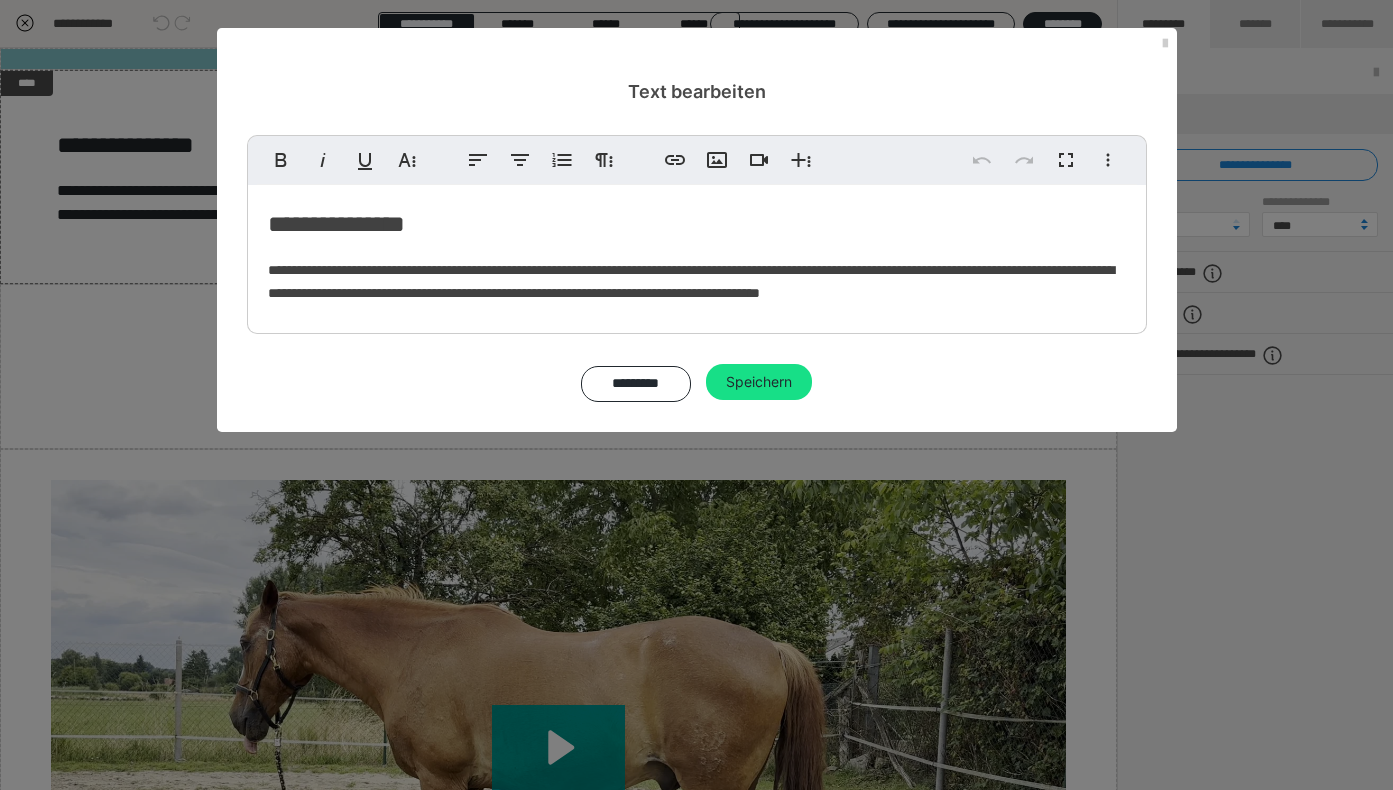 click on "**********" at bounding box center [697, 254] 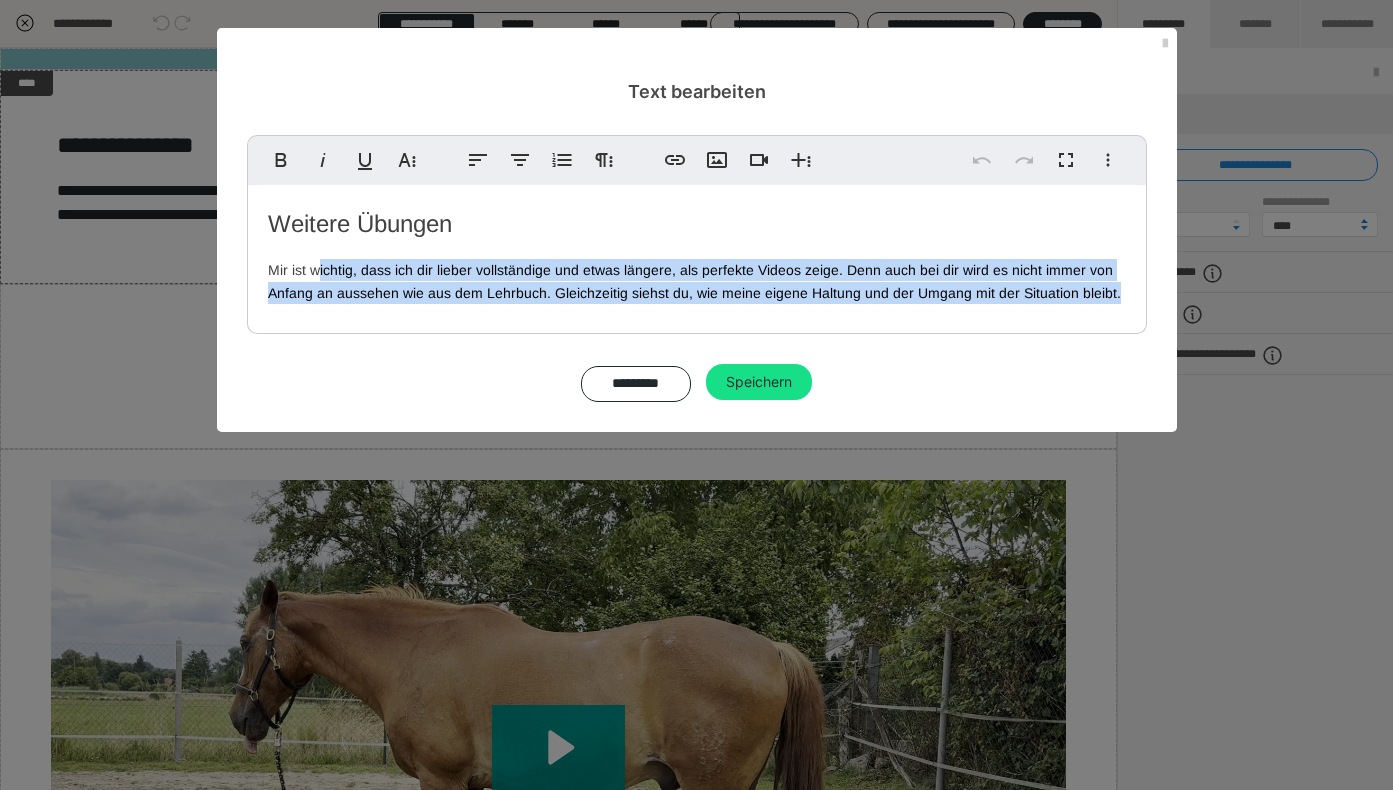 drag, startPoint x: 1111, startPoint y: 294, endPoint x: 315, endPoint y: 266, distance: 796.4923 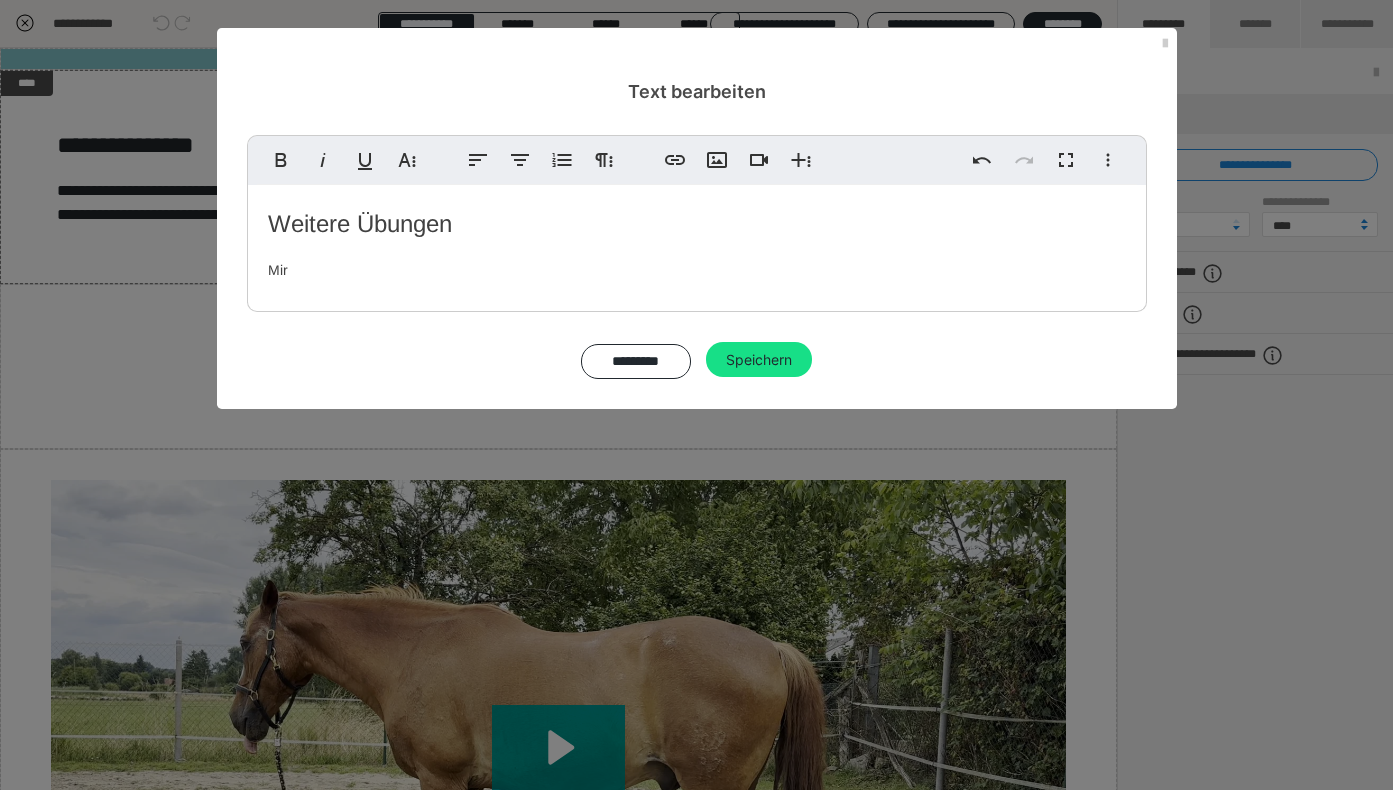 click on "Weitere Übungen" at bounding box center [697, 224] 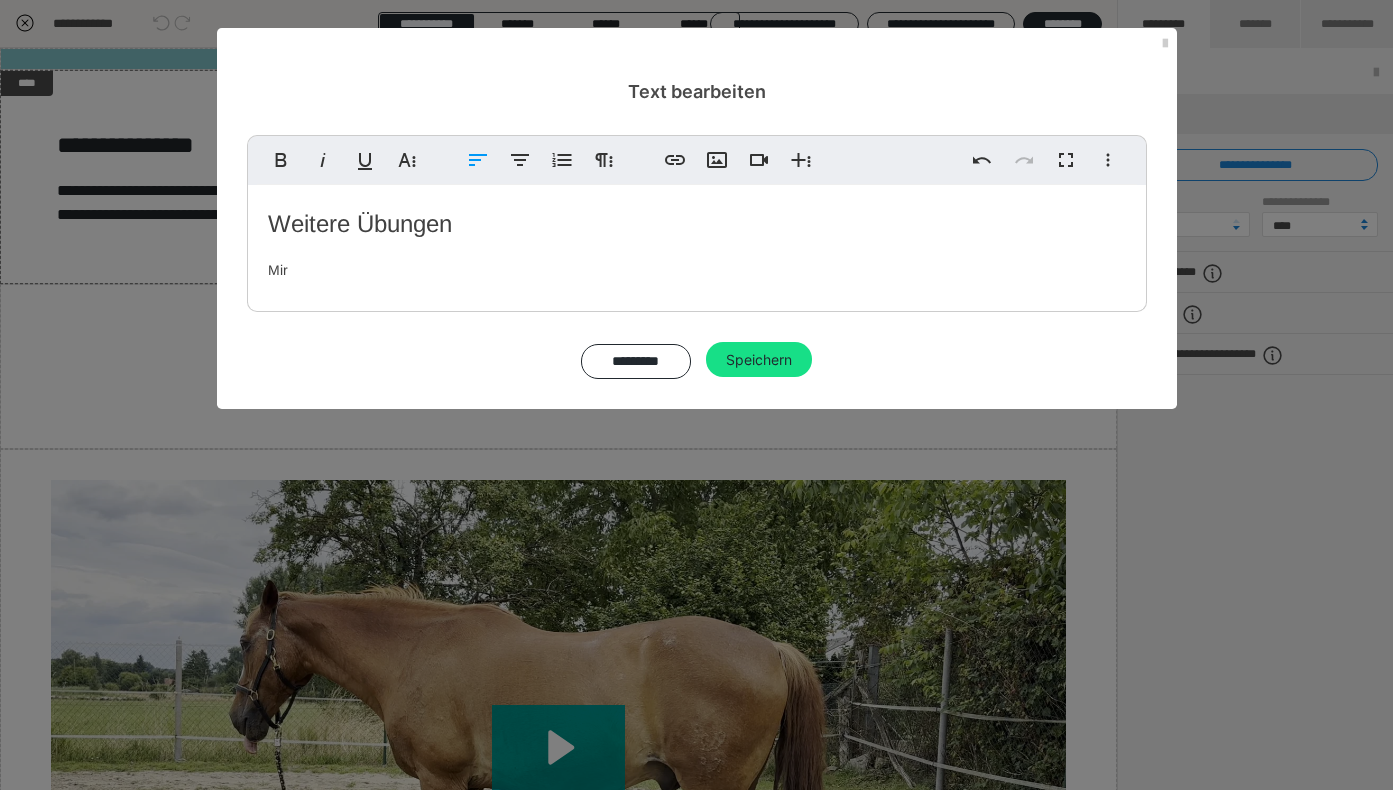 click on "Weitere Übungen" at bounding box center [360, 223] 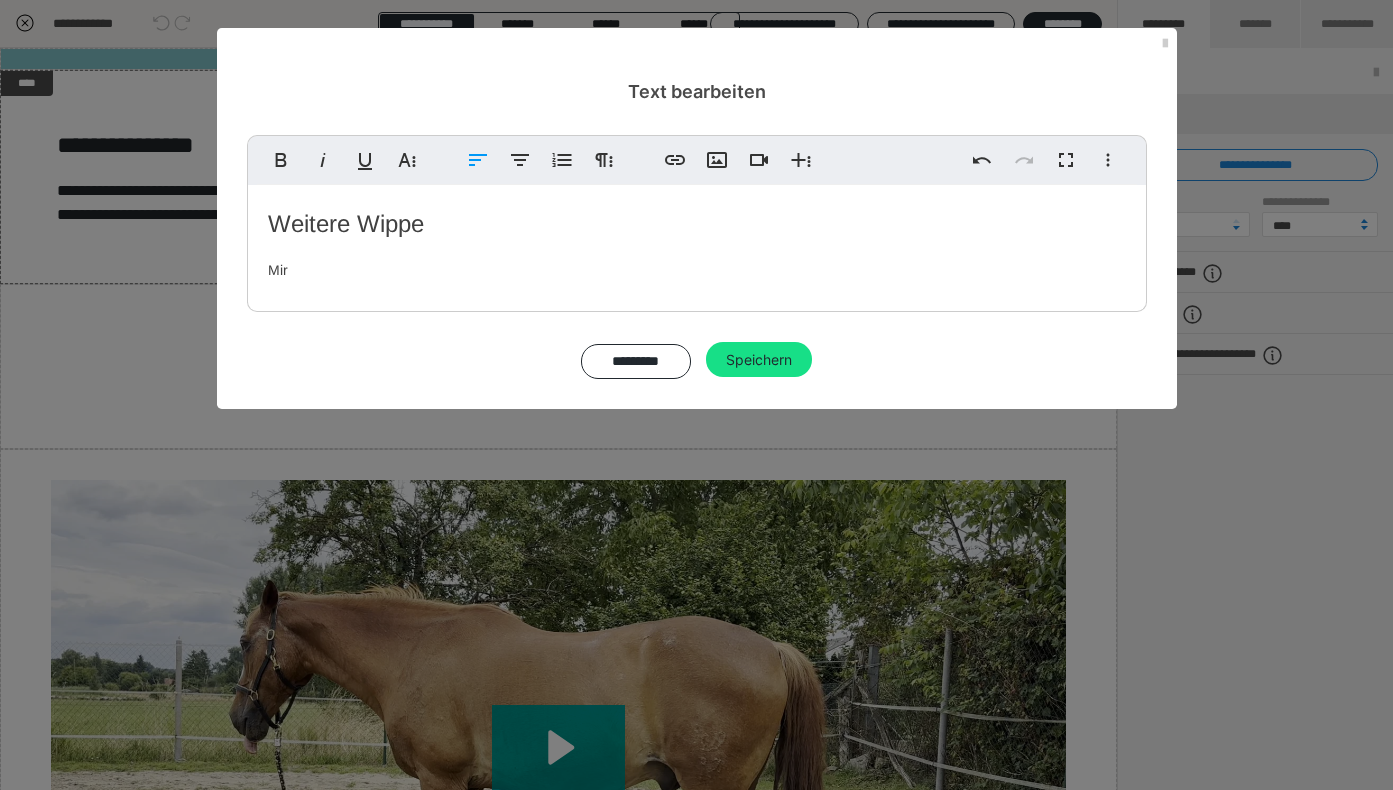 type 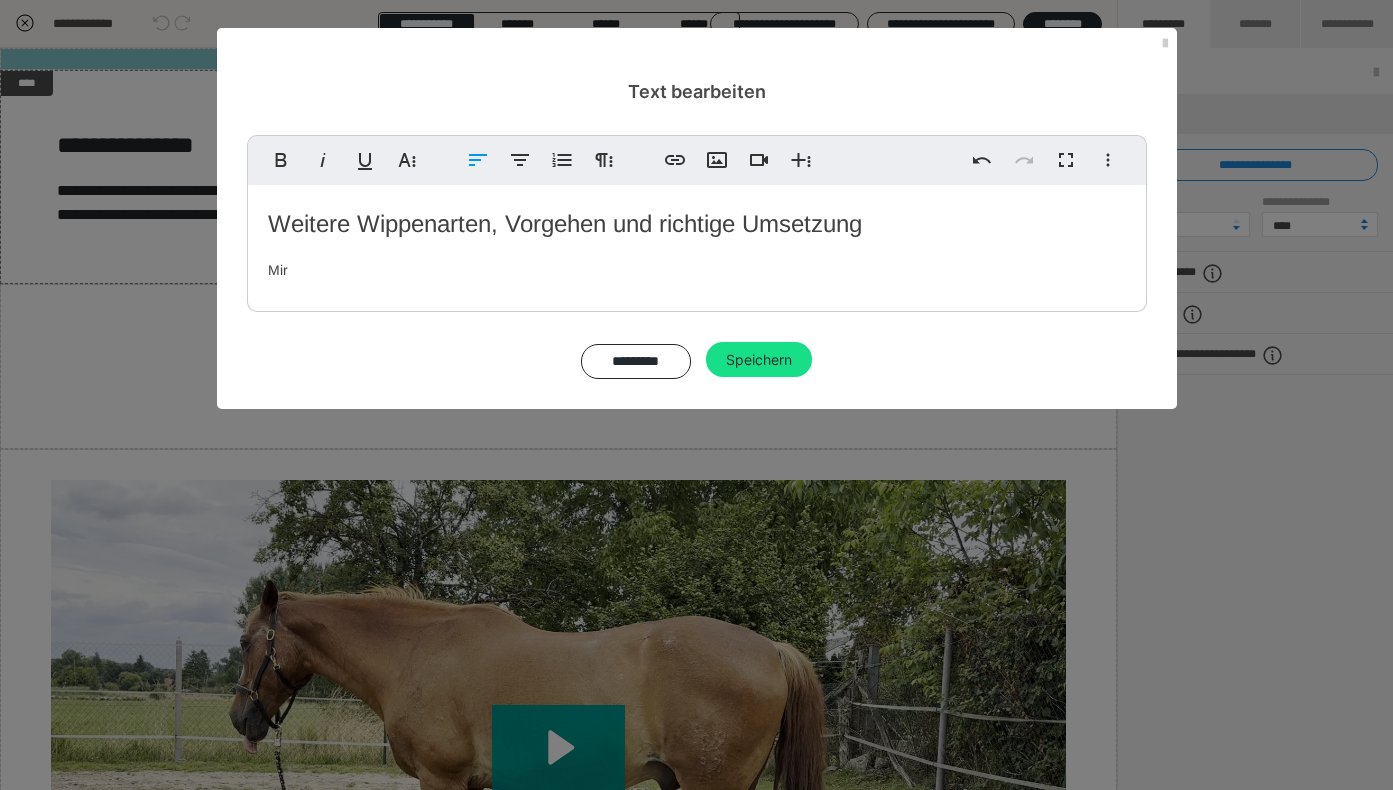 click on "Weitere Wippenarten, Vorgehen und richtige Umsetzung" at bounding box center (565, 223) 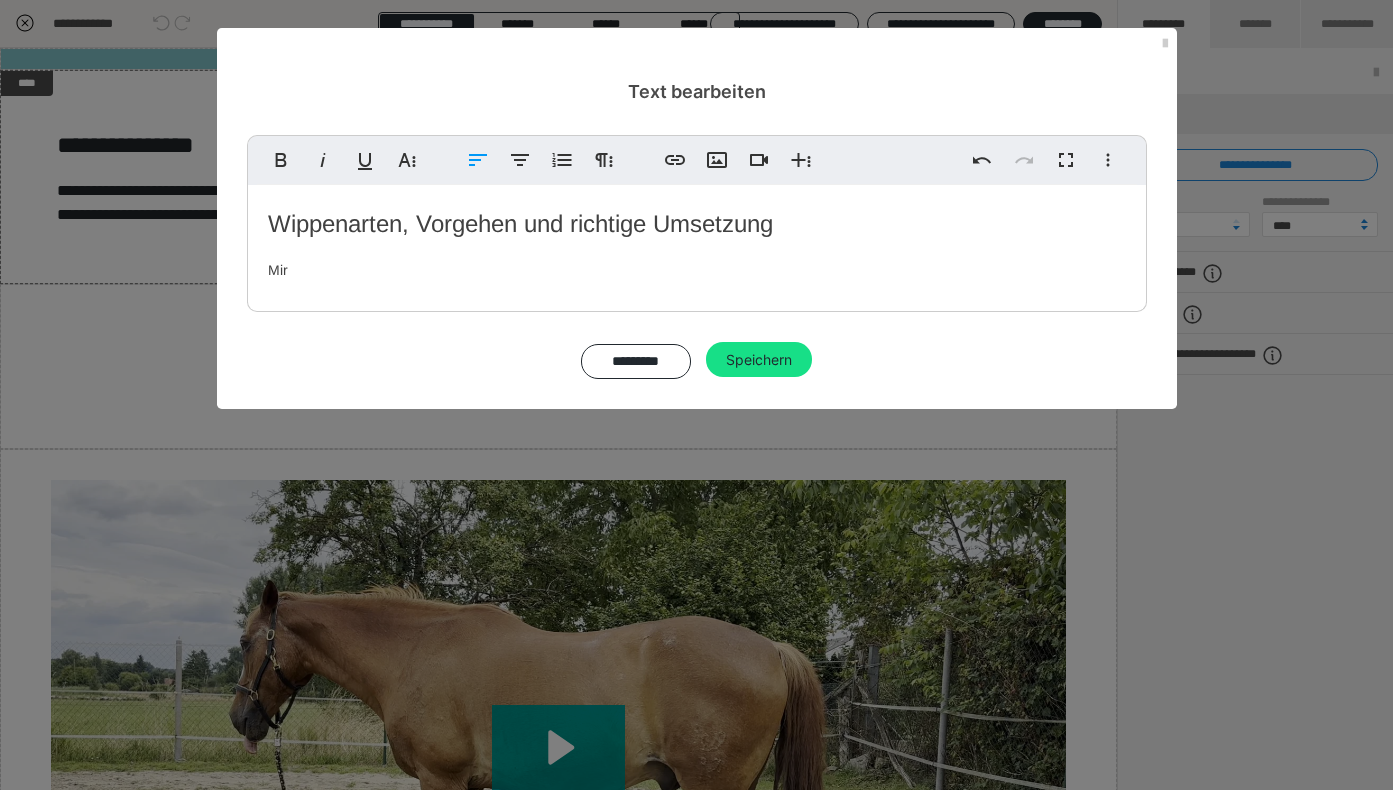 click on "Wippenarten, Vorgehen und richtige Umsetzung" at bounding box center (520, 223) 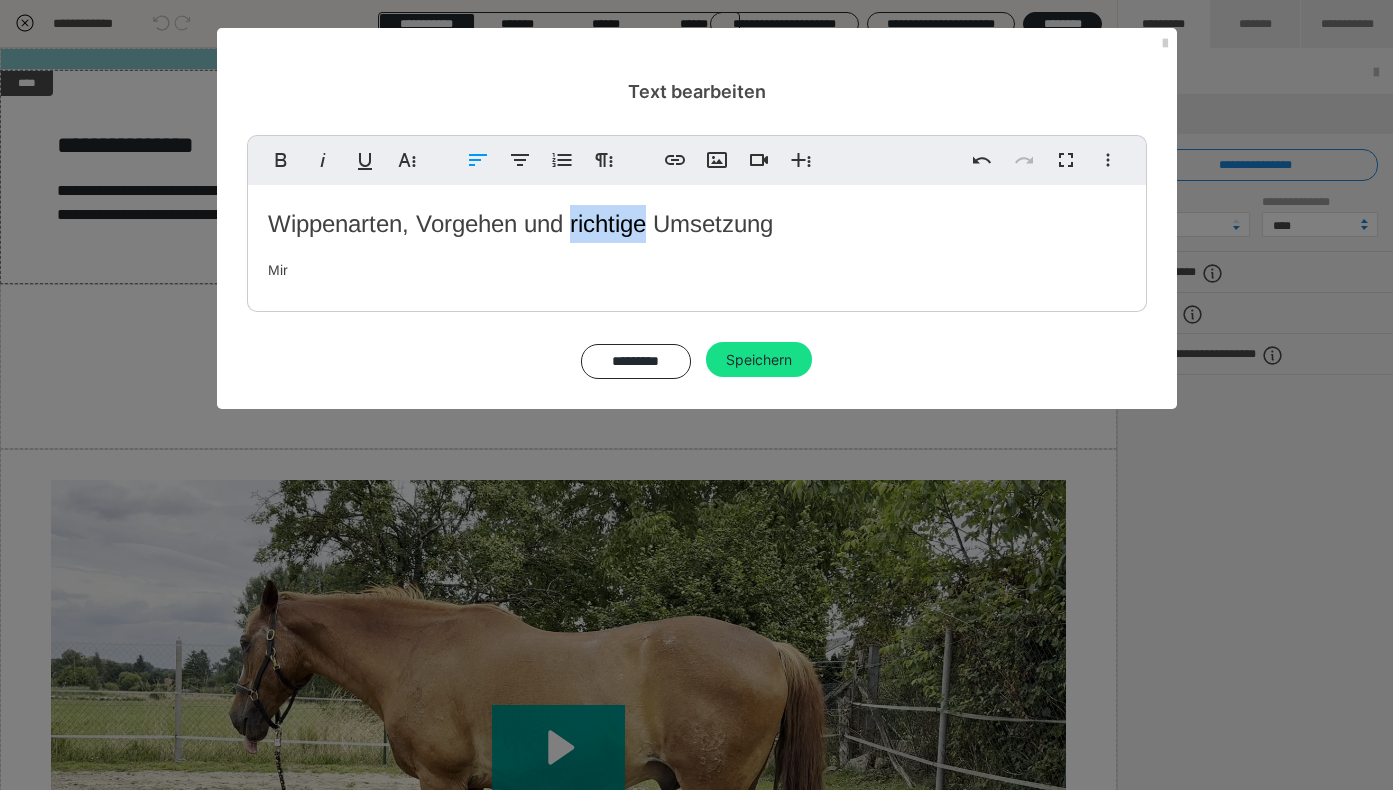 click on "Wippenarten, Vorgehen und richtige Umsetzung" at bounding box center (520, 223) 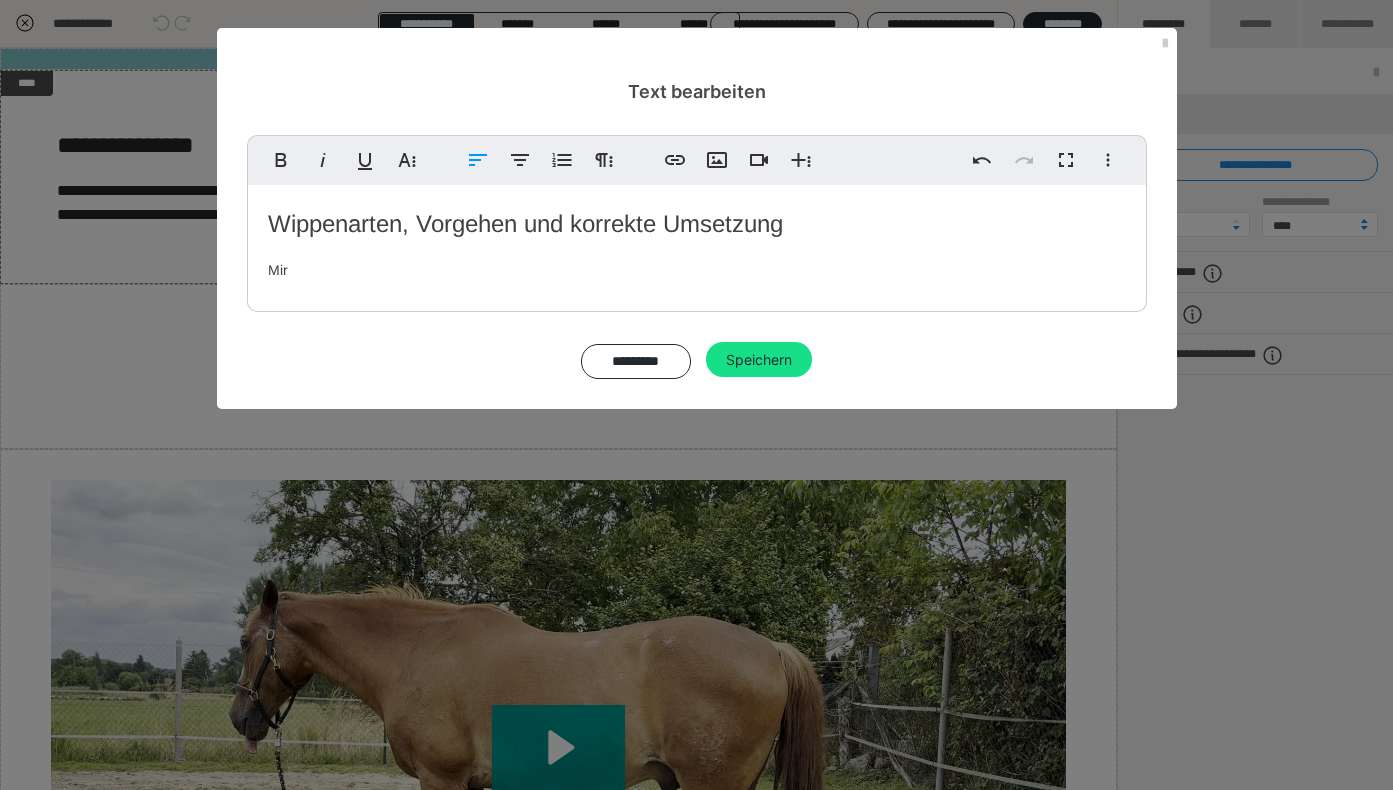 click on "Wippenarten, Vorgehen und korrekte Umsetzung Mir" at bounding box center (697, 243) 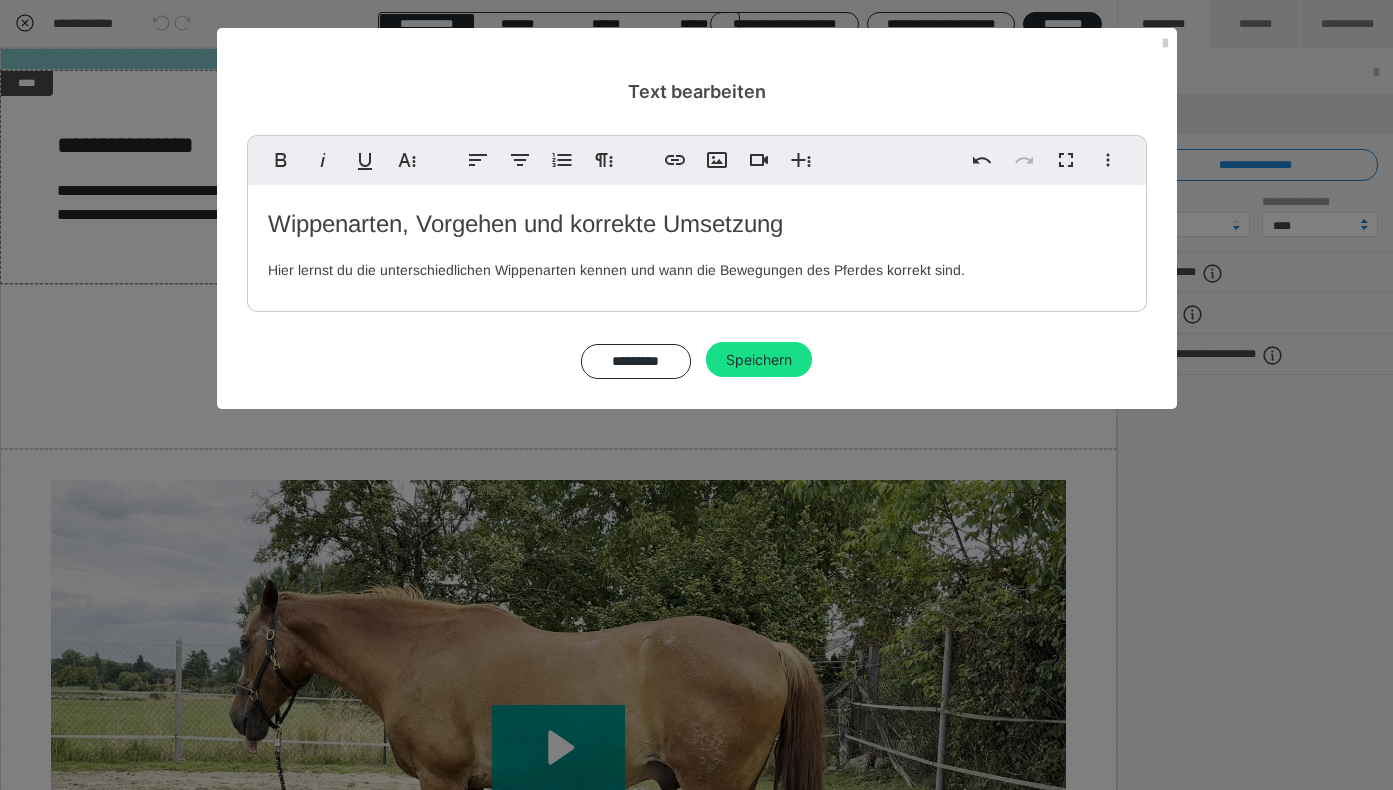 click on "Hier lernst du die unterschiedlichen Wippenarten kennen und wann die Bewegungen des Pferdes korrekt sind." at bounding box center (616, 270) 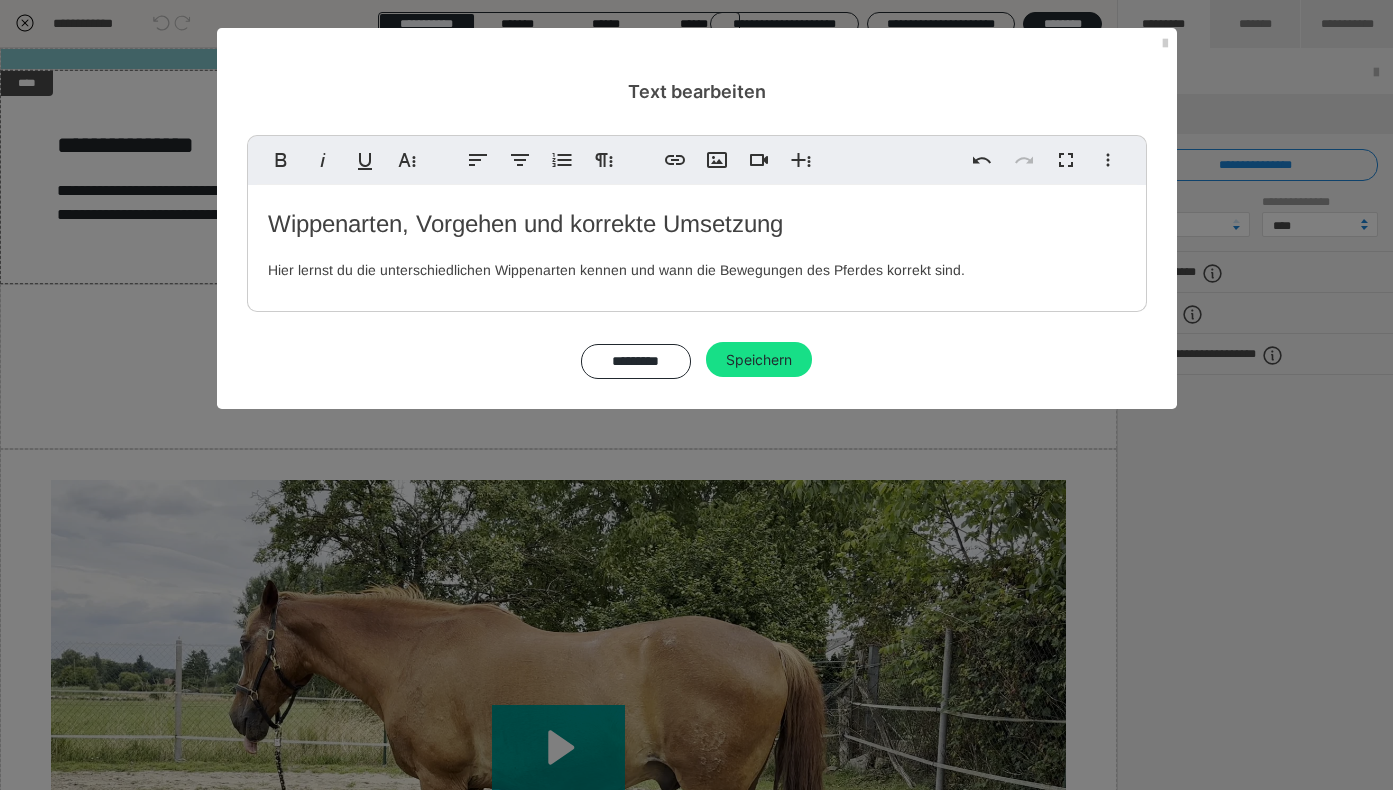 click on "Hier lernst du die unterschiedlichen Wippenarten kennen und wann die Bewegungen des Pferdes korrekt sind." at bounding box center [616, 270] 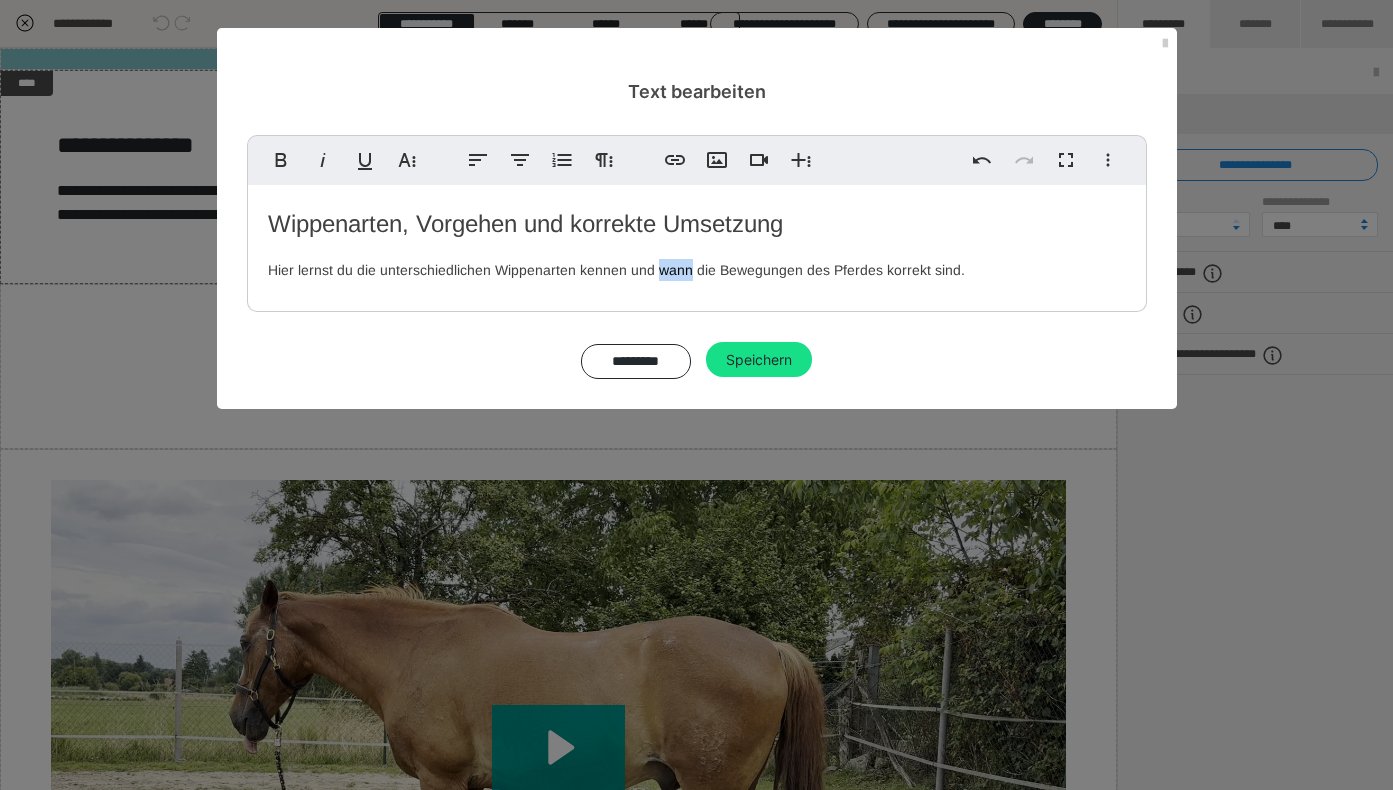 click on "Hier lernst du die unterschiedlichen Wippenarten kennen und wann die Bewegungen des Pferdes korrekt sind." at bounding box center [616, 270] 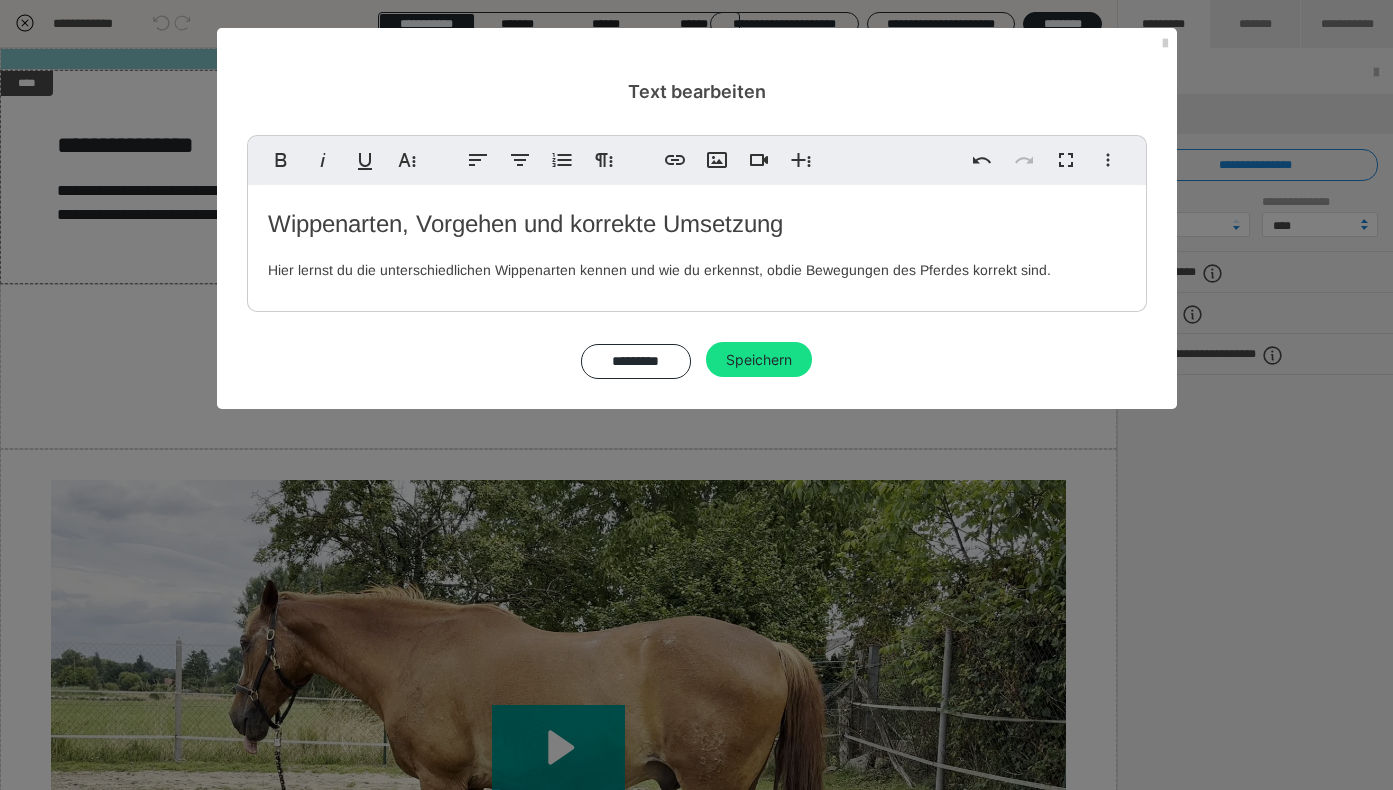 click on "Hier lernst du die unterschiedlichen Wippenarten kennen und wie du erkennst, ob  die Bewegungen des Pferdes korrekt sind." at bounding box center (659, 270) 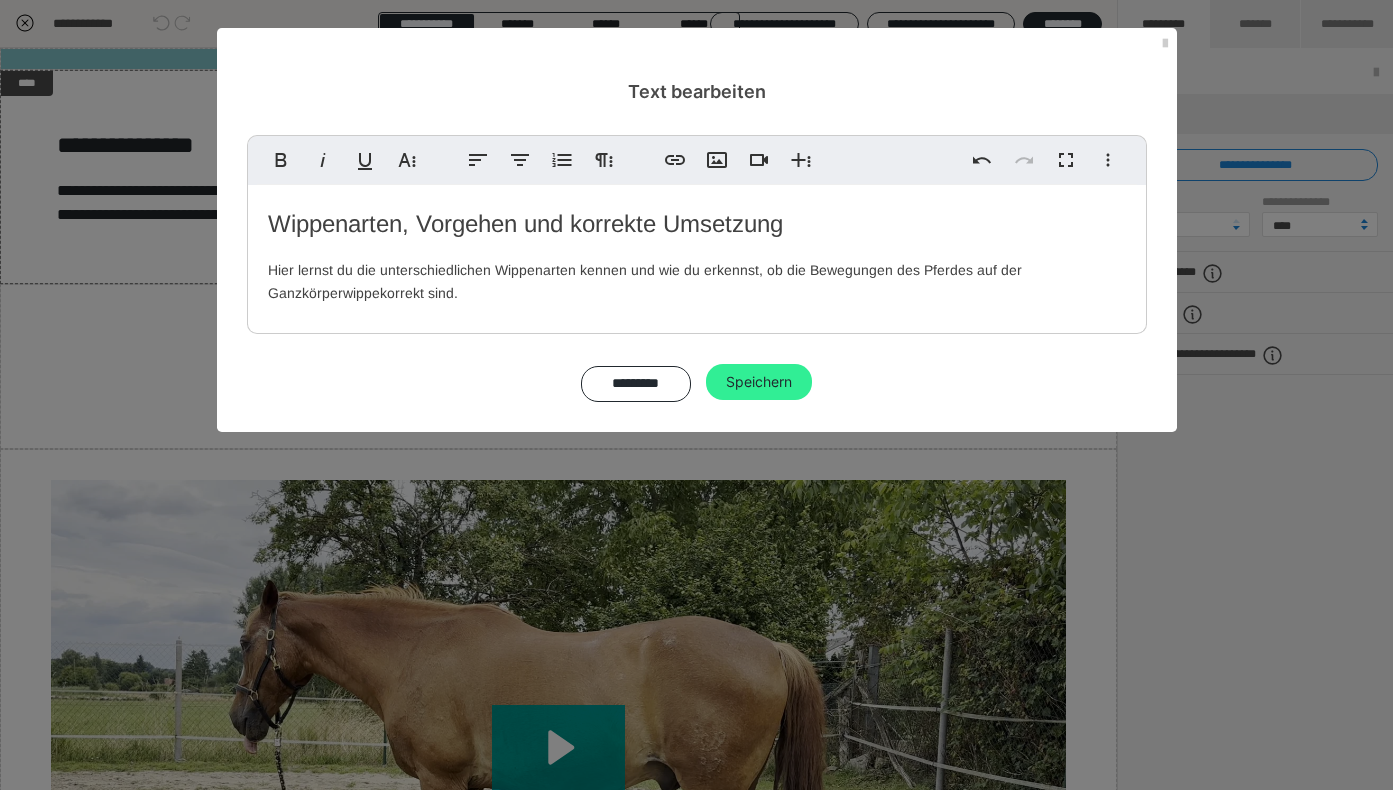 click on "Speichern" at bounding box center [759, 382] 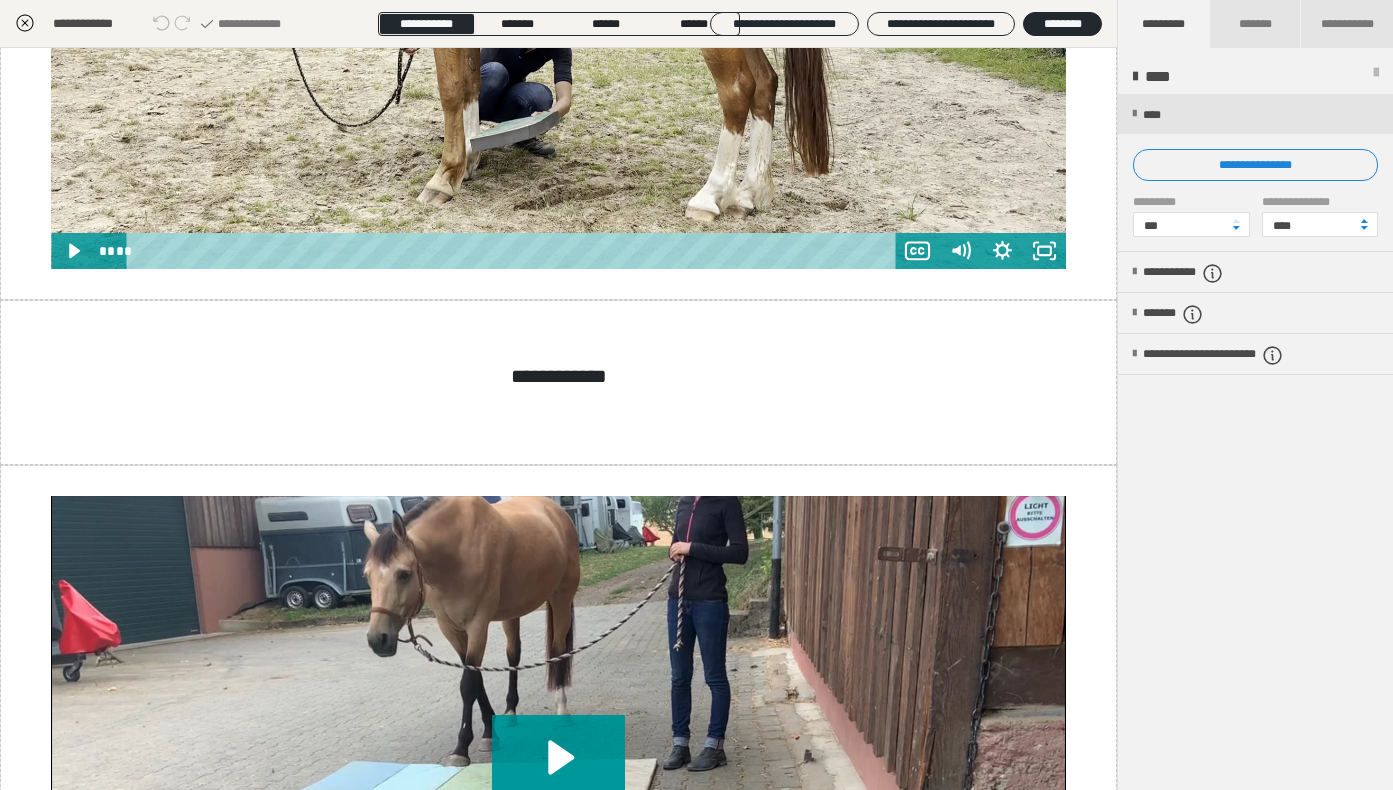 scroll, scrollTop: 783, scrollLeft: 0, axis: vertical 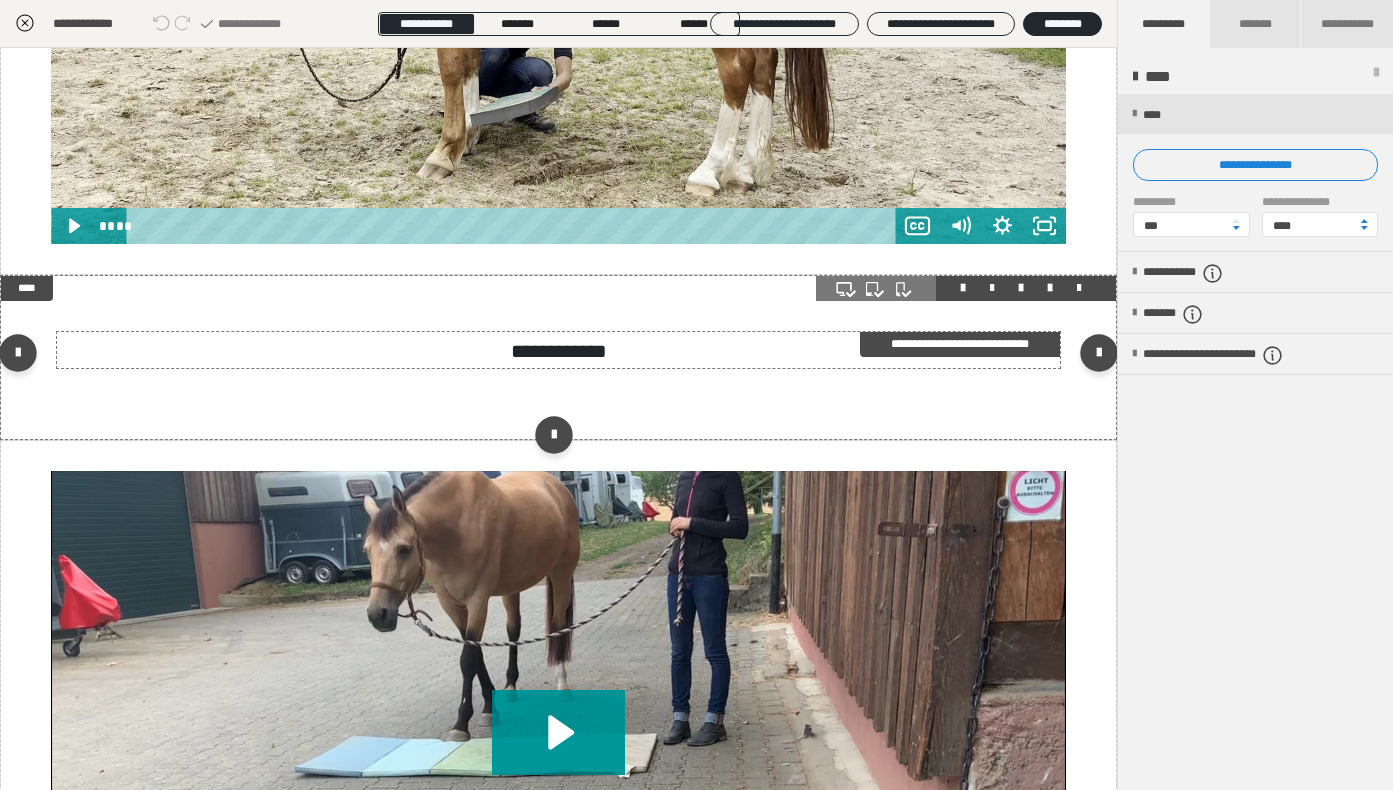 click on "**********" at bounding box center [559, 350] 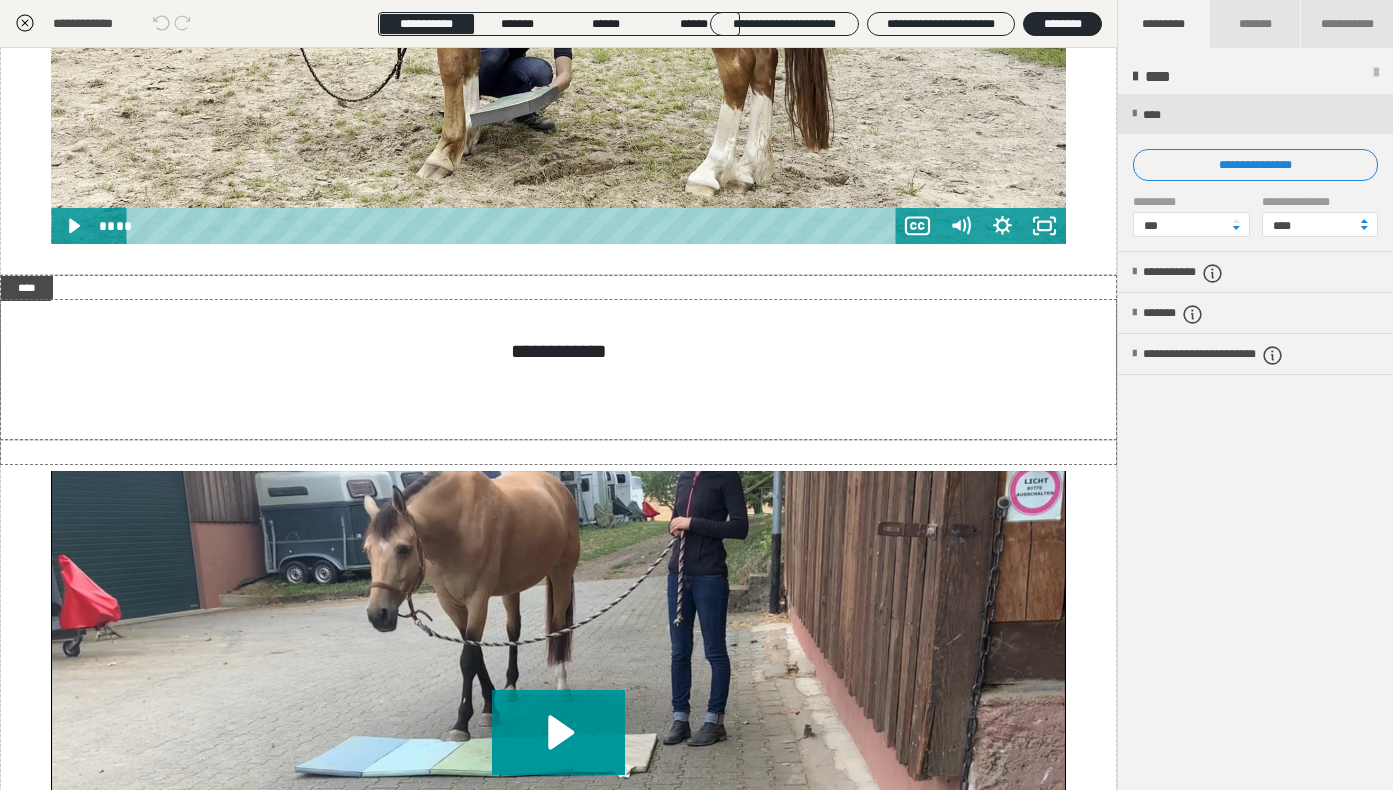 click on "**********" at bounding box center [1255, 165] 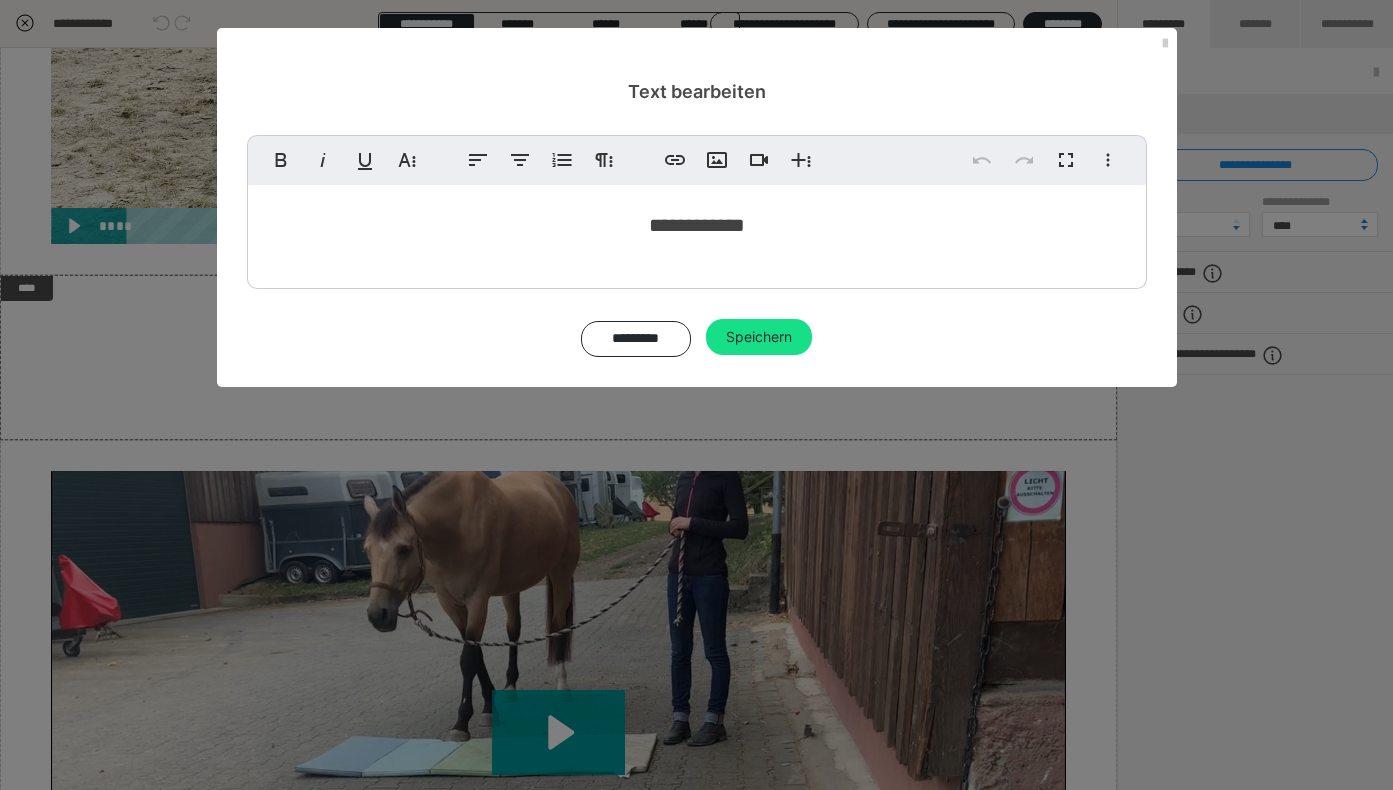 click on "**********" at bounding box center (697, 224) 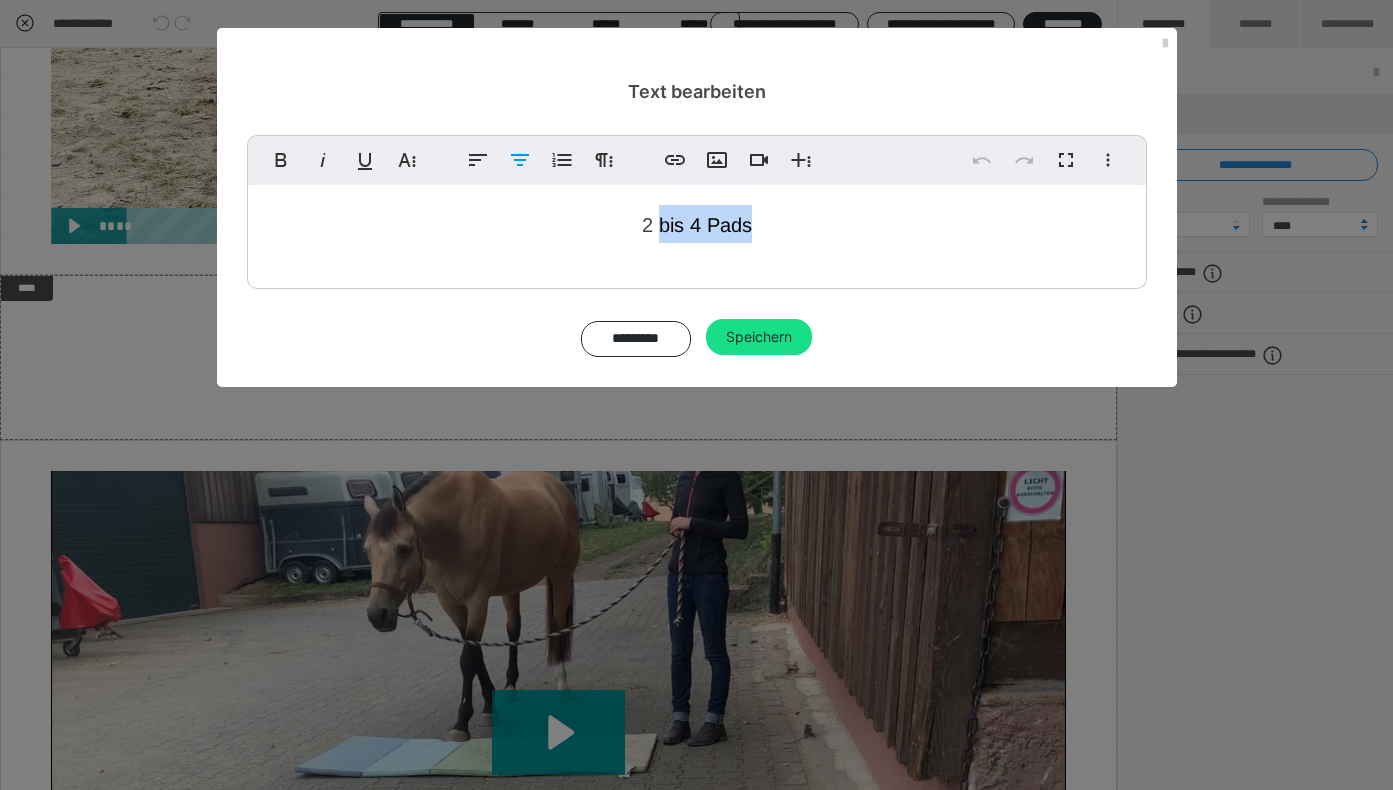 click on "2 bis 4 Pads" at bounding box center (697, 224) 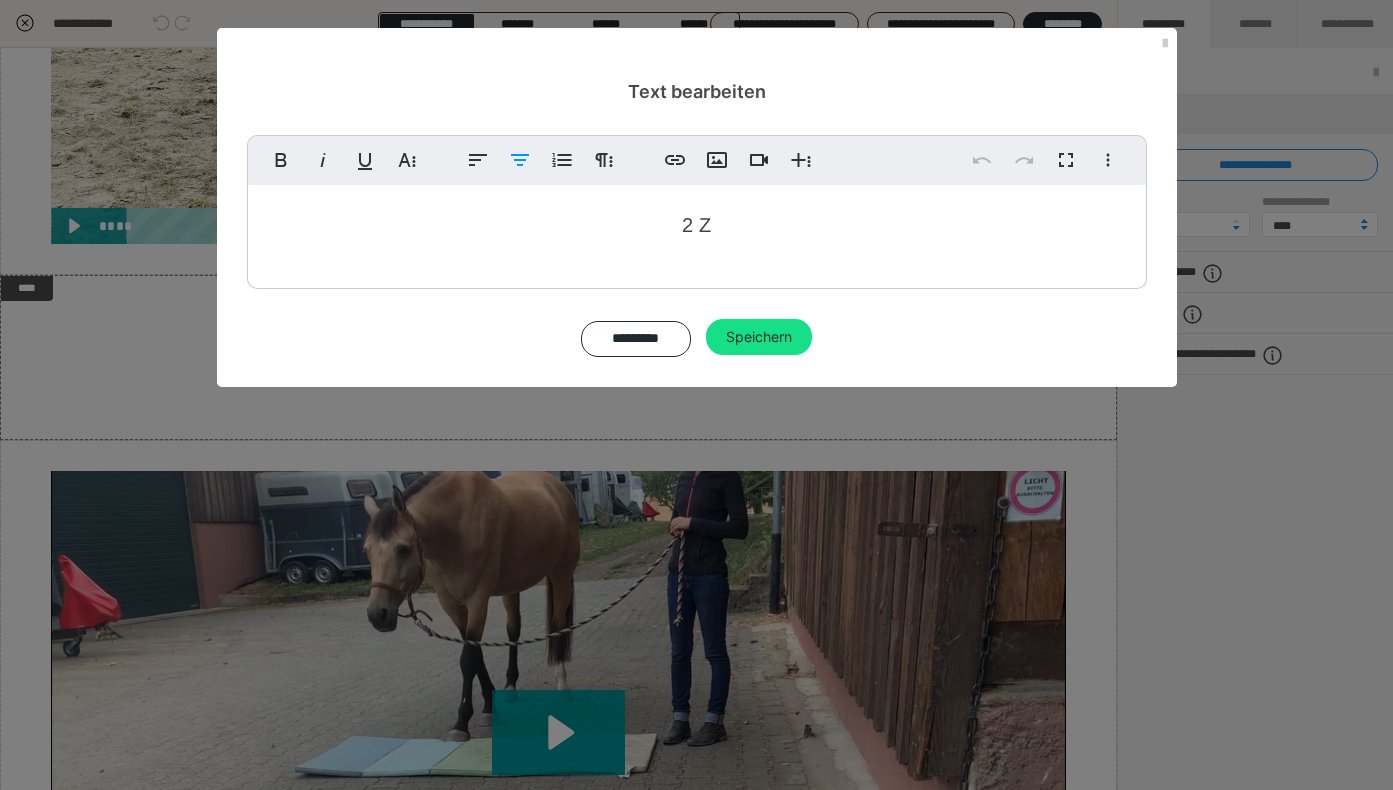type 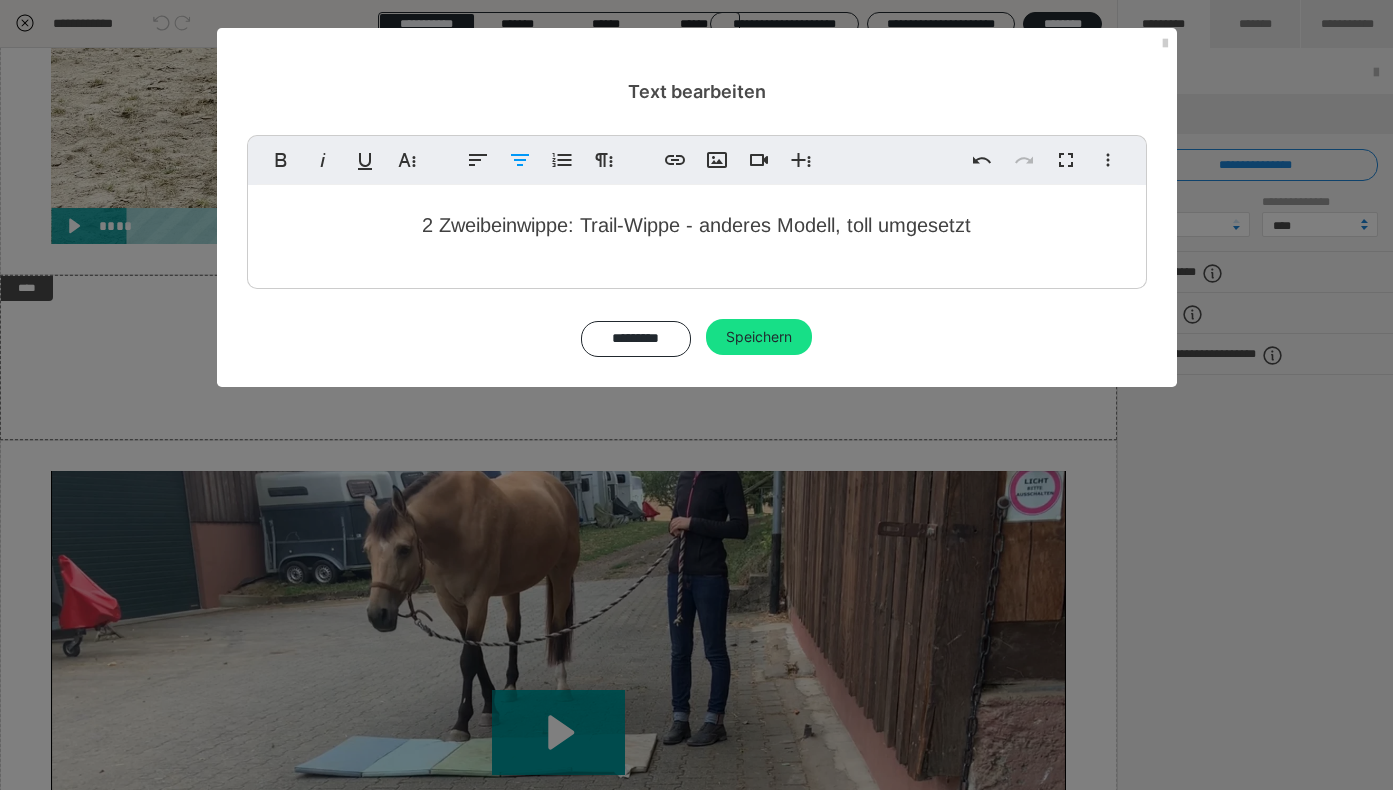 click on "2 Zweibeinwippe: Trail-Wippe - anderes Modell, toll umgesetzt" at bounding box center [696, 225] 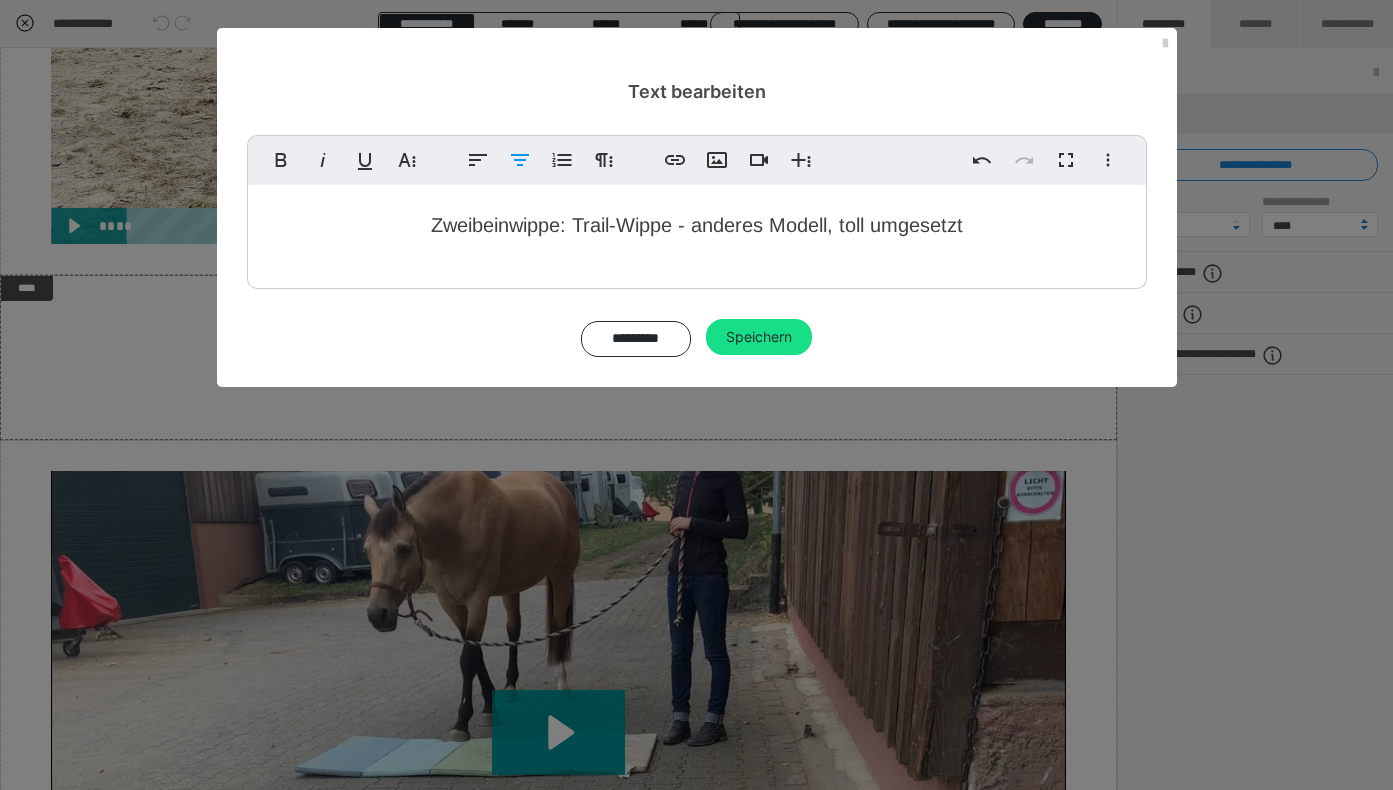 click on "Zweibeinwippe: Trail-Wippe - anderes Modell, toll umgesetzt" at bounding box center (697, 225) 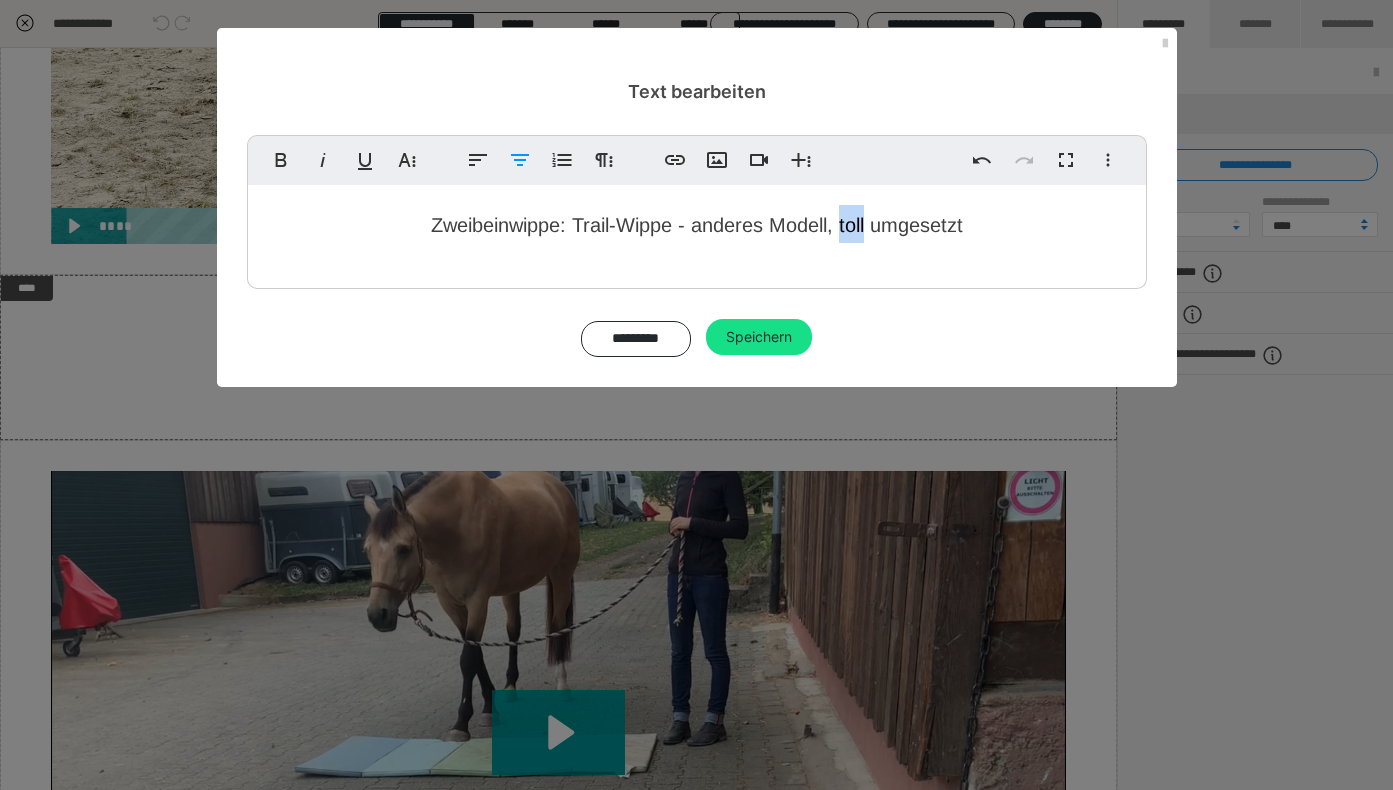 click on "Zweibeinwippe: Trail-Wippe - anderes Modell, toll umgesetzt" at bounding box center (697, 225) 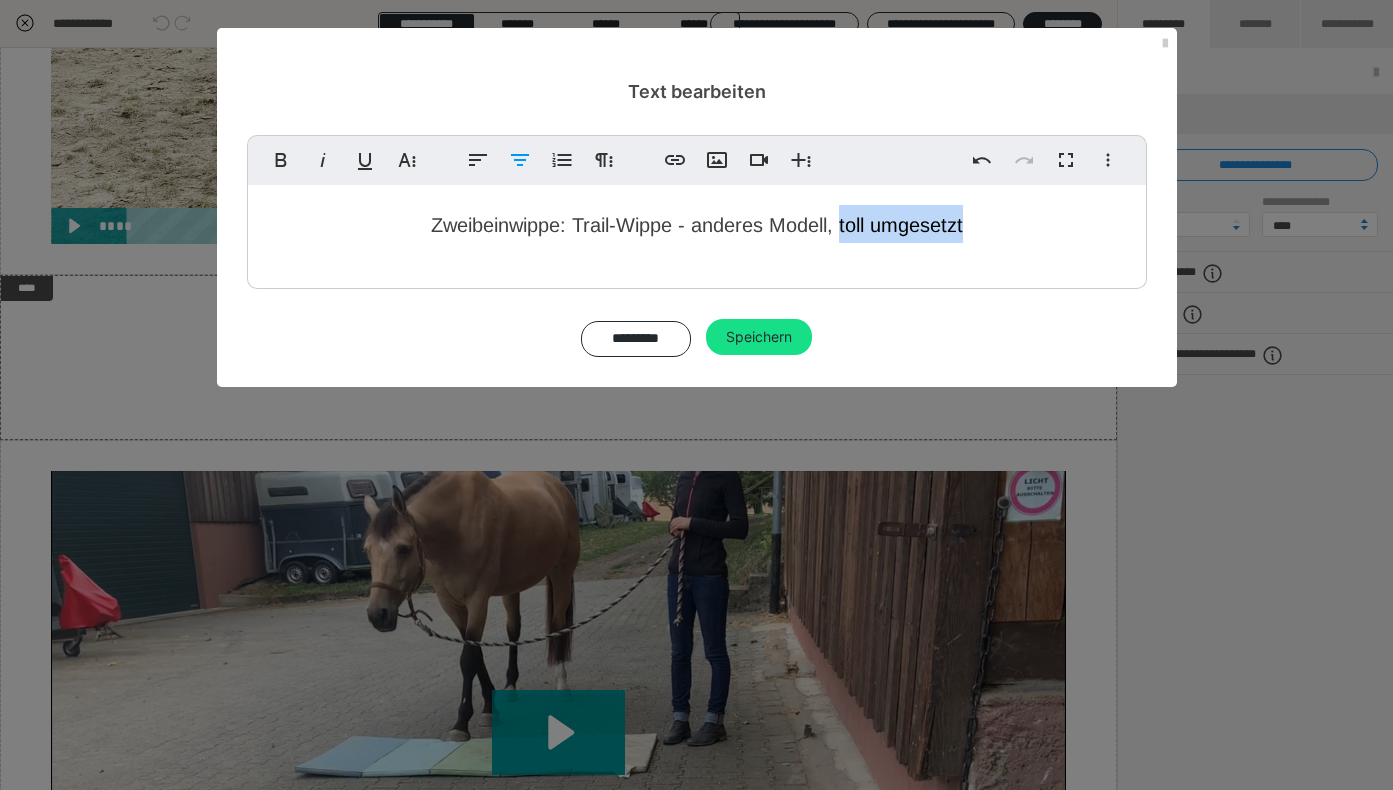 drag, startPoint x: 993, startPoint y: 234, endPoint x: 840, endPoint y: 232, distance: 153.01308 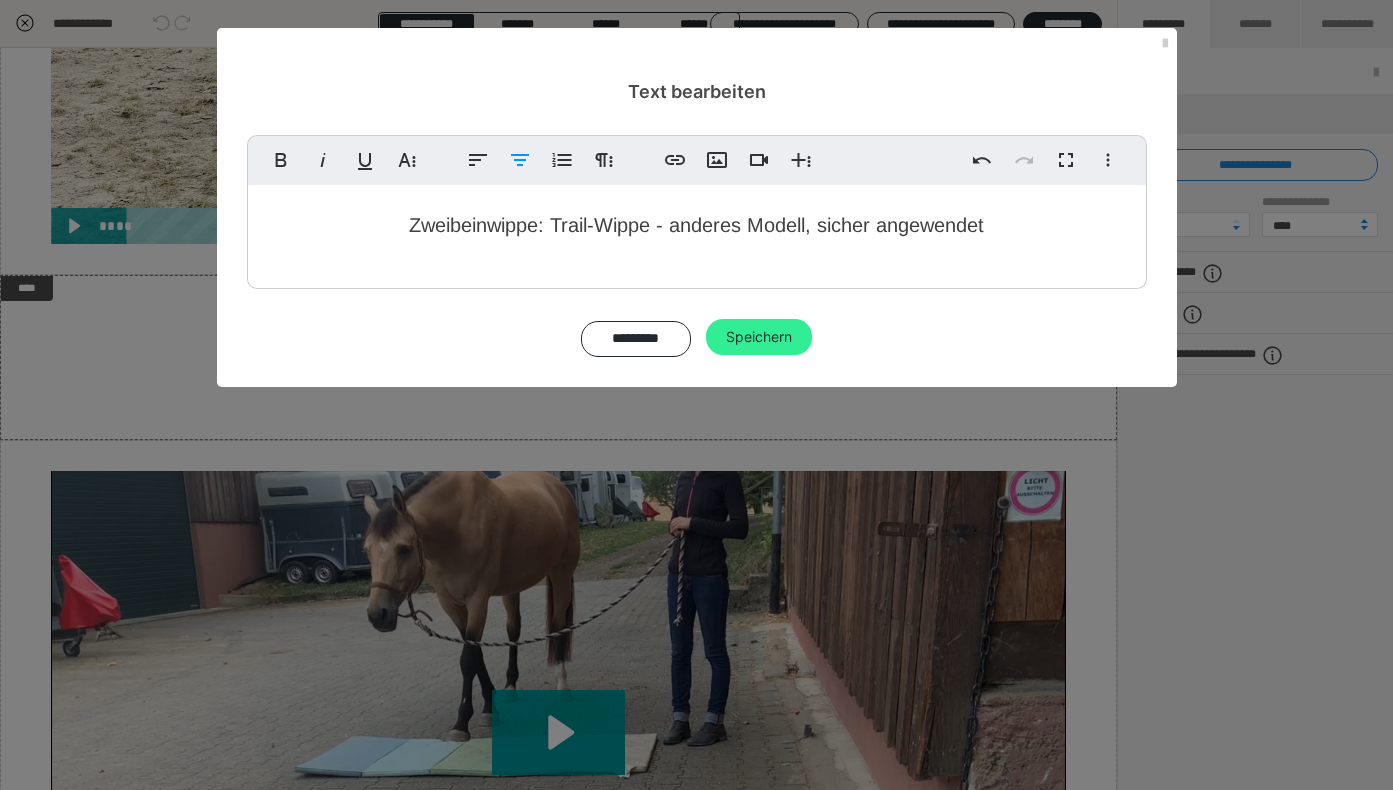 click on "Speichern" at bounding box center [759, 337] 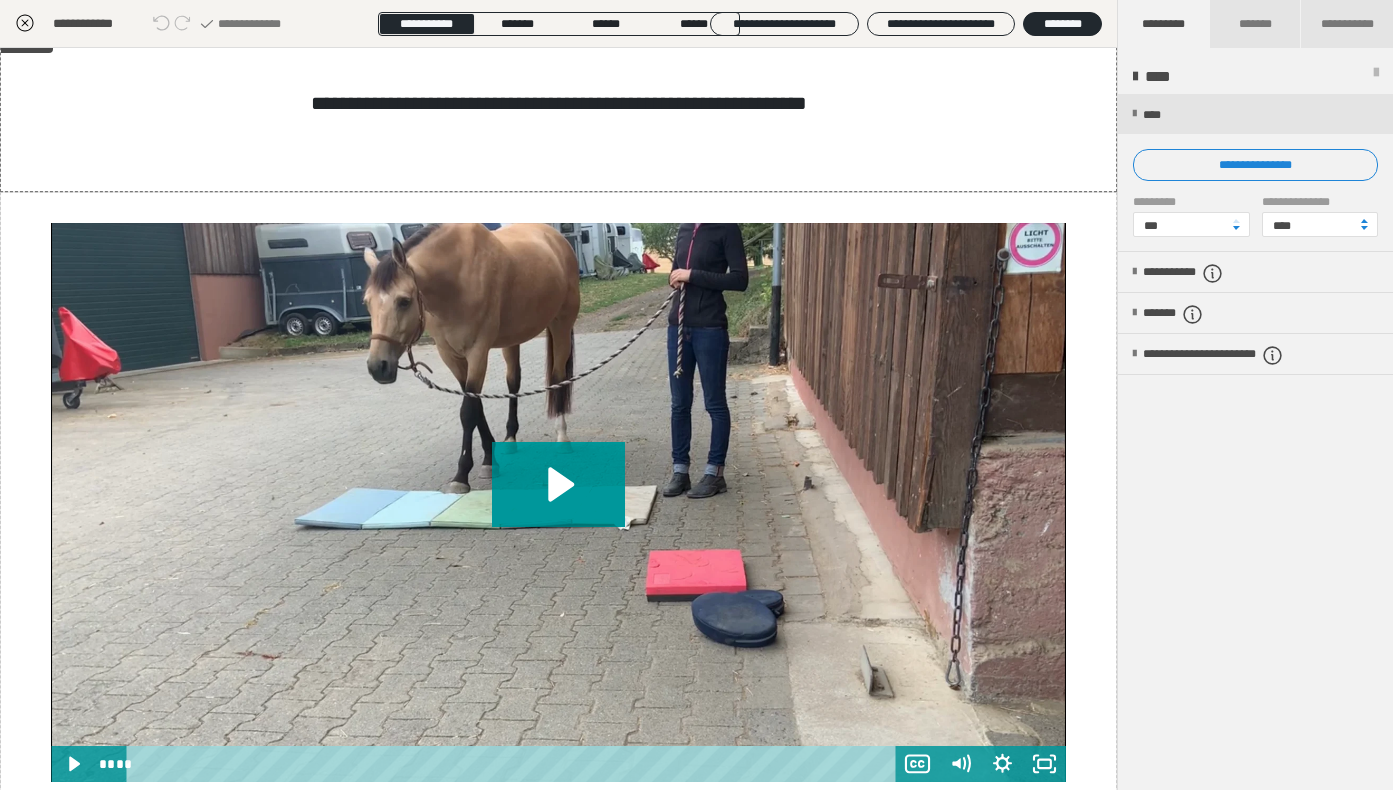 scroll, scrollTop: 1040, scrollLeft: 0, axis: vertical 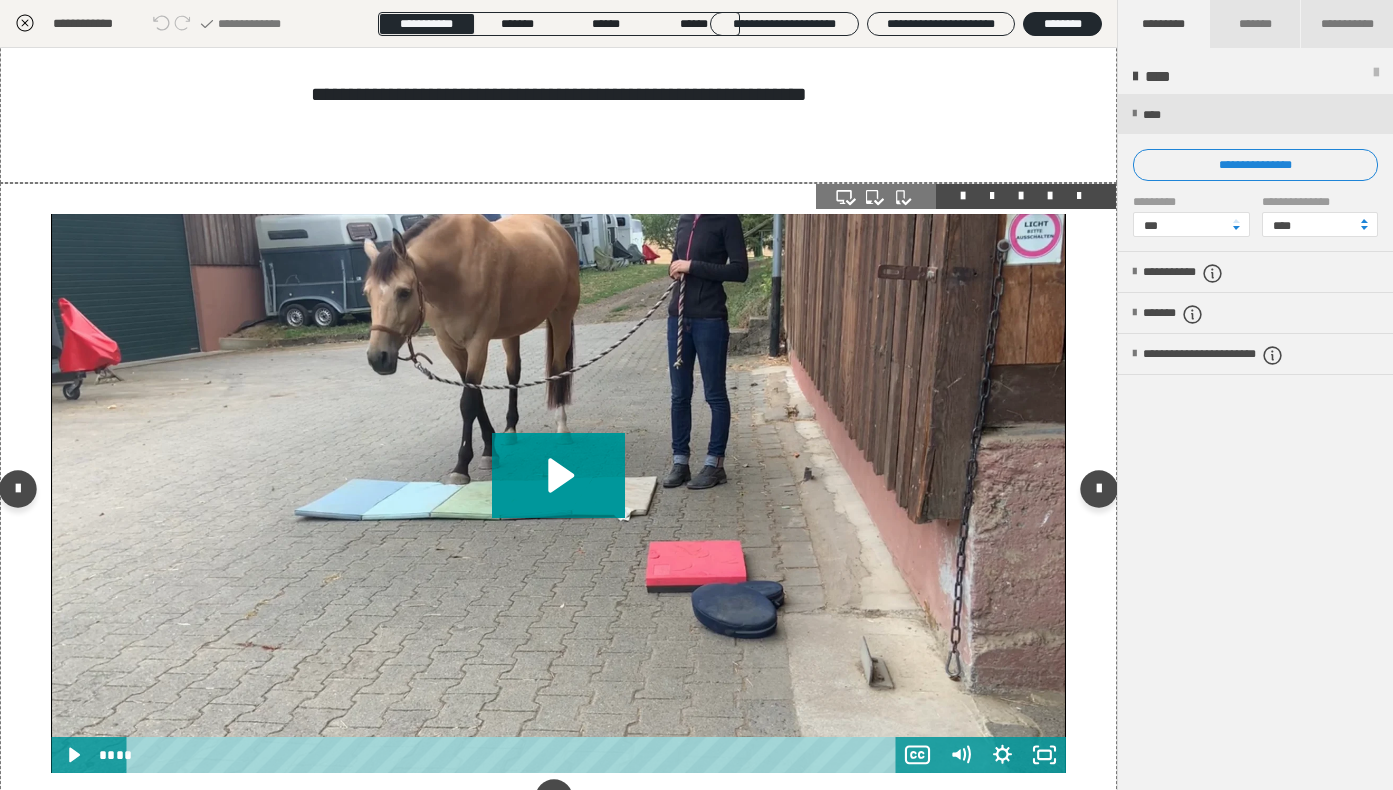 click at bounding box center (558, 493) 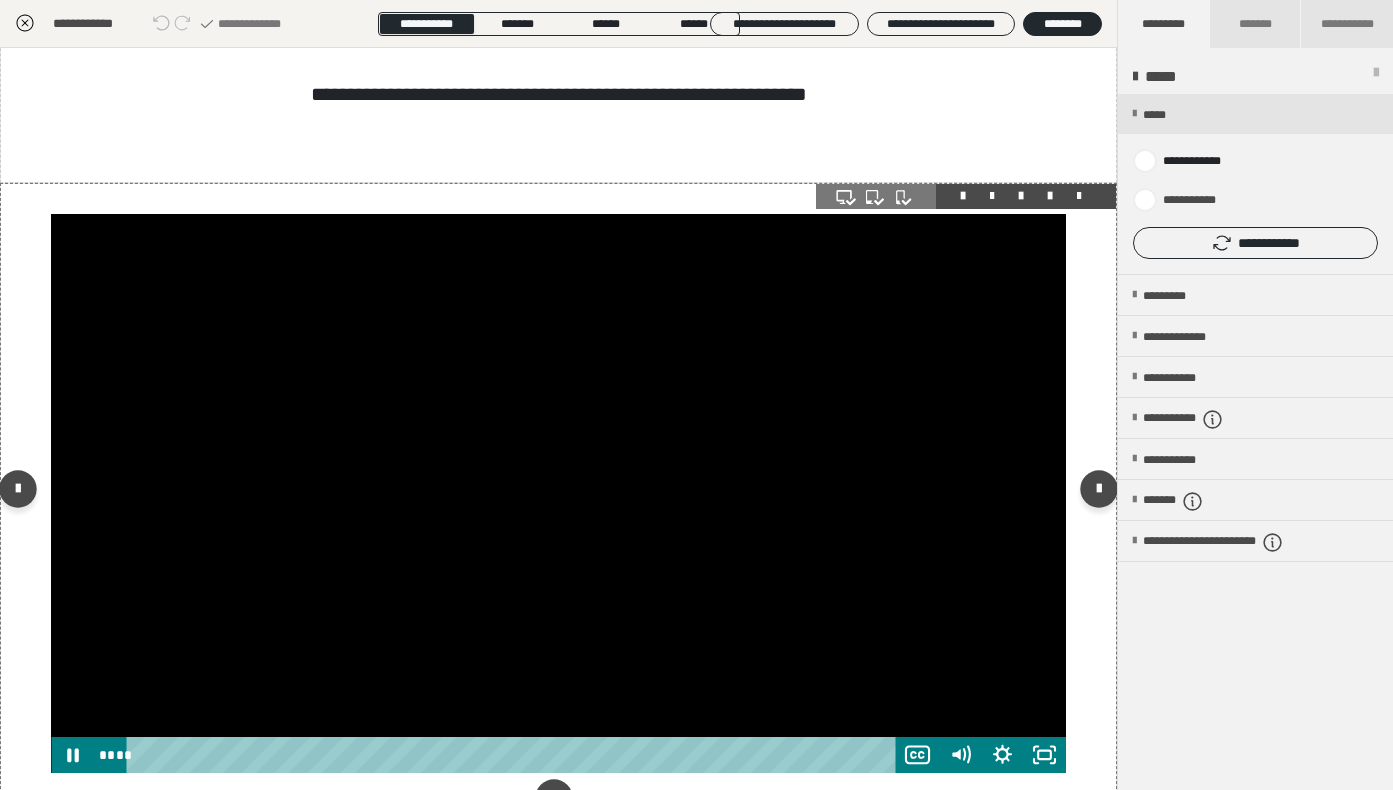 click at bounding box center (558, 493) 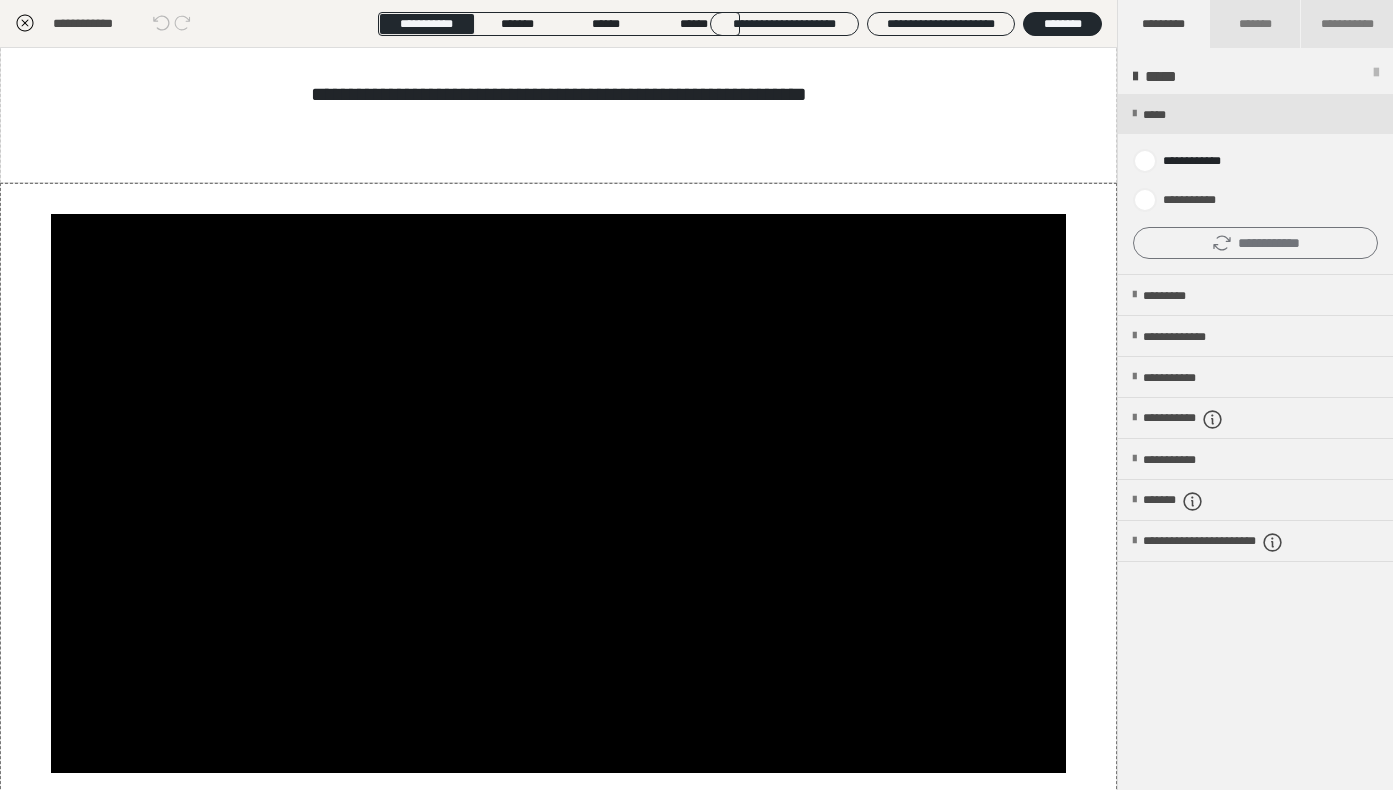 click on "**********" at bounding box center [1255, 243] 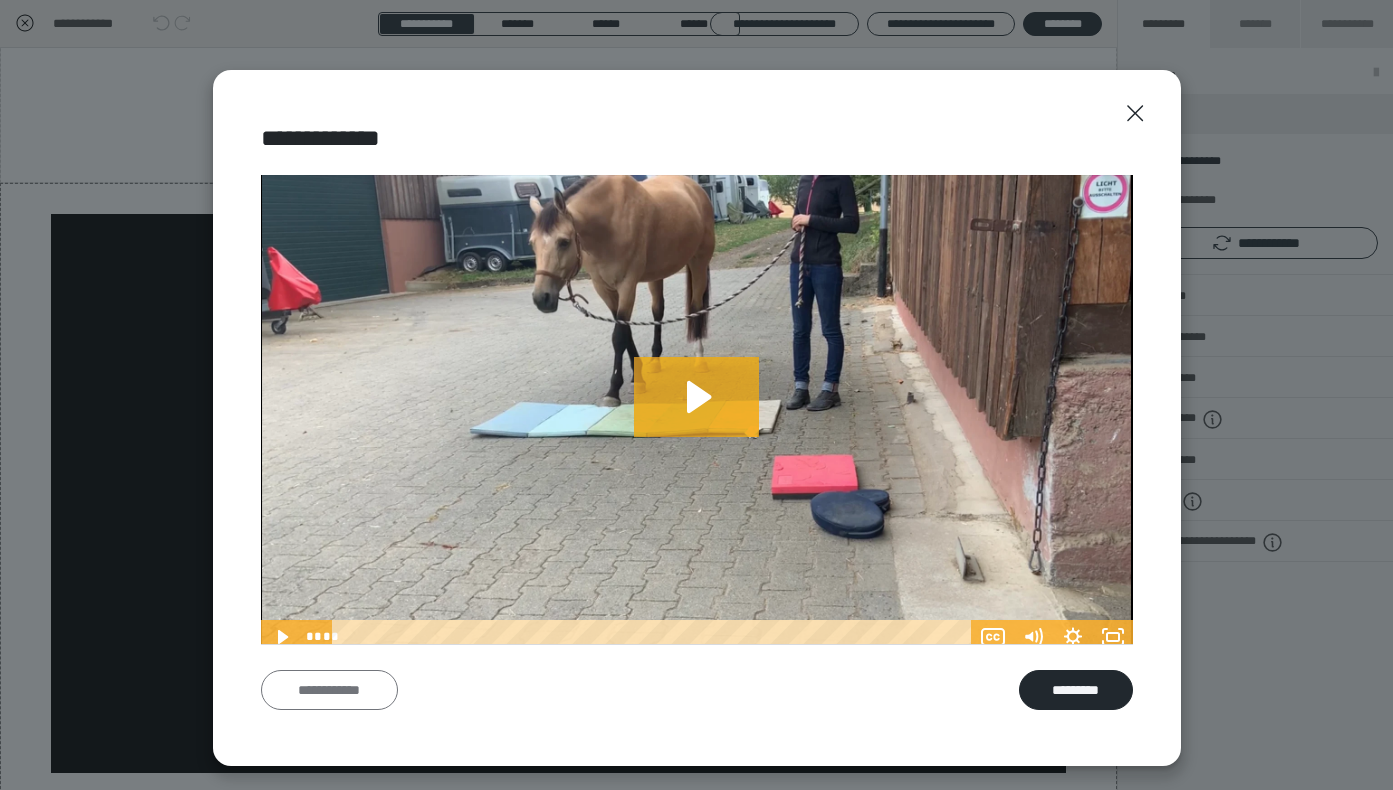 click on "**********" at bounding box center (329, 690) 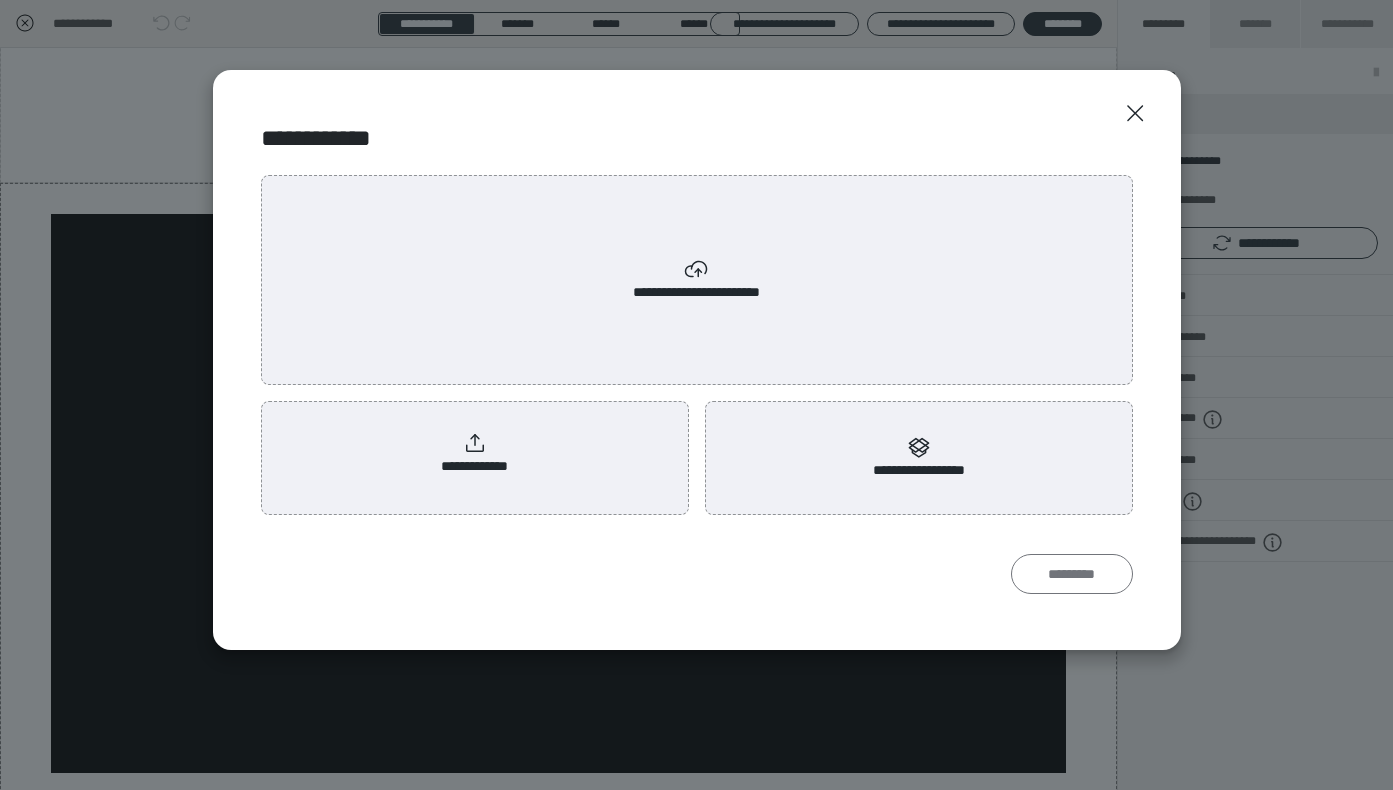 scroll, scrollTop: 0, scrollLeft: 0, axis: both 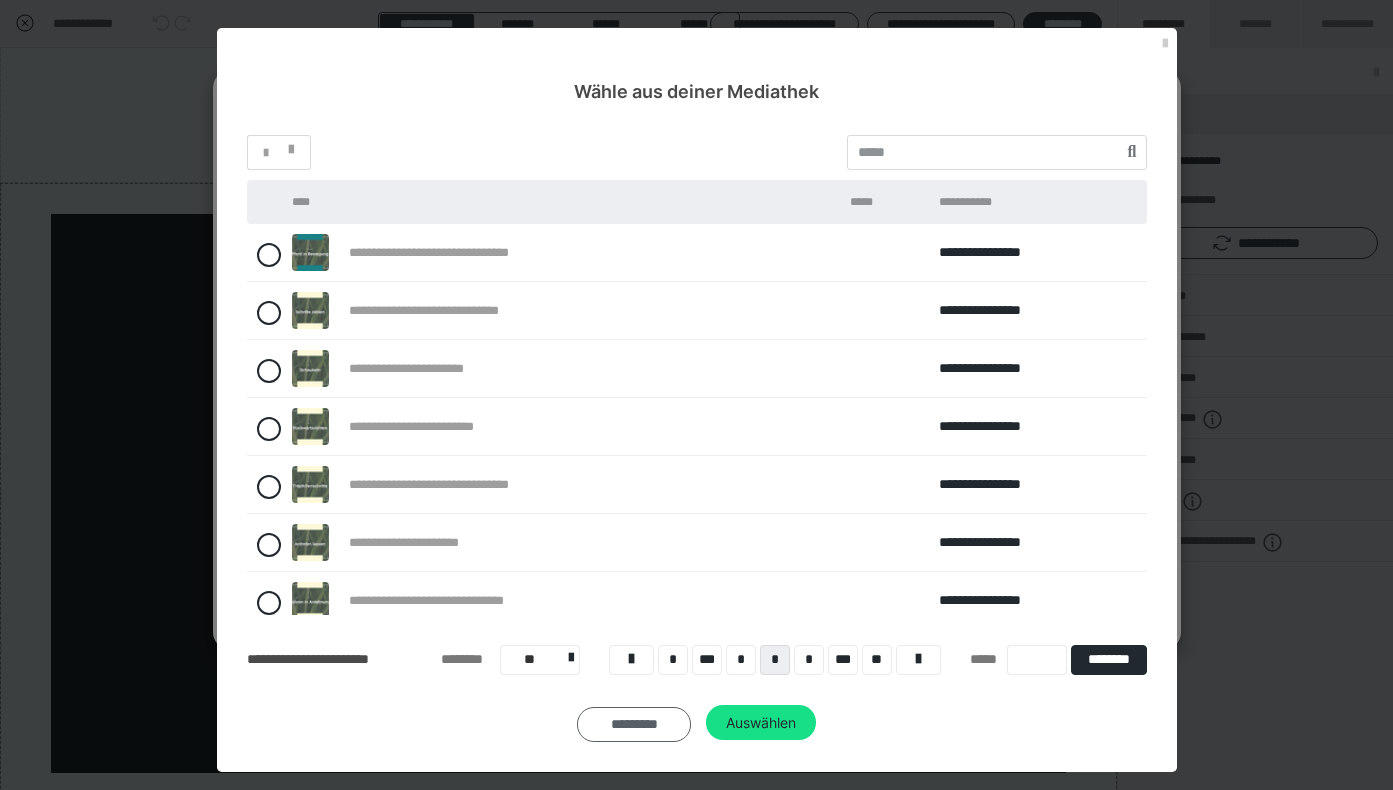 click on "*********" at bounding box center [634, 725] 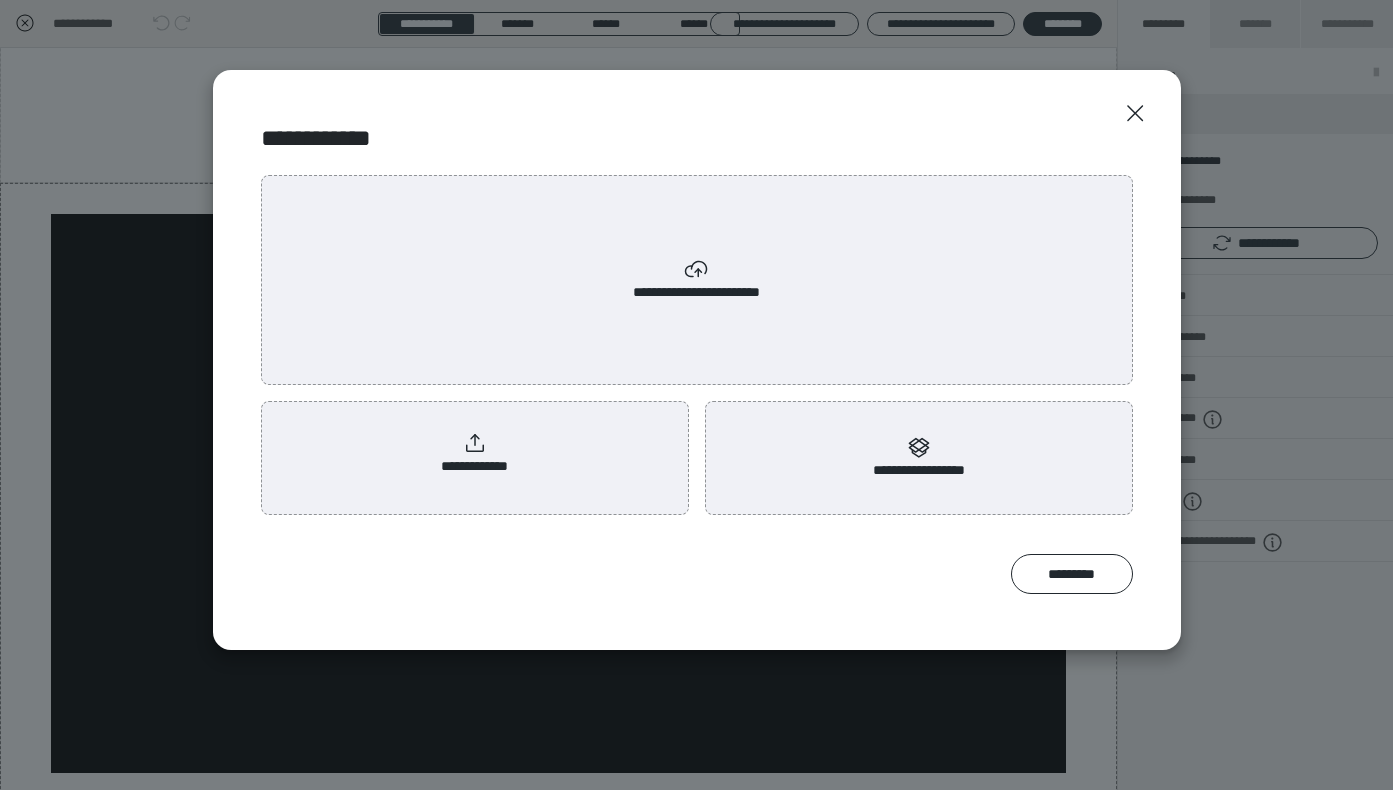 click on "**********" at bounding box center (475, 454) 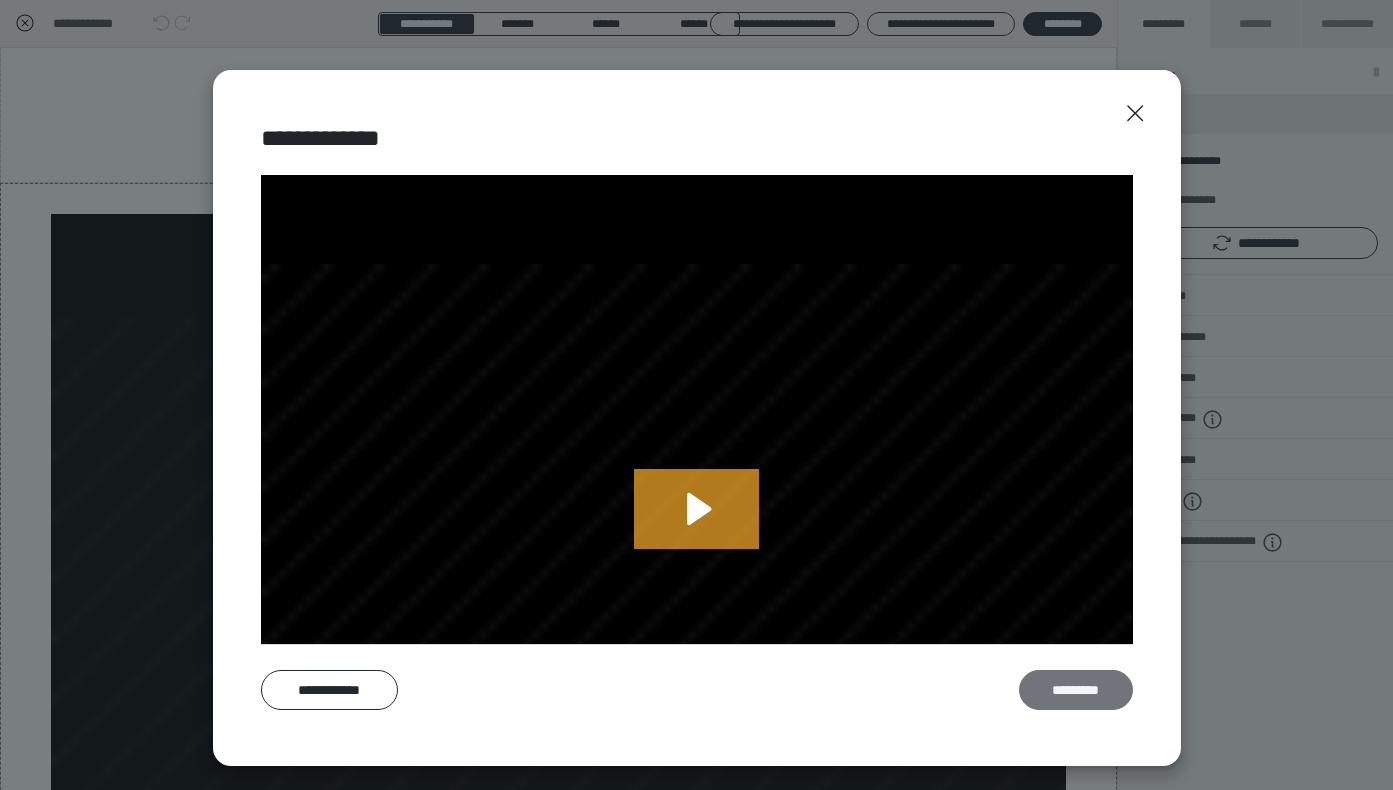 click on "*********" at bounding box center (1076, 690) 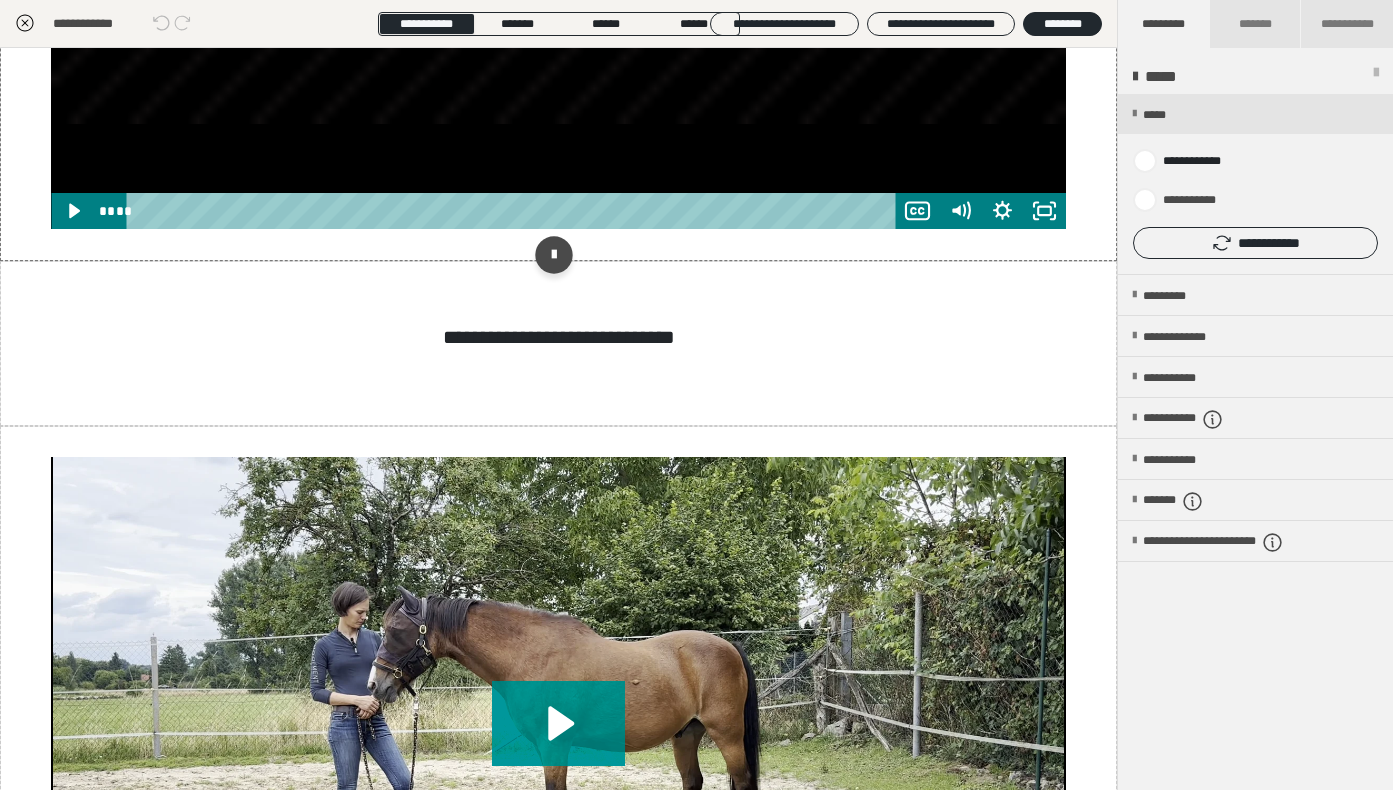 scroll, scrollTop: 1888, scrollLeft: 0, axis: vertical 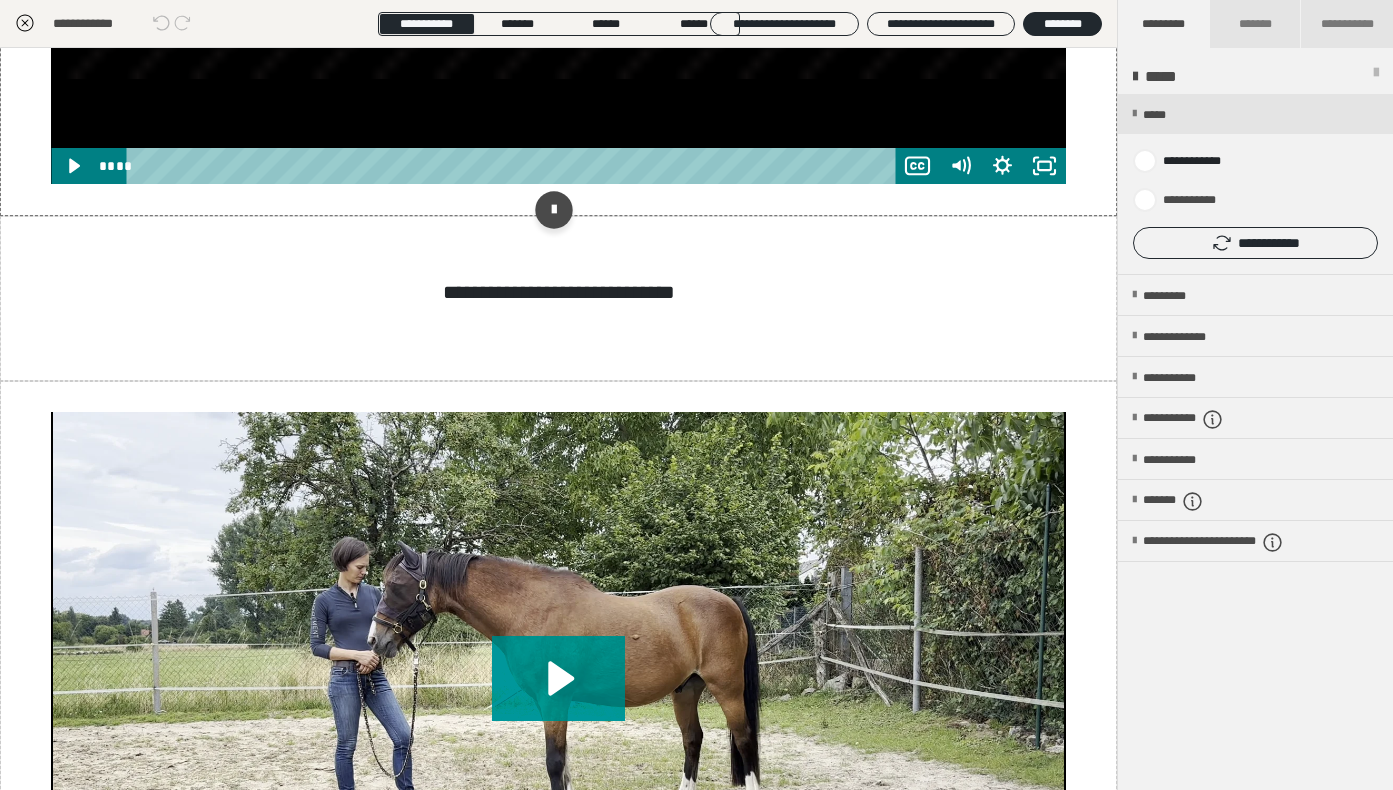 click 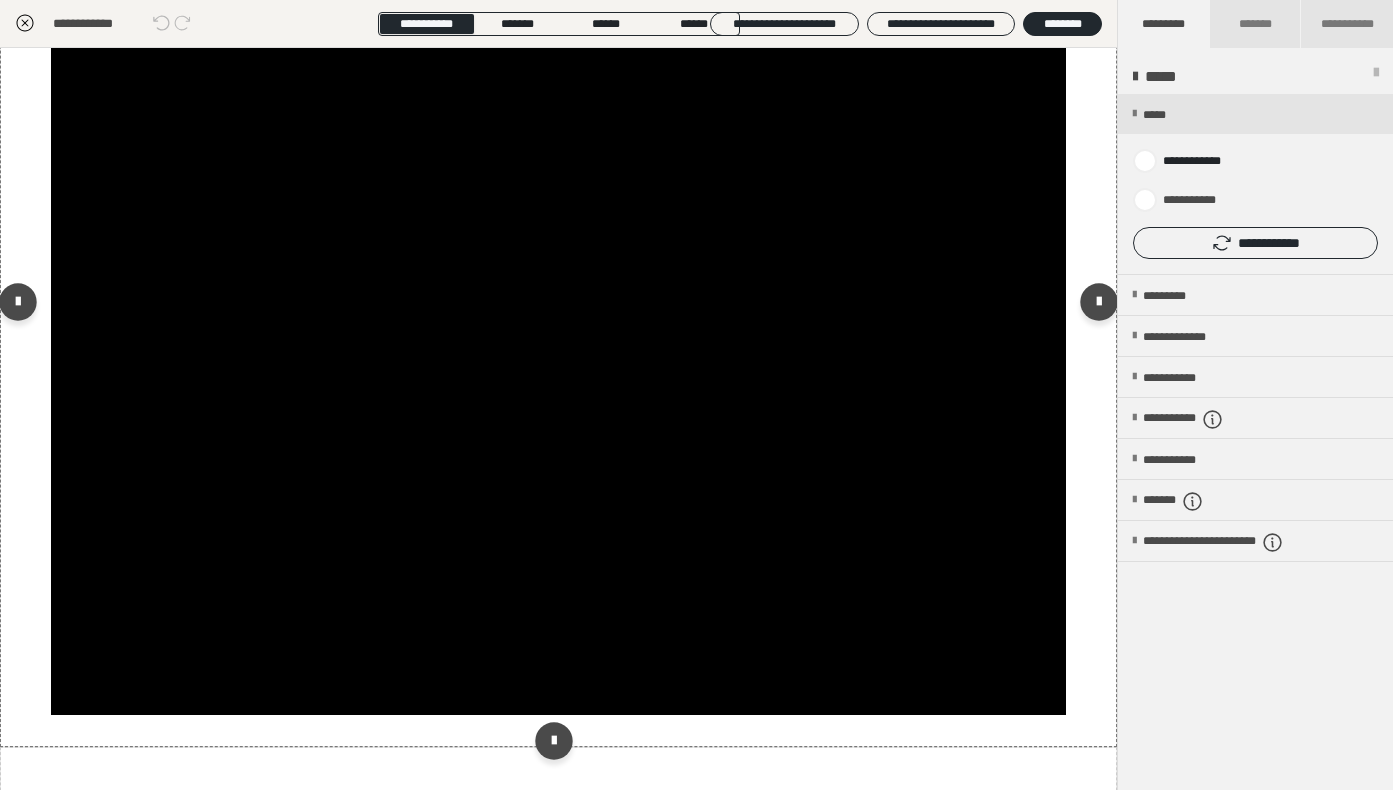 scroll, scrollTop: 1361, scrollLeft: 0, axis: vertical 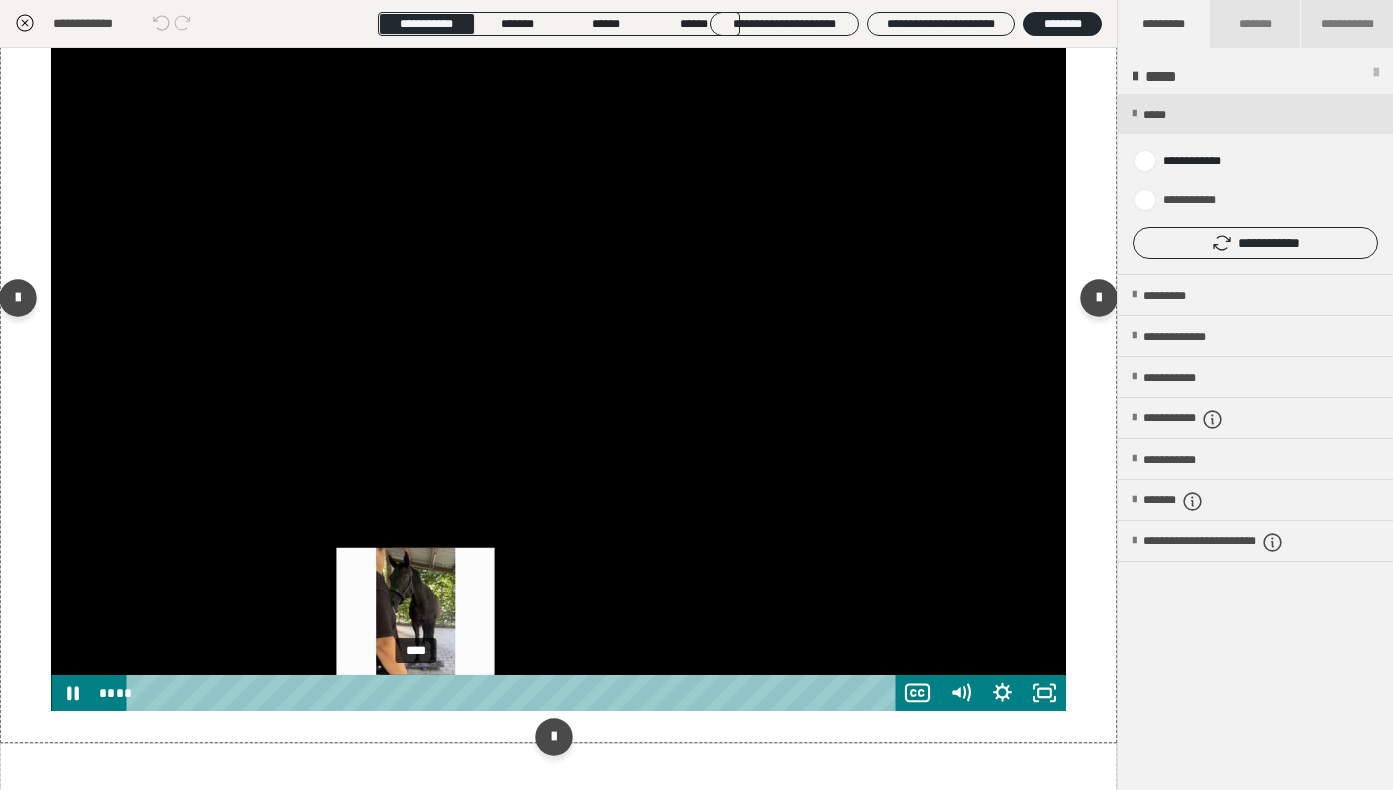 click on "****" at bounding box center [515, 693] 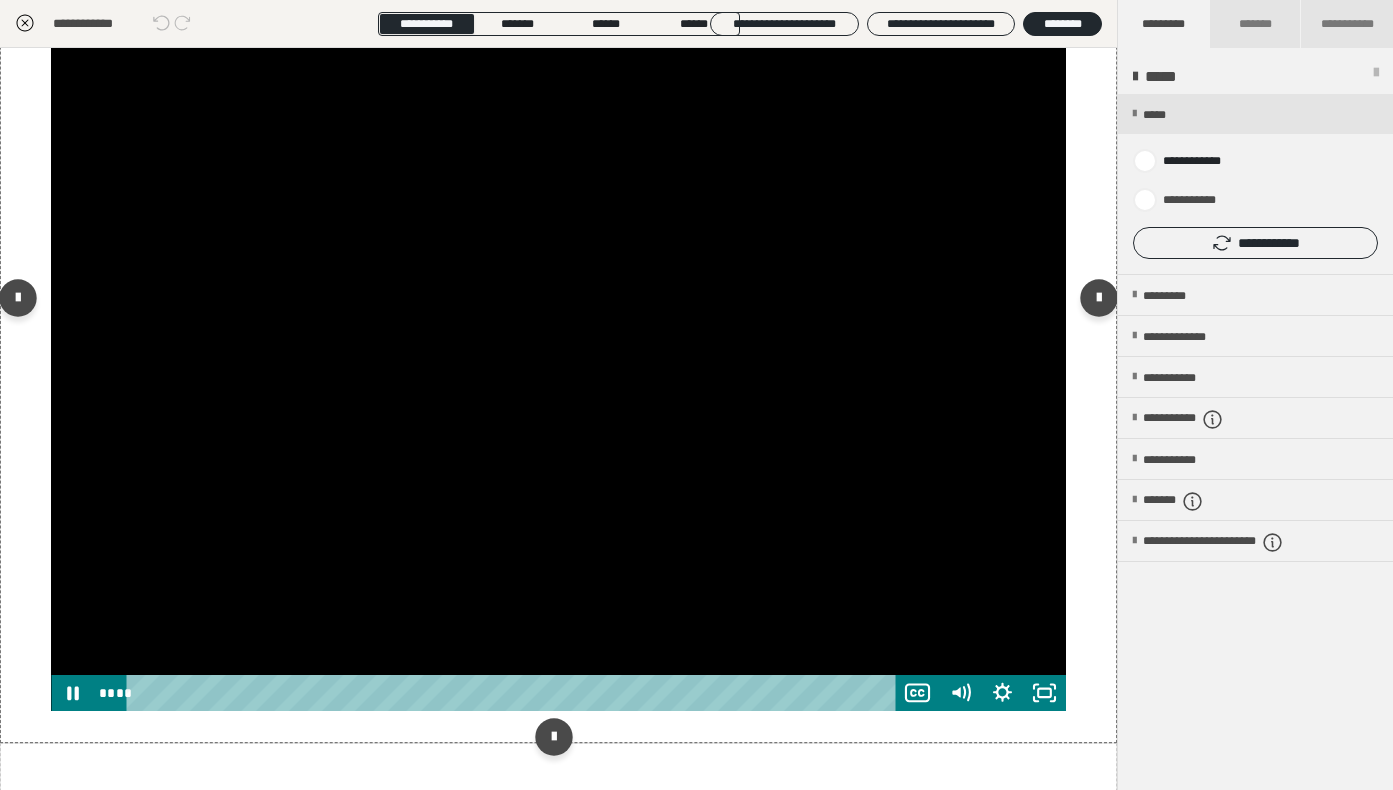 click 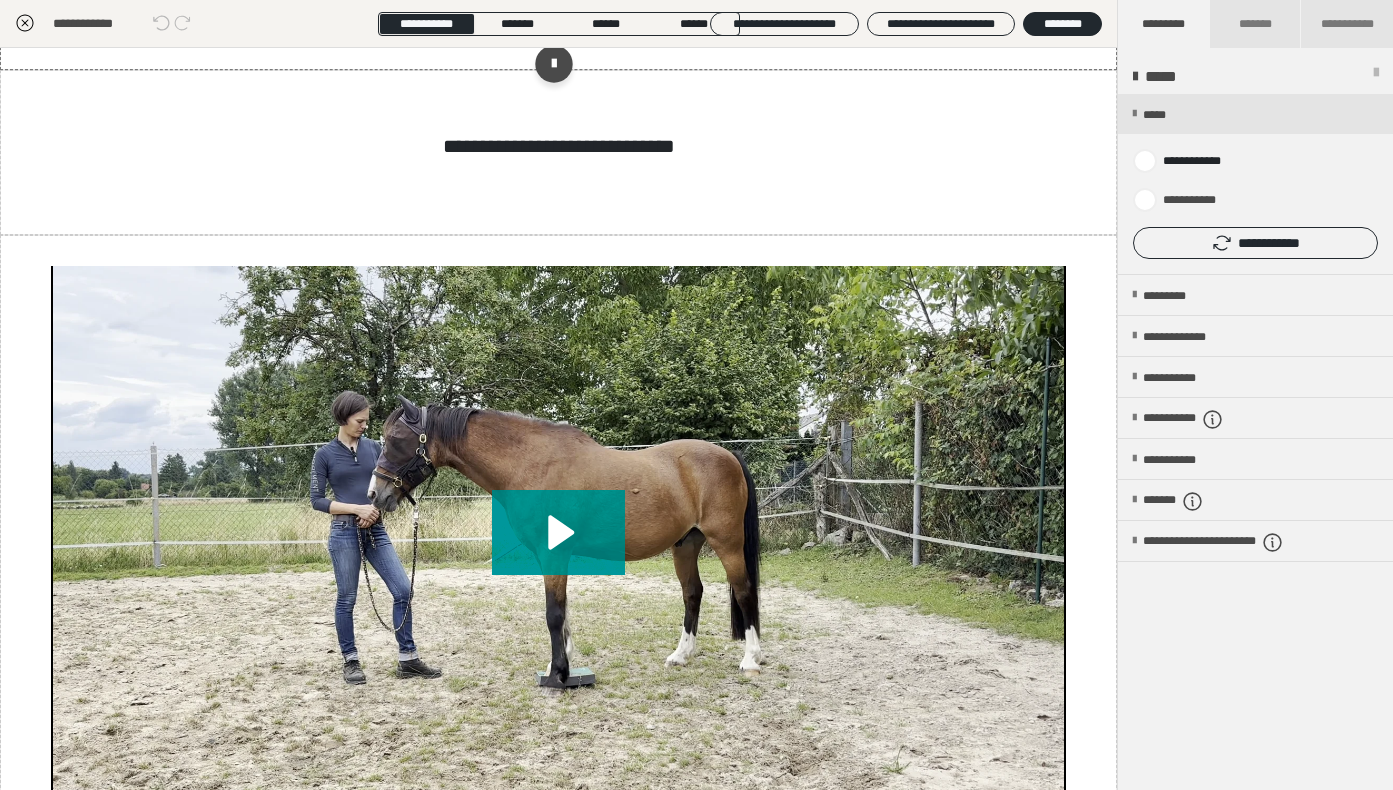 scroll, scrollTop: 2091, scrollLeft: 0, axis: vertical 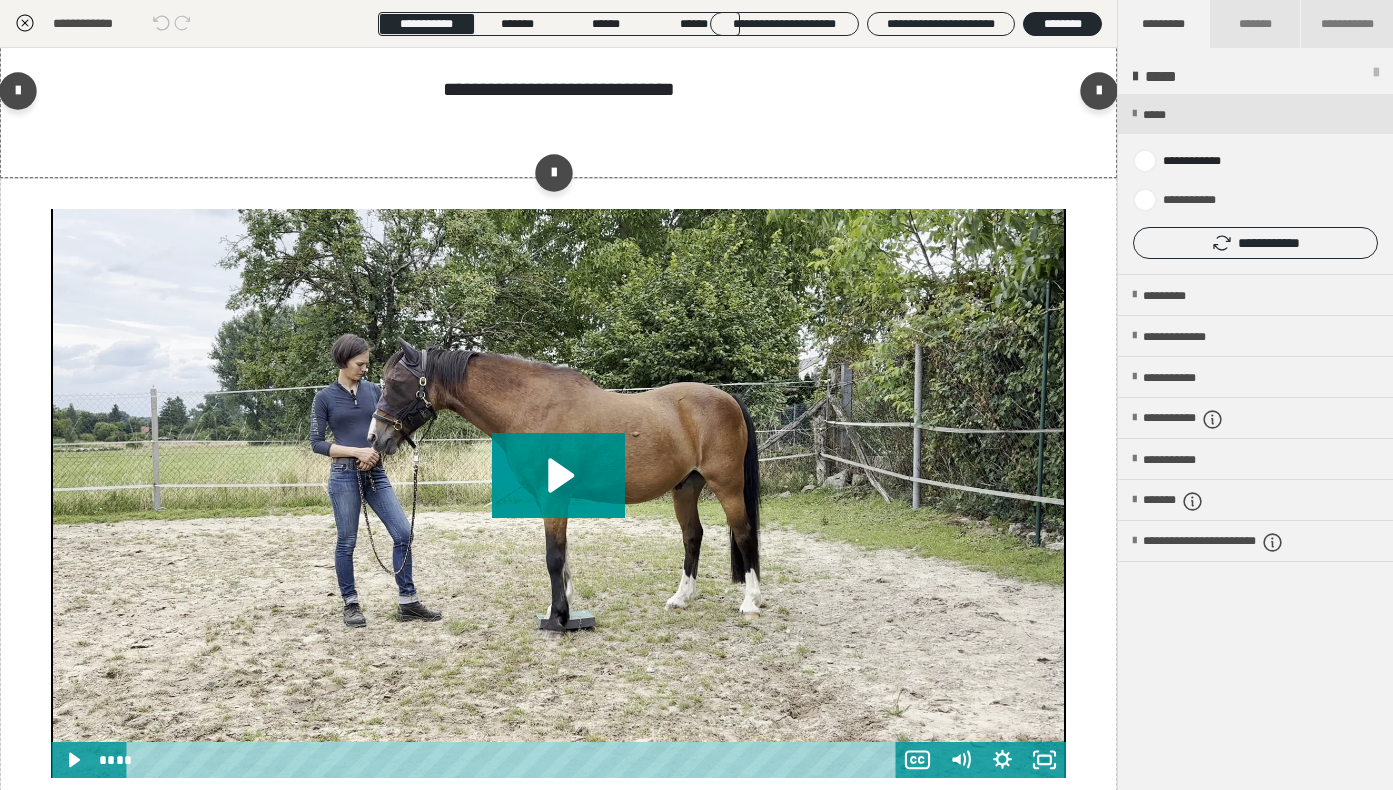click on "**********" at bounding box center (558, 96) 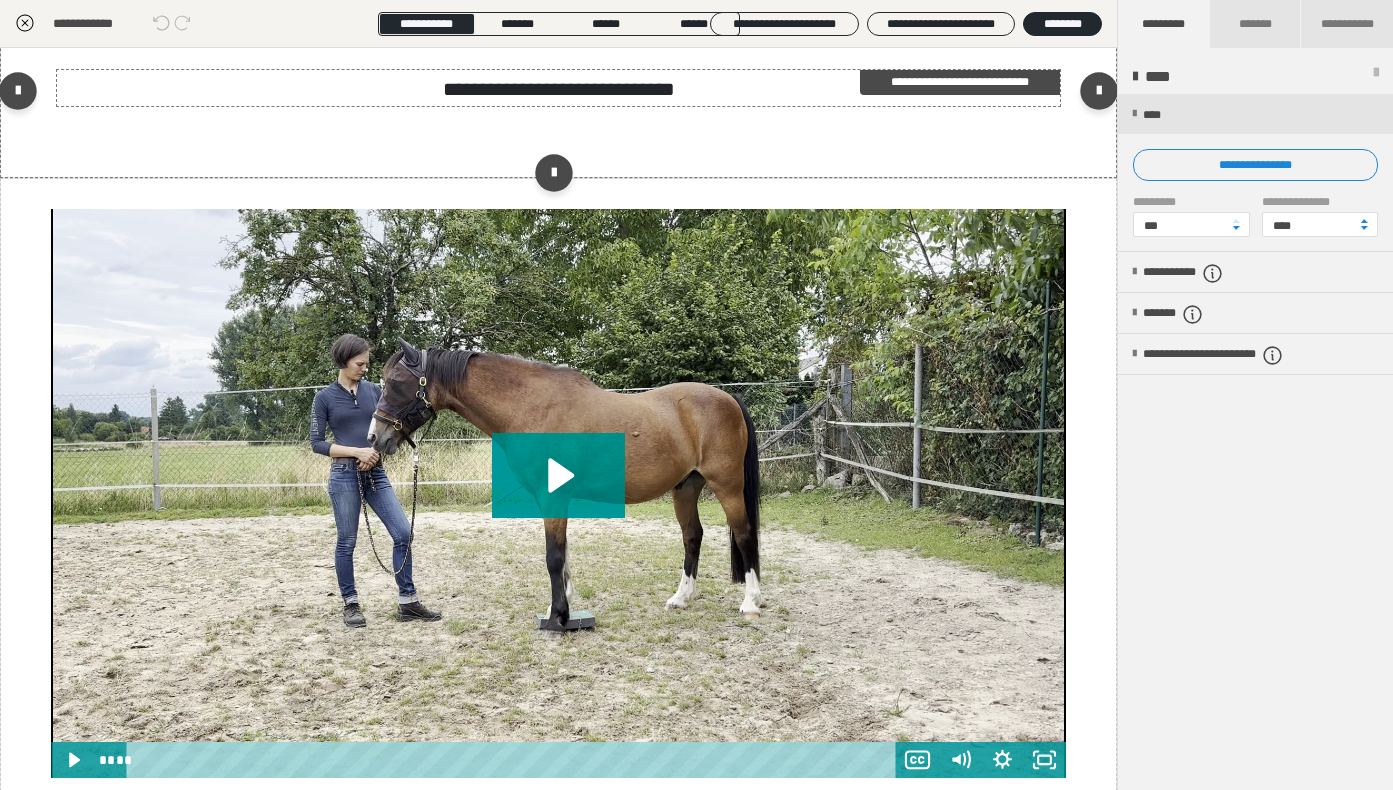 click on "**********" at bounding box center (559, 89) 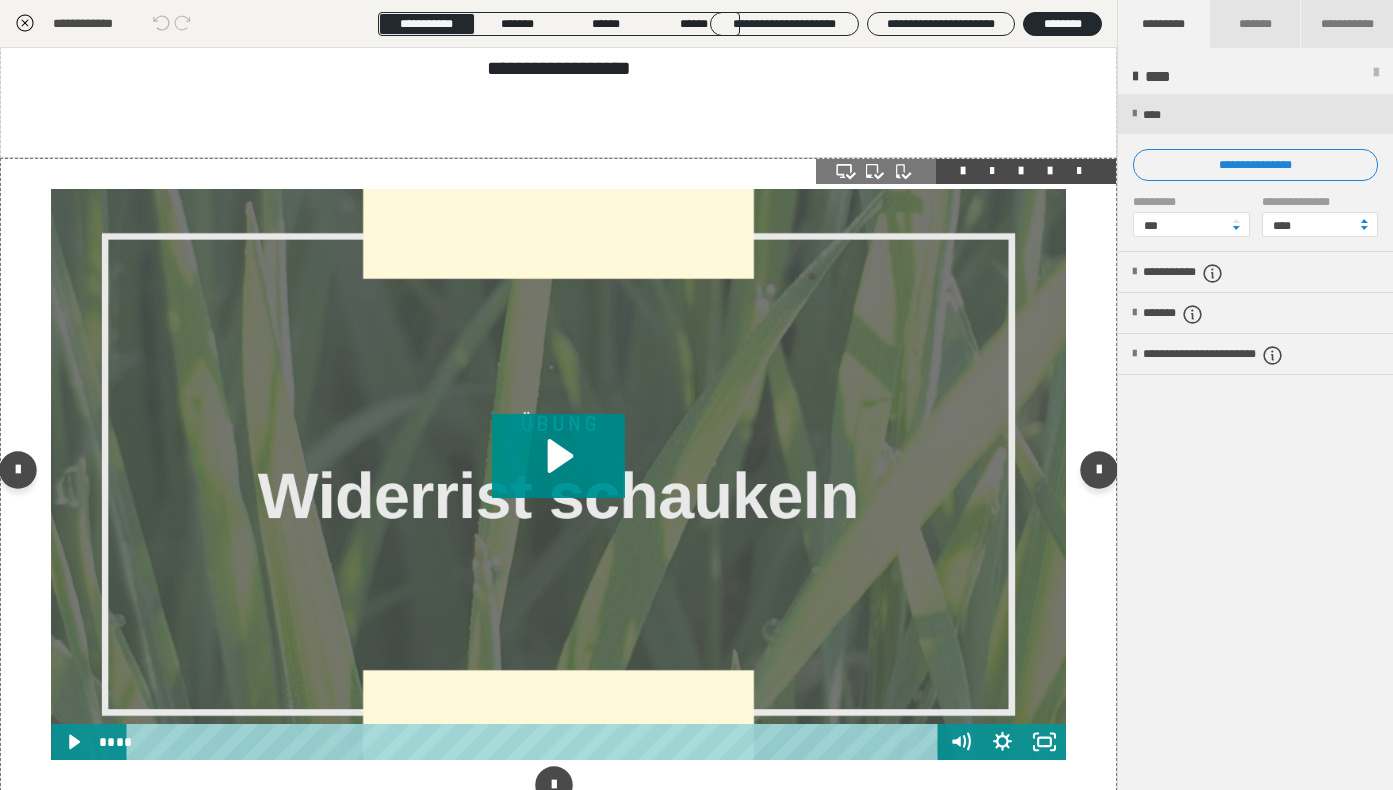 scroll, scrollTop: 4493, scrollLeft: 0, axis: vertical 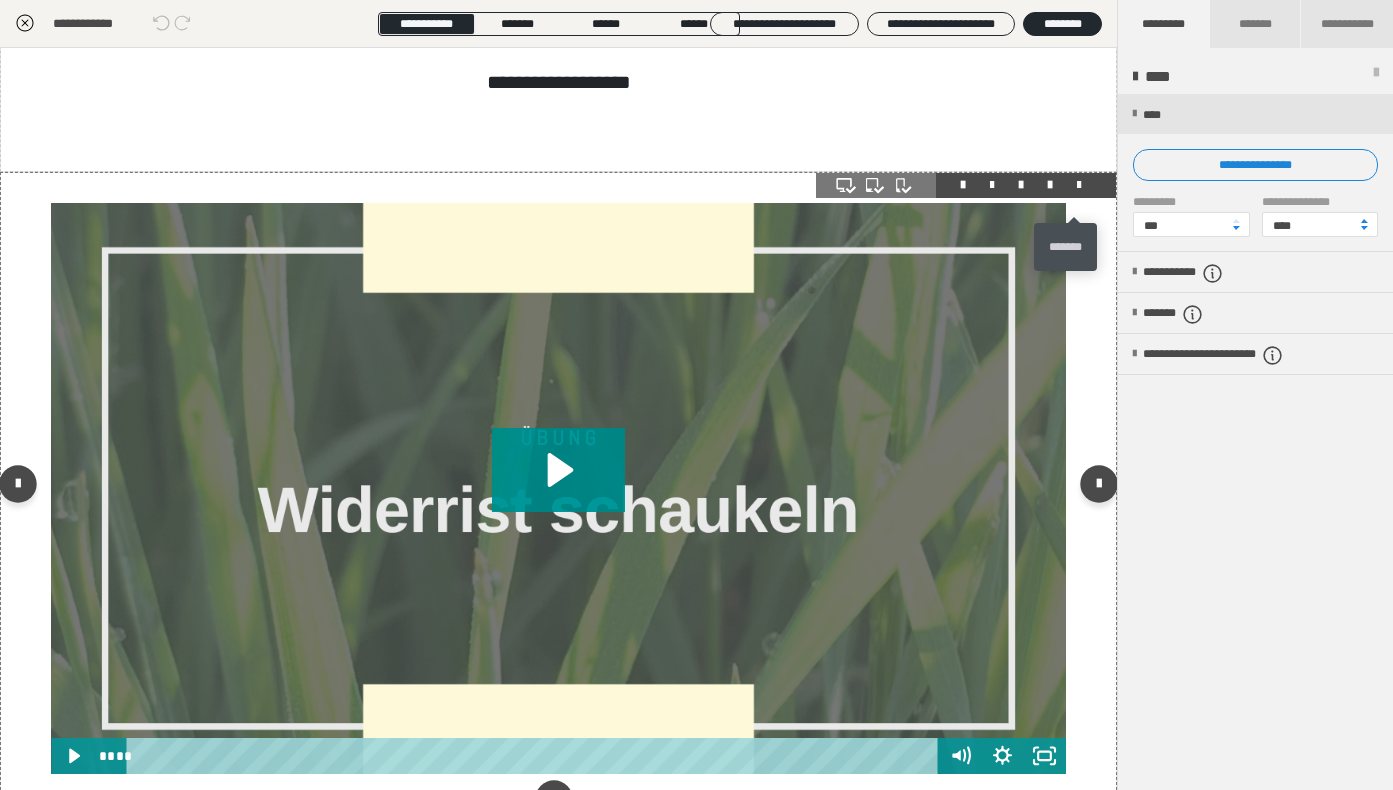 click at bounding box center (1079, 185) 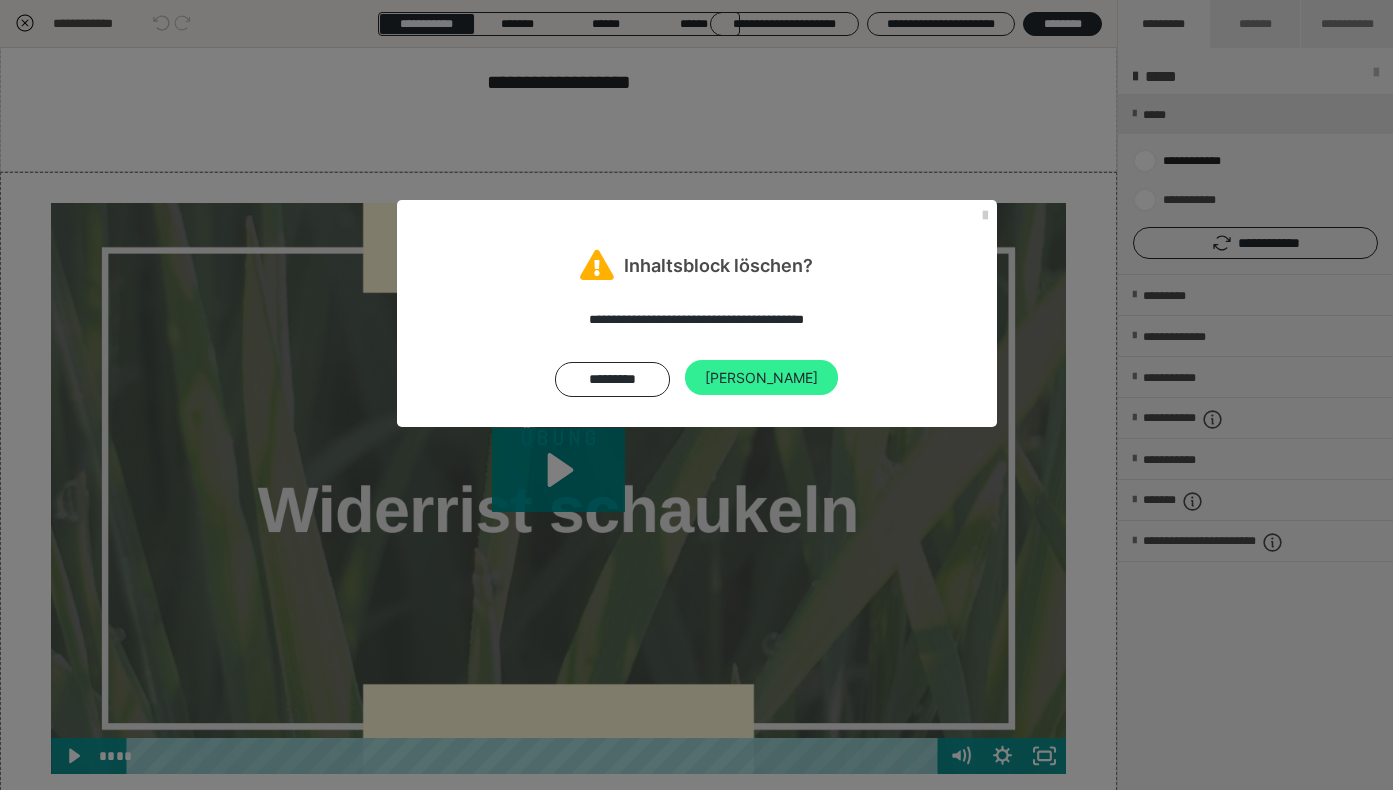 click on "[PERSON_NAME]" at bounding box center (761, 378) 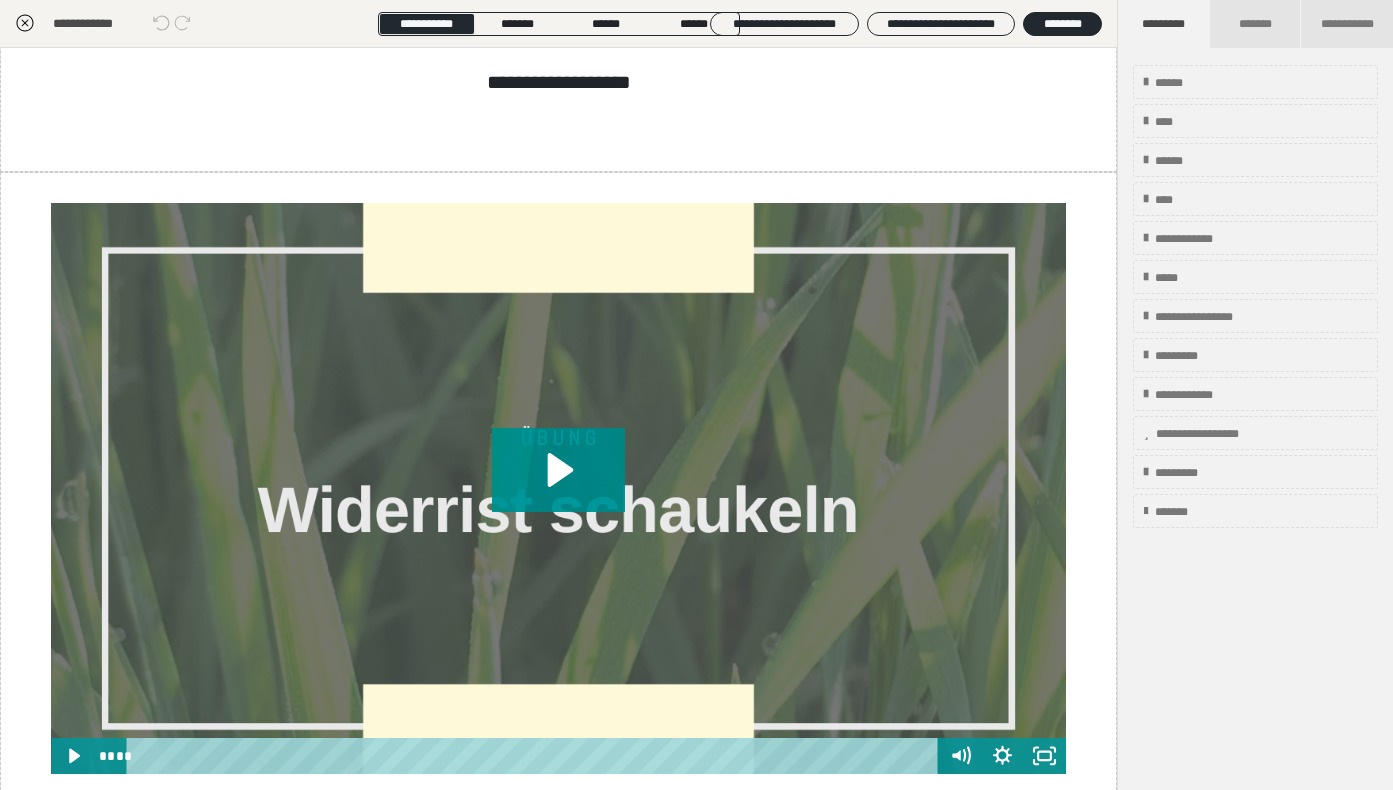 scroll, scrollTop: 3991, scrollLeft: 0, axis: vertical 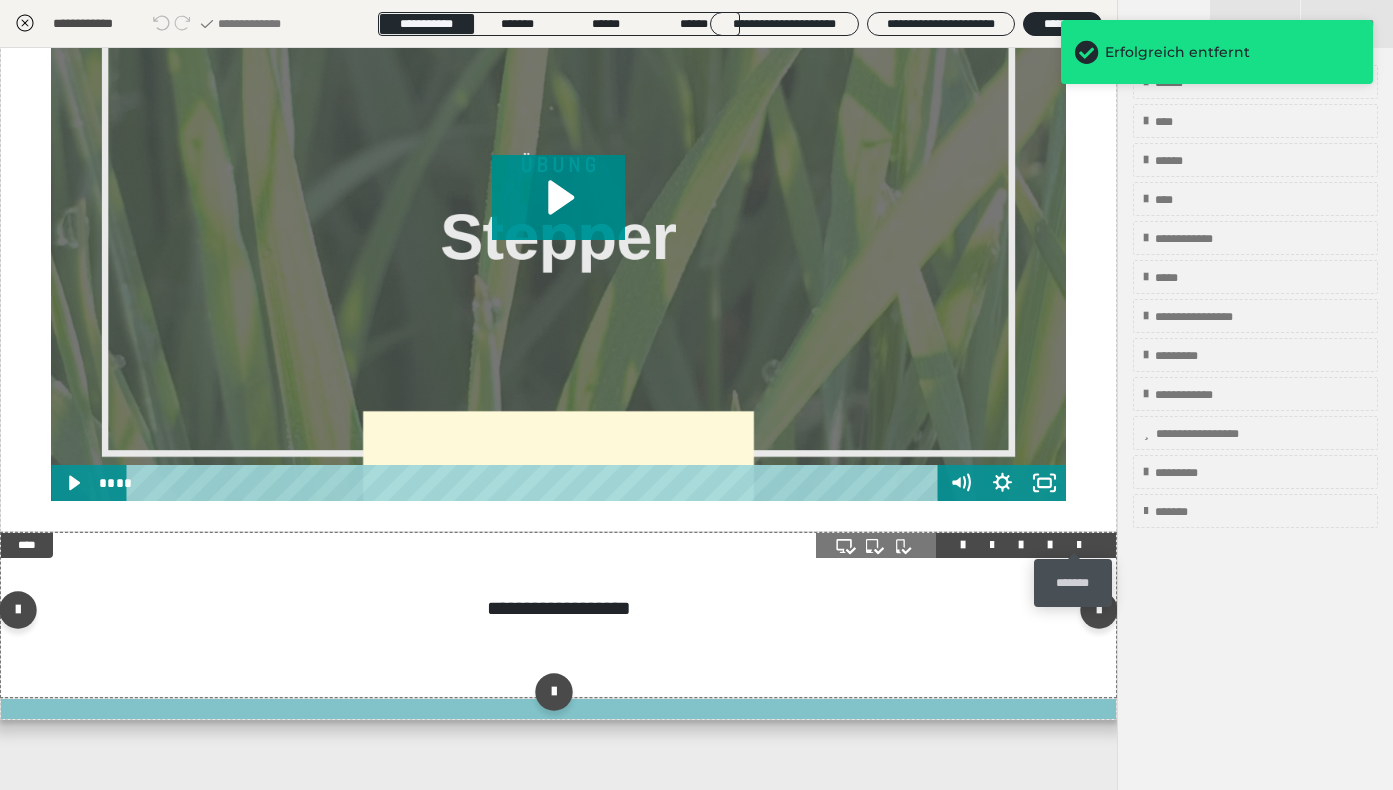 click at bounding box center (1079, 545) 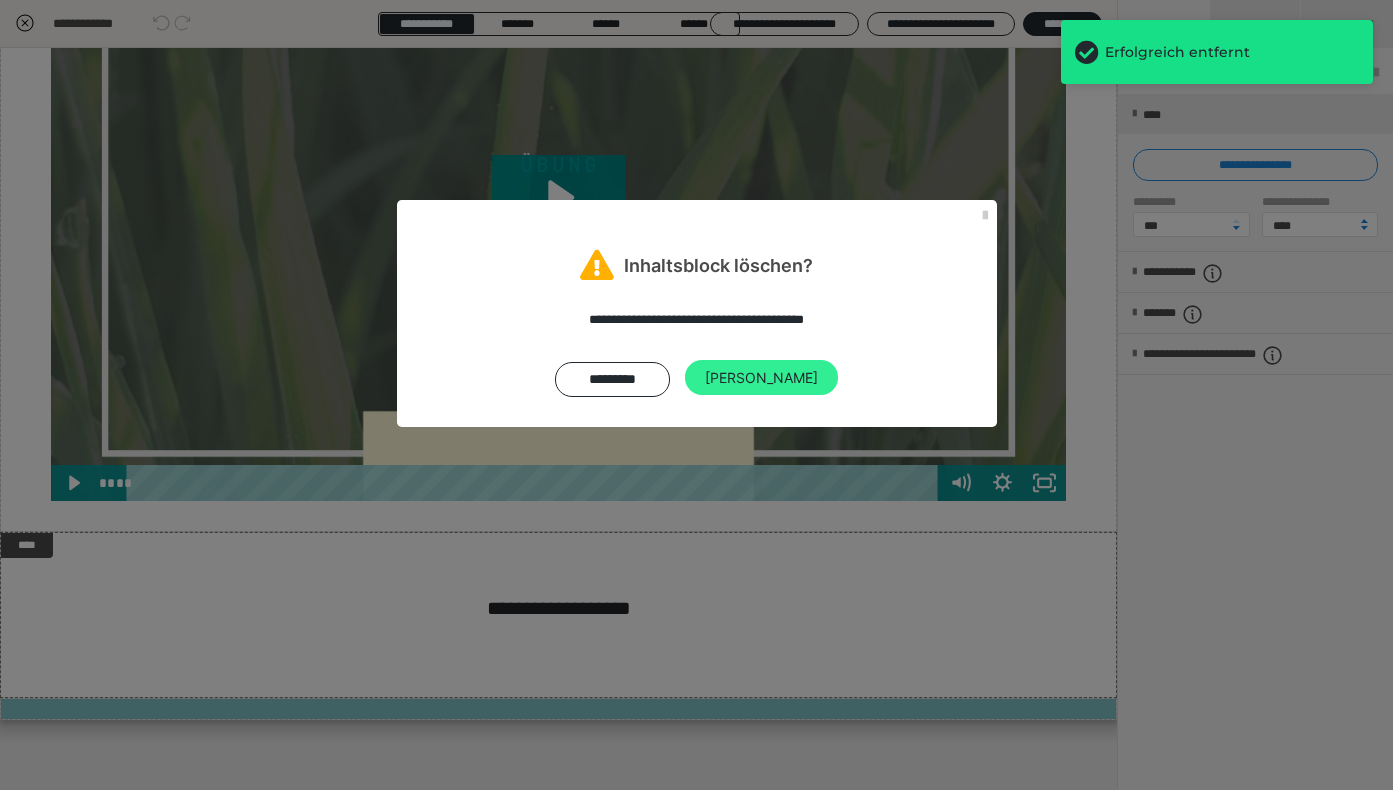 click on "[PERSON_NAME]" at bounding box center [761, 378] 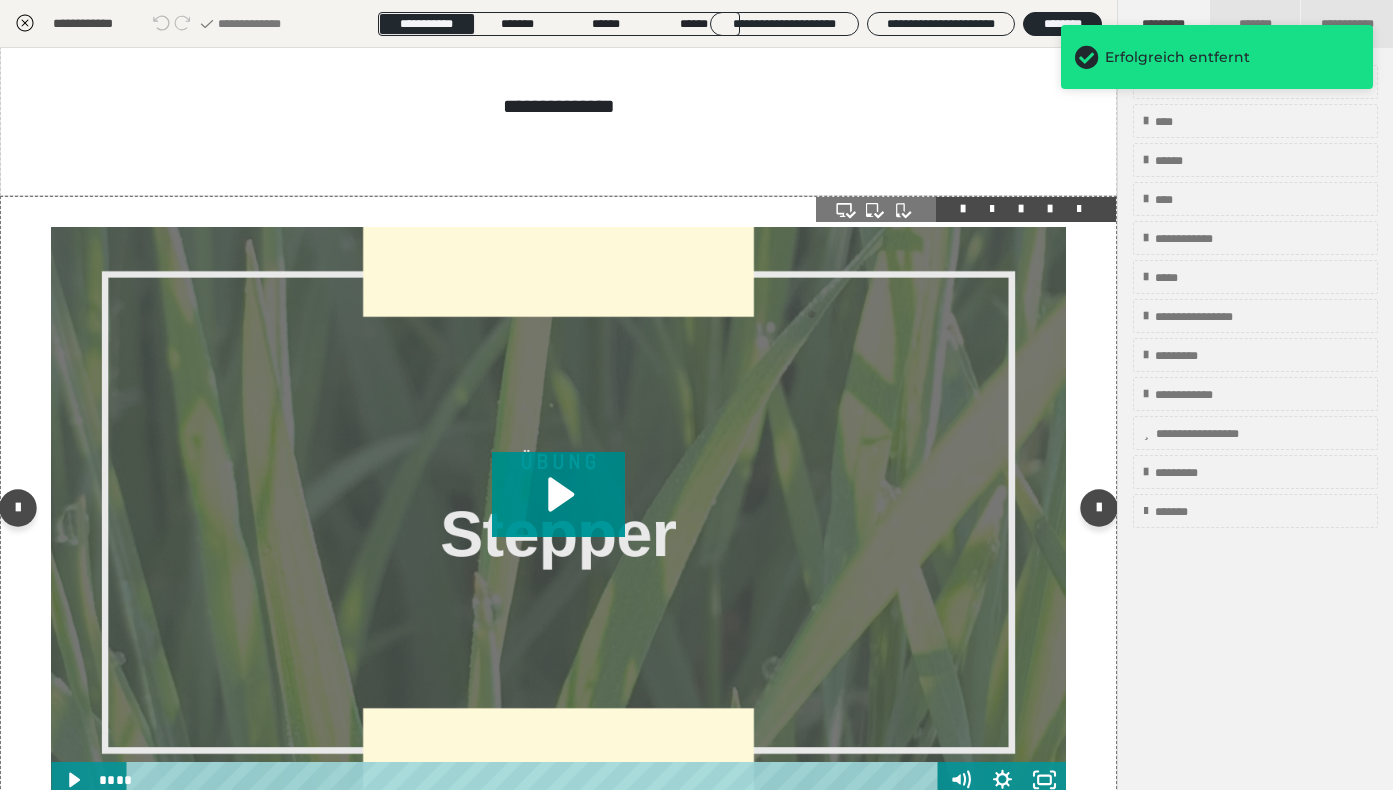 scroll, scrollTop: 3668, scrollLeft: 0, axis: vertical 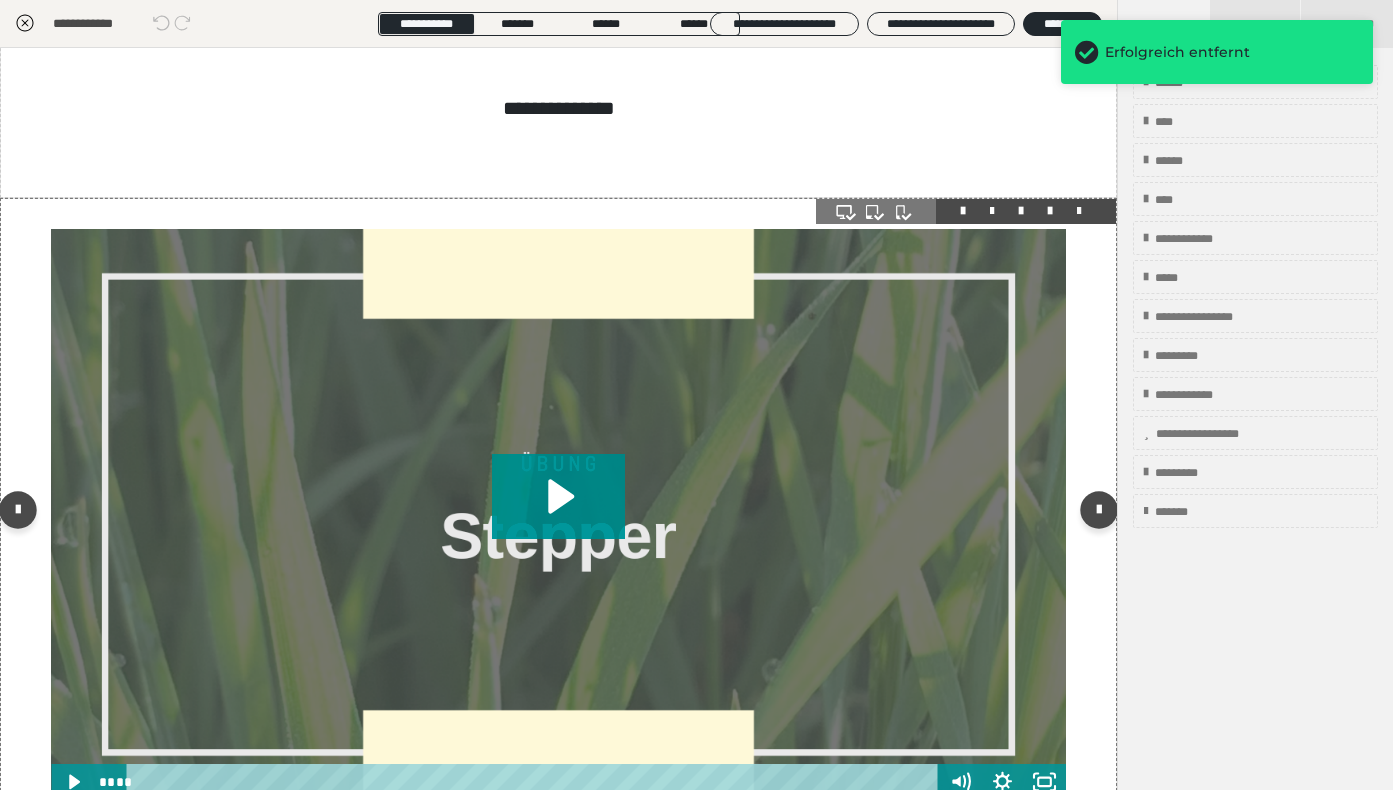 click at bounding box center (1079, 211) 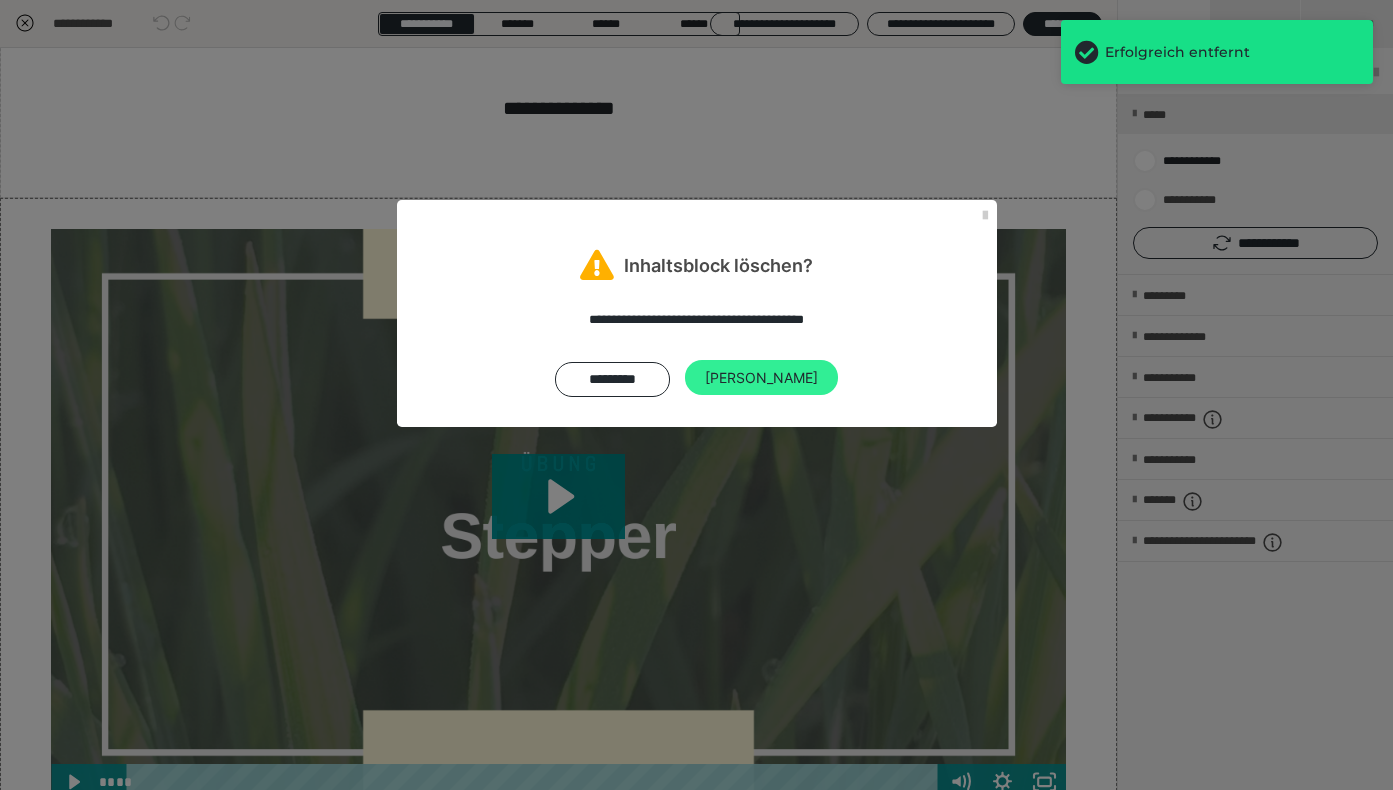 click on "[PERSON_NAME]" at bounding box center (761, 378) 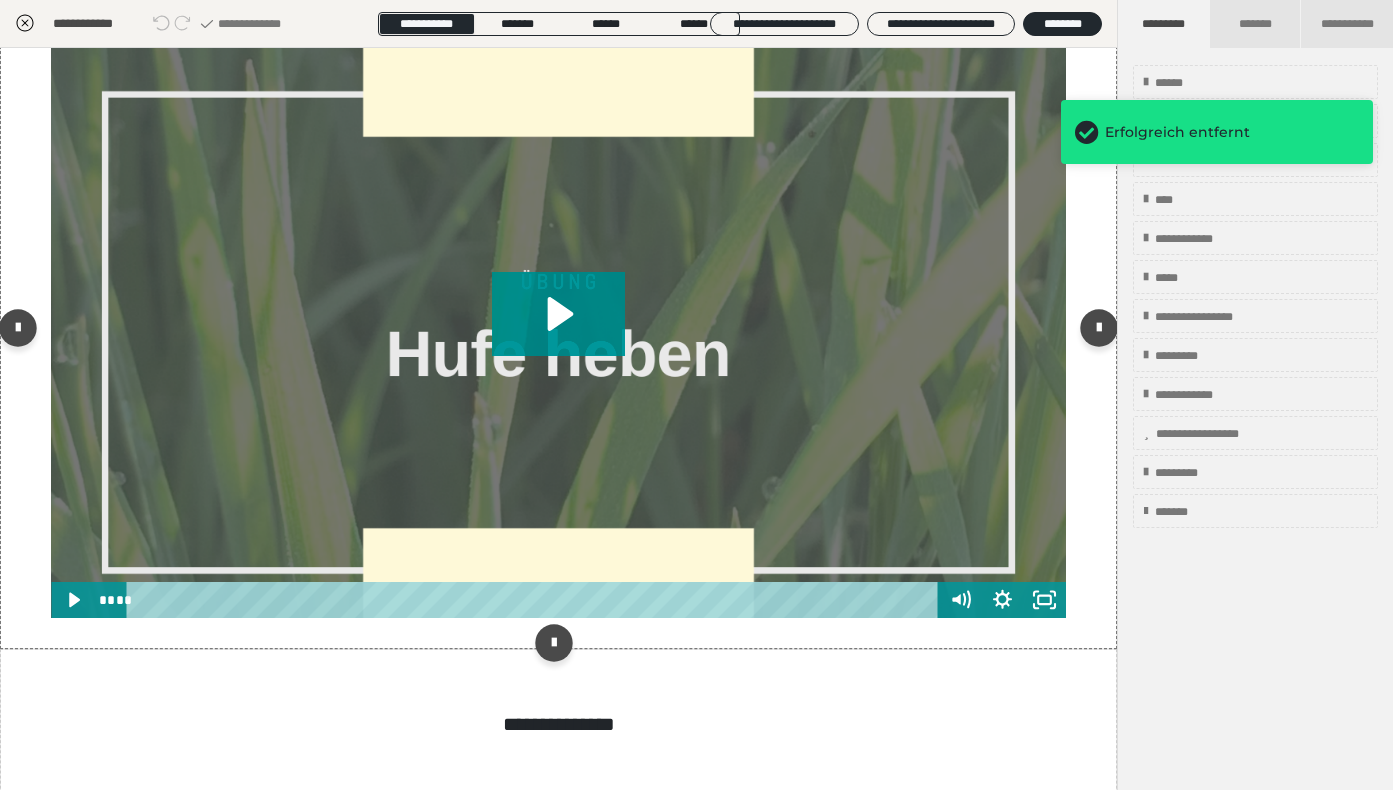 scroll, scrollTop: 3030, scrollLeft: 0, axis: vertical 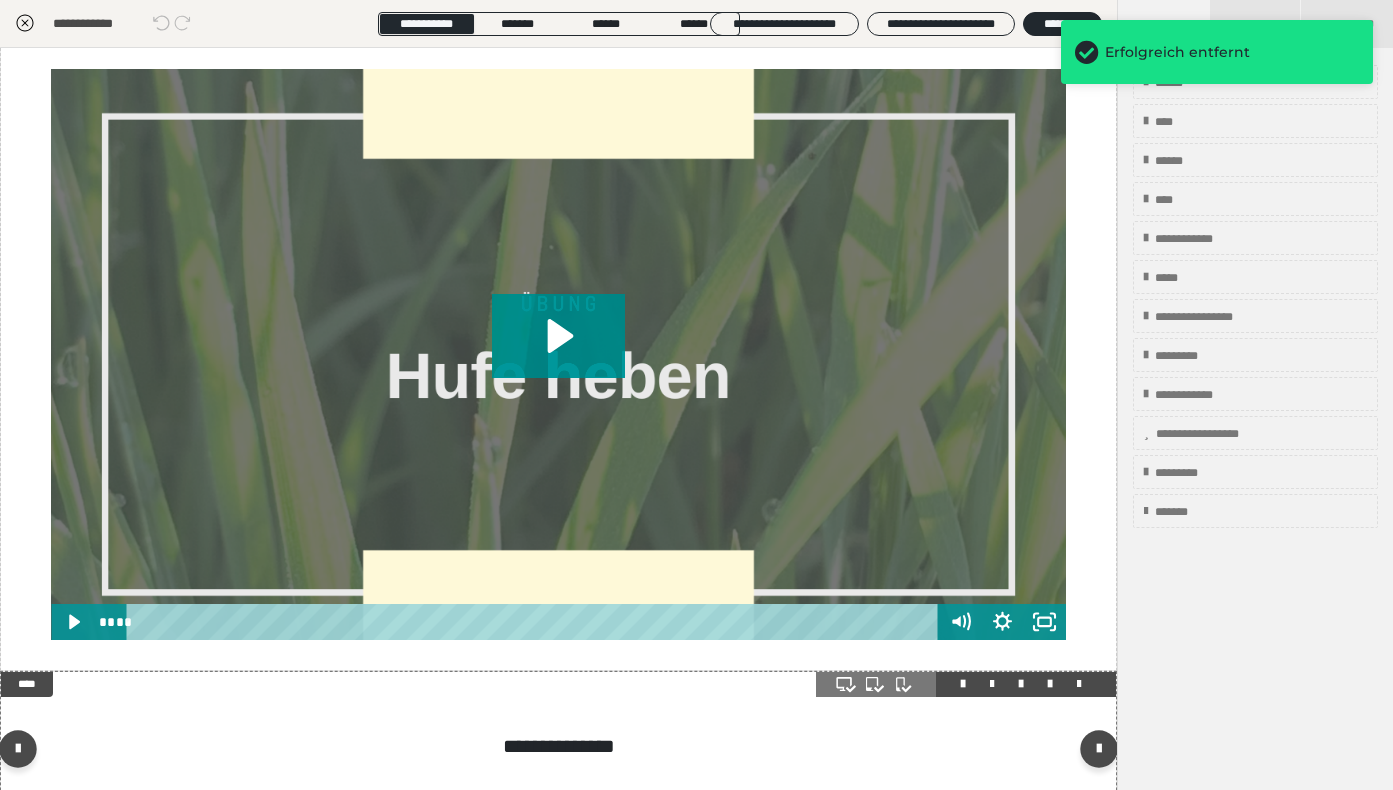 click at bounding box center (966, 684) 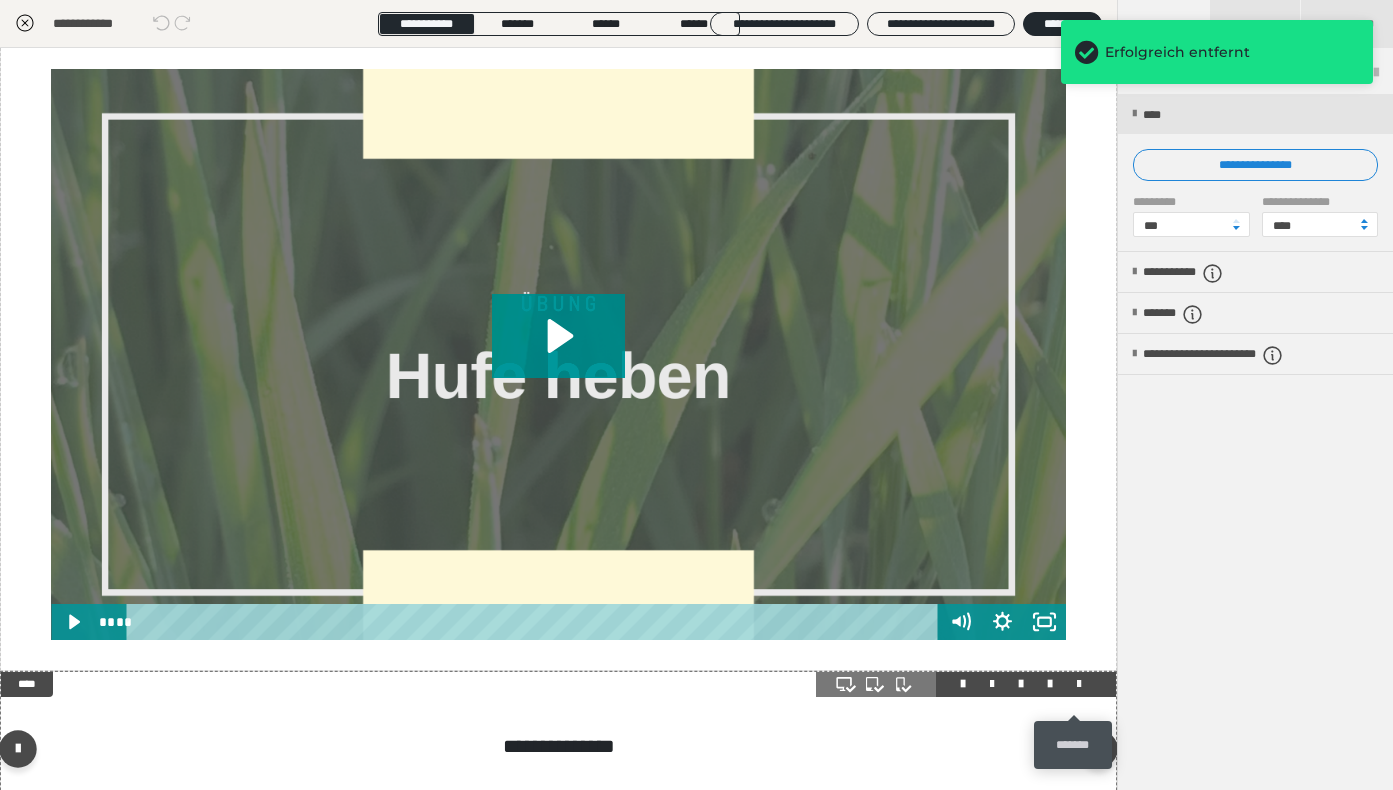 click at bounding box center (1079, 684) 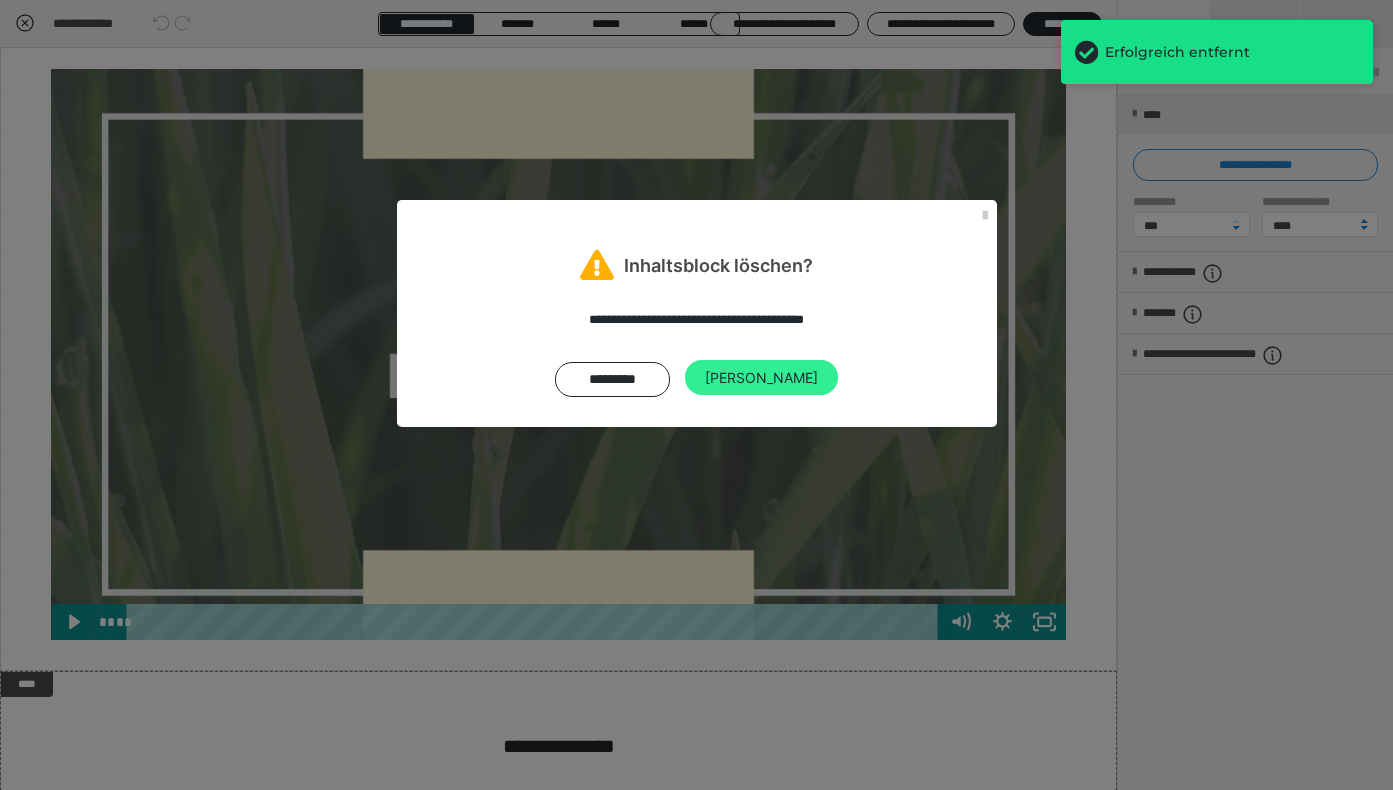 click on "[PERSON_NAME]" at bounding box center [761, 378] 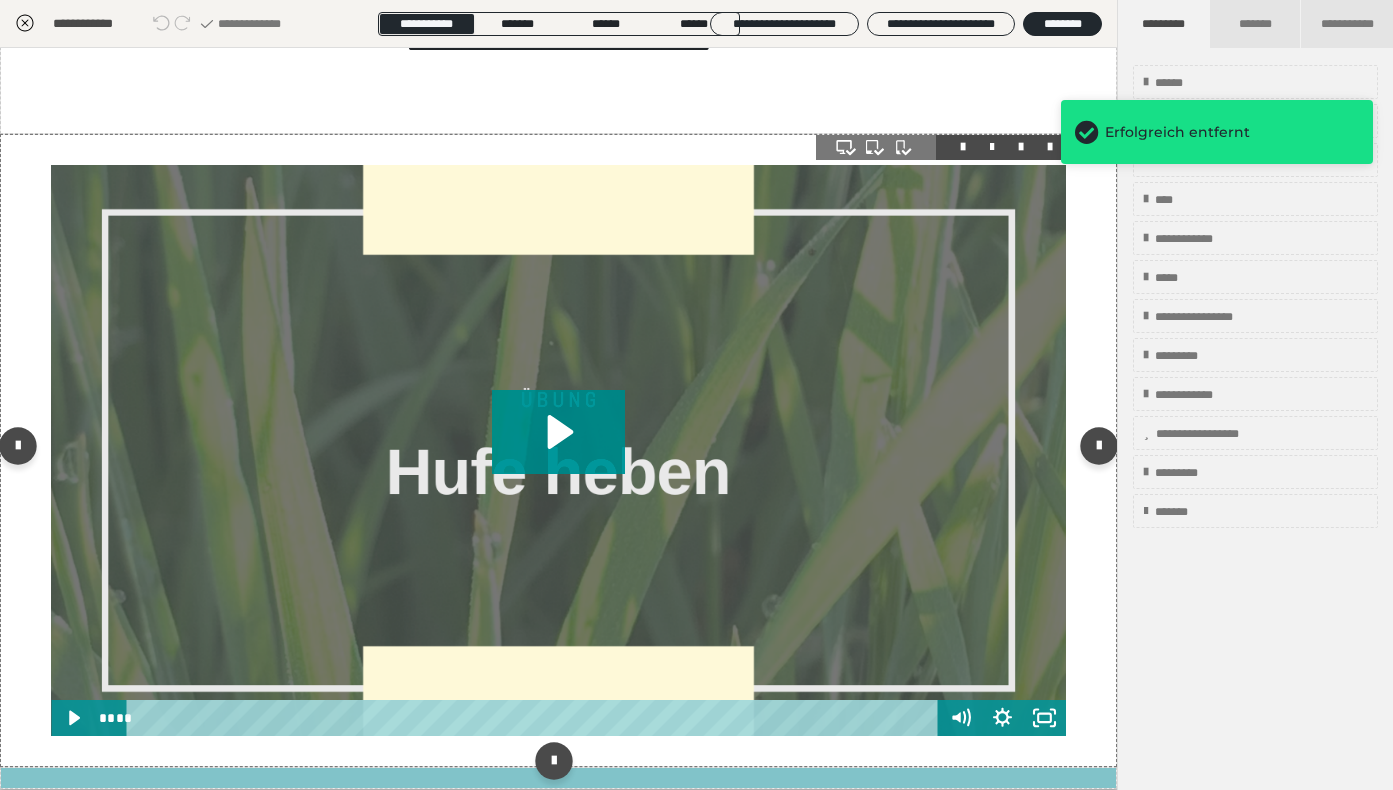 scroll, scrollTop: 2907, scrollLeft: 0, axis: vertical 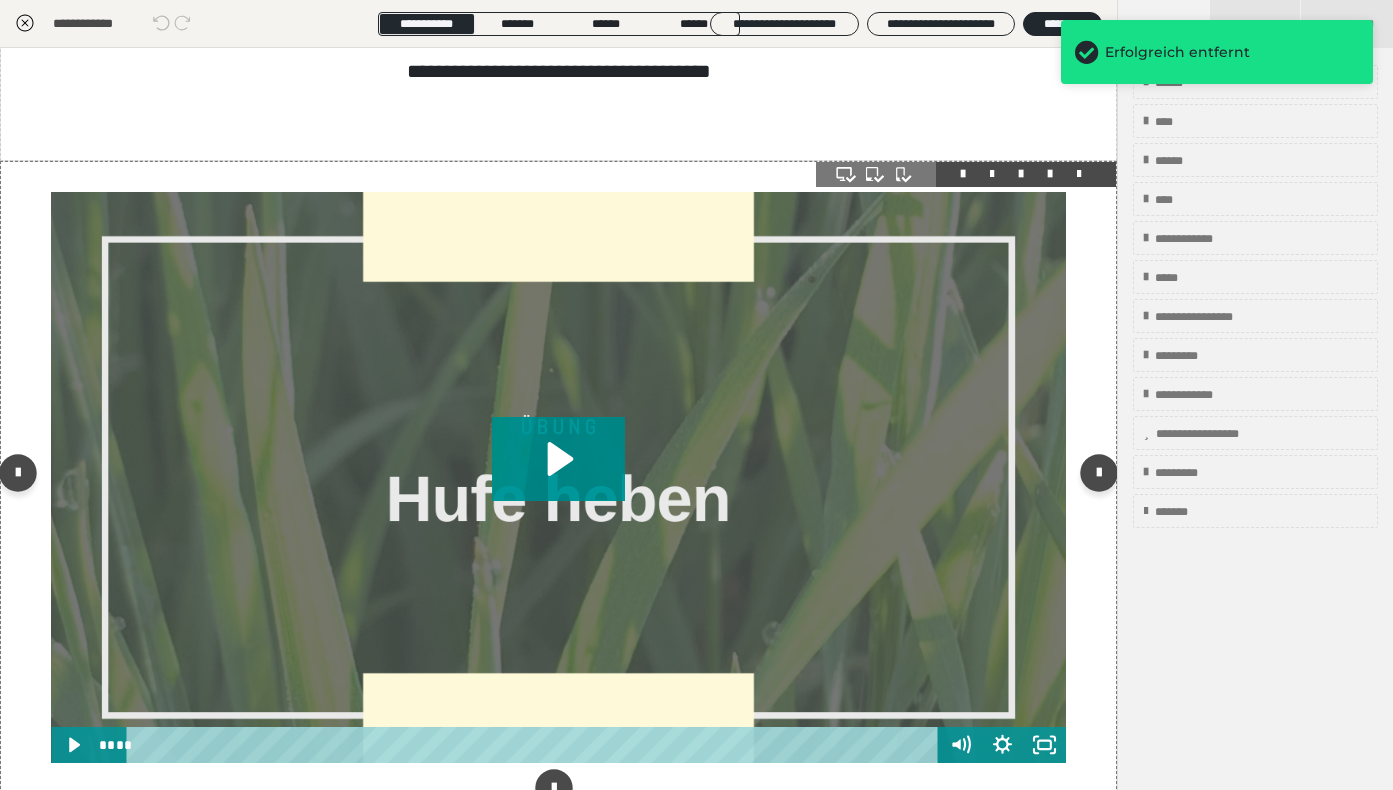 click at bounding box center (966, 174) 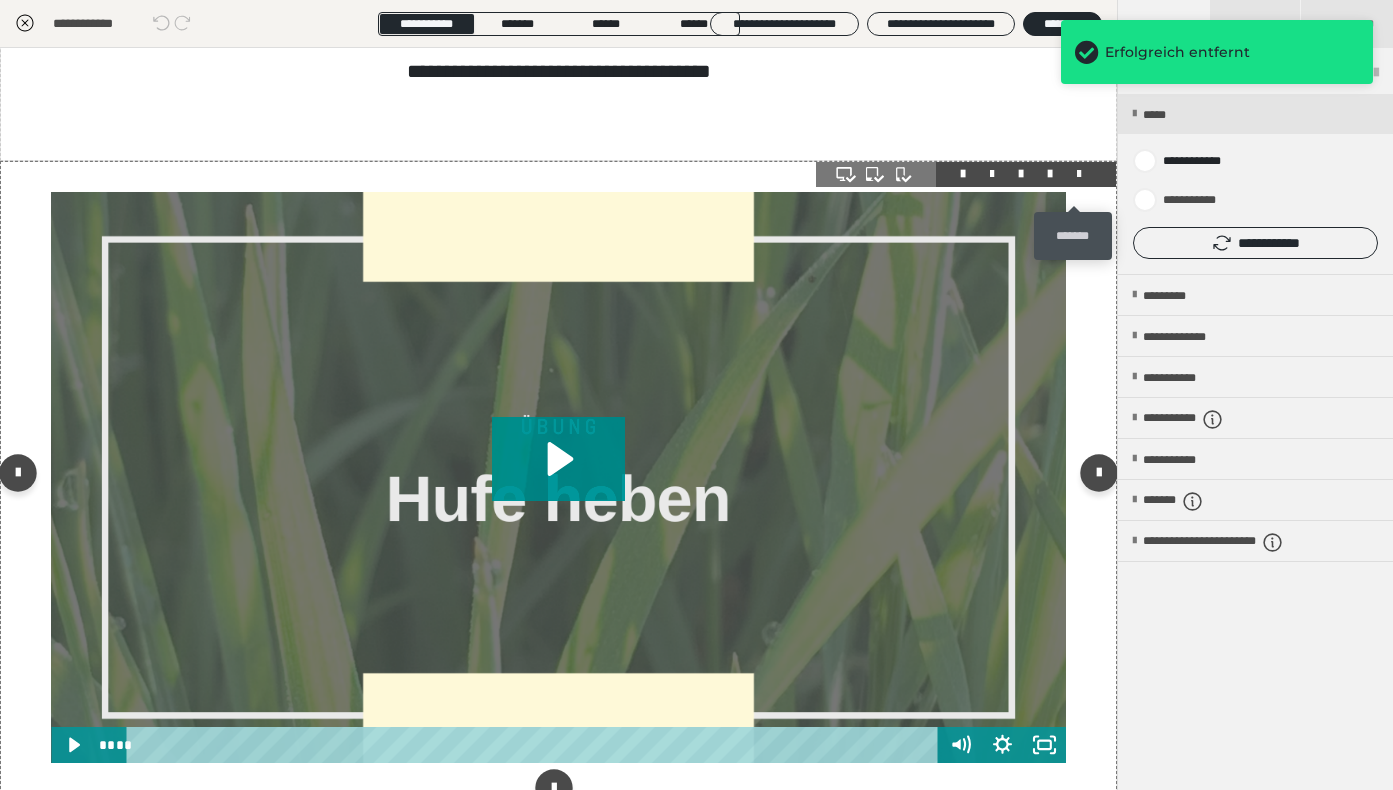 click at bounding box center [1079, 174] 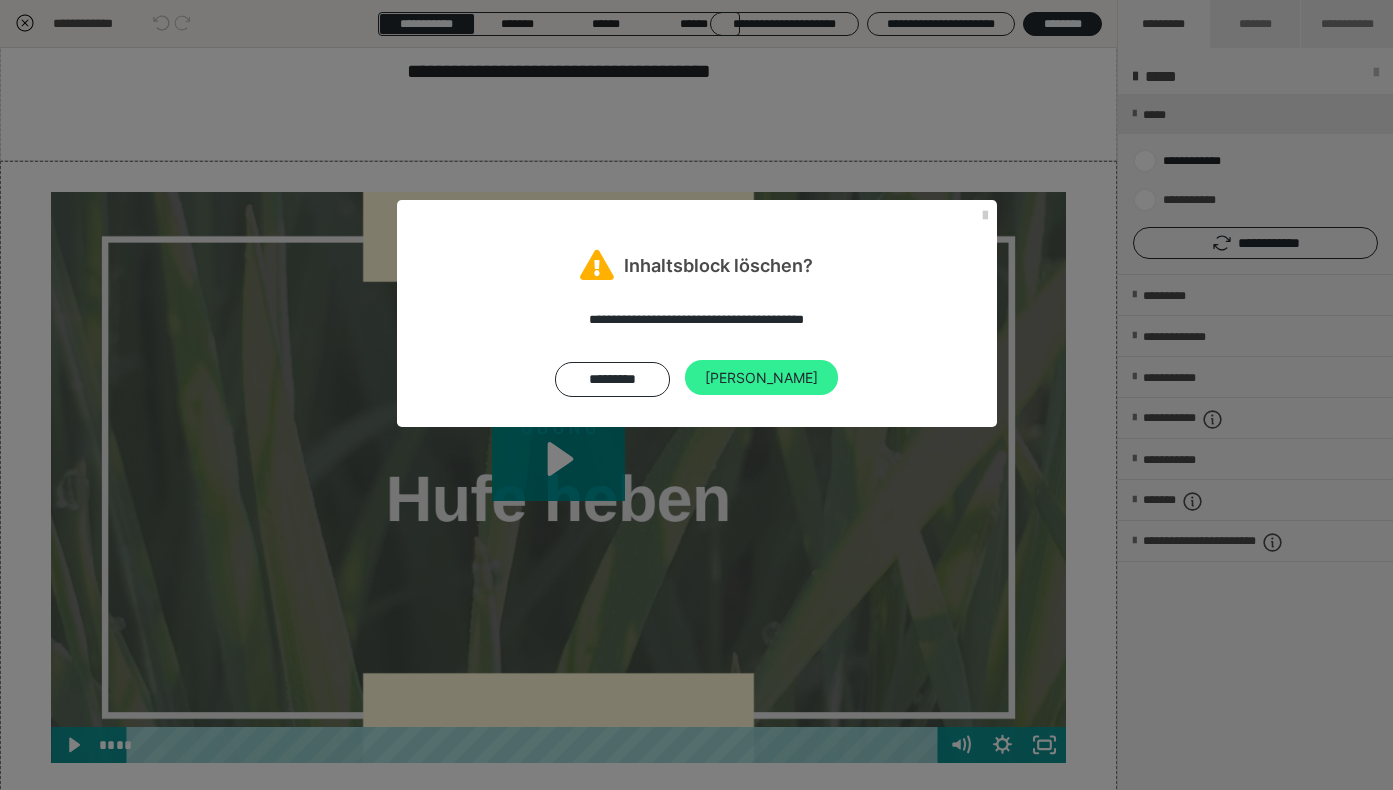 click on "[PERSON_NAME]" at bounding box center [761, 378] 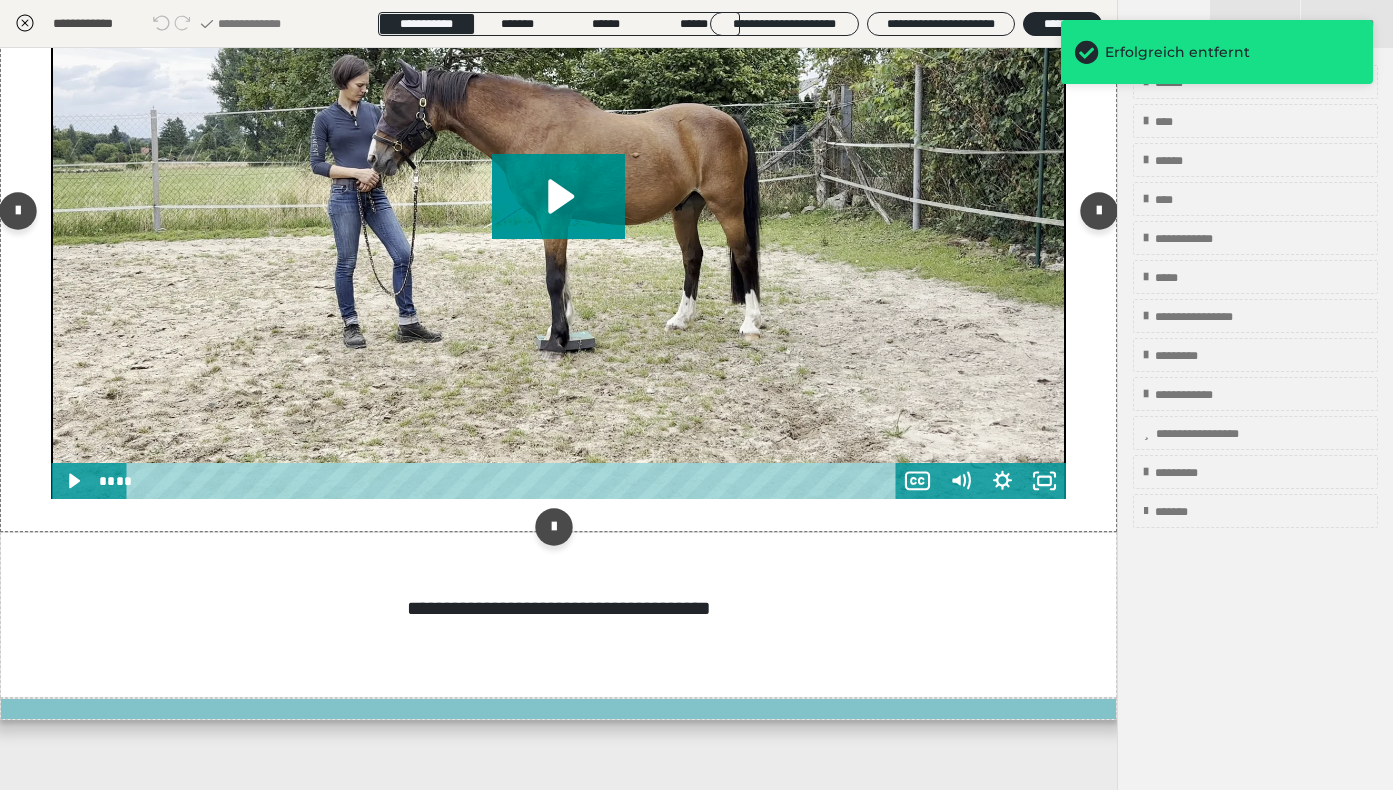 scroll, scrollTop: 2394, scrollLeft: 0, axis: vertical 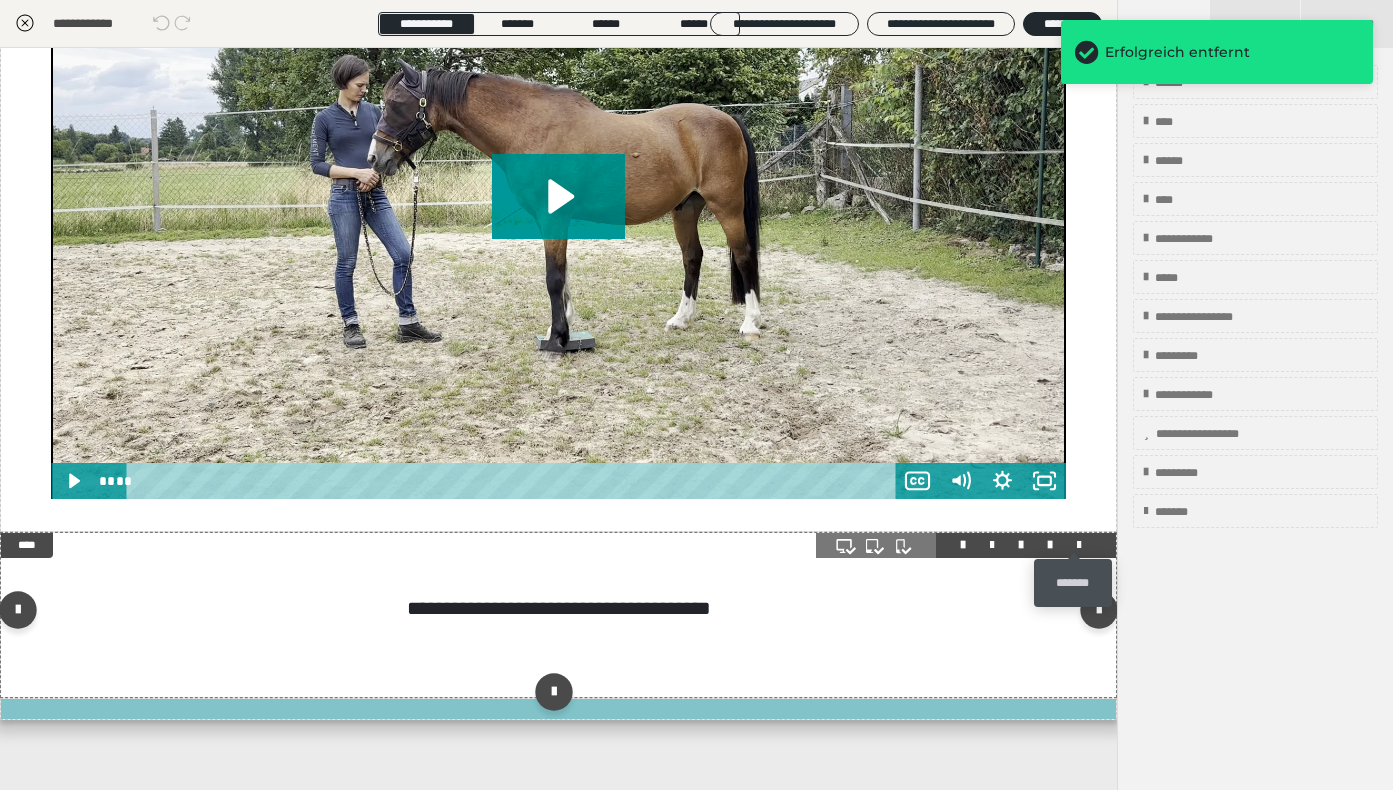 click at bounding box center [1079, 545] 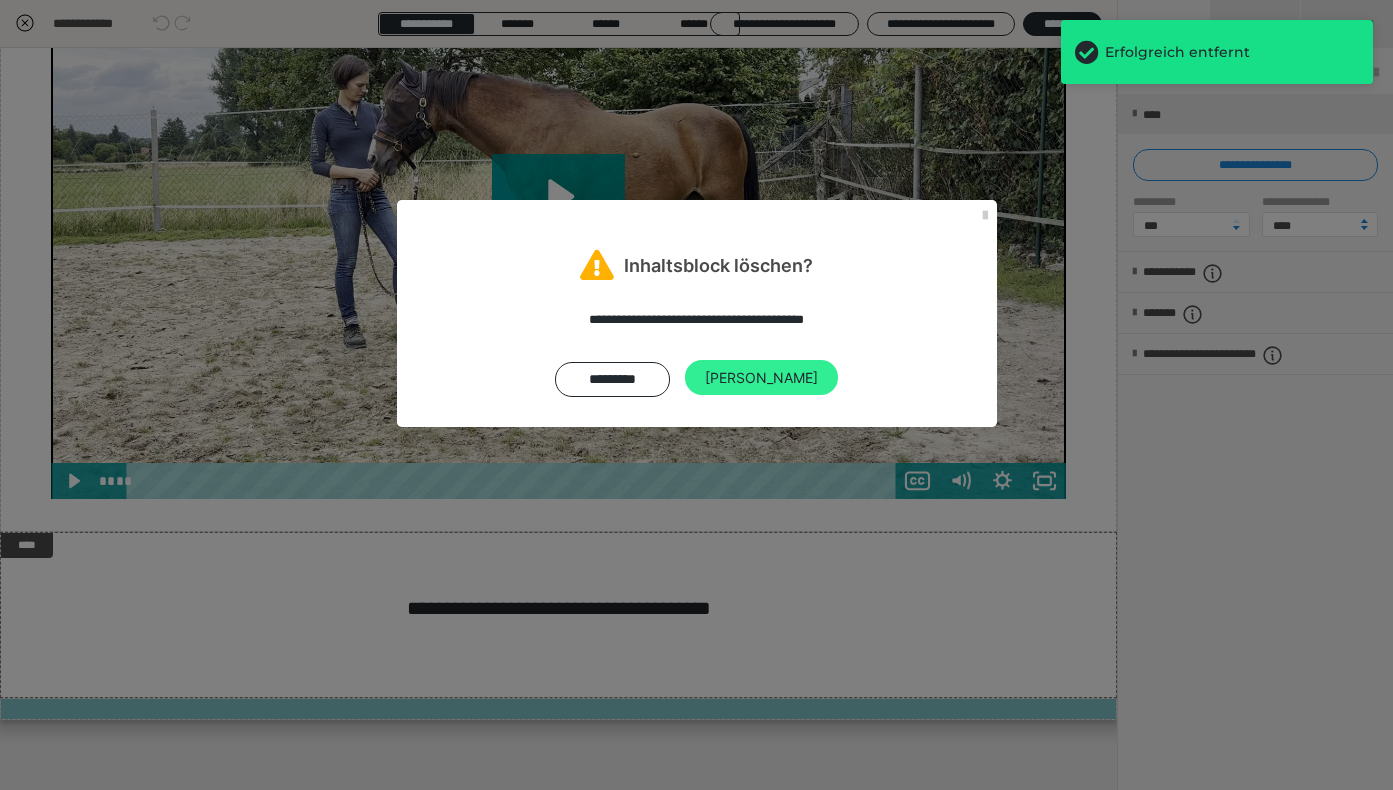 click on "[PERSON_NAME]" at bounding box center (761, 378) 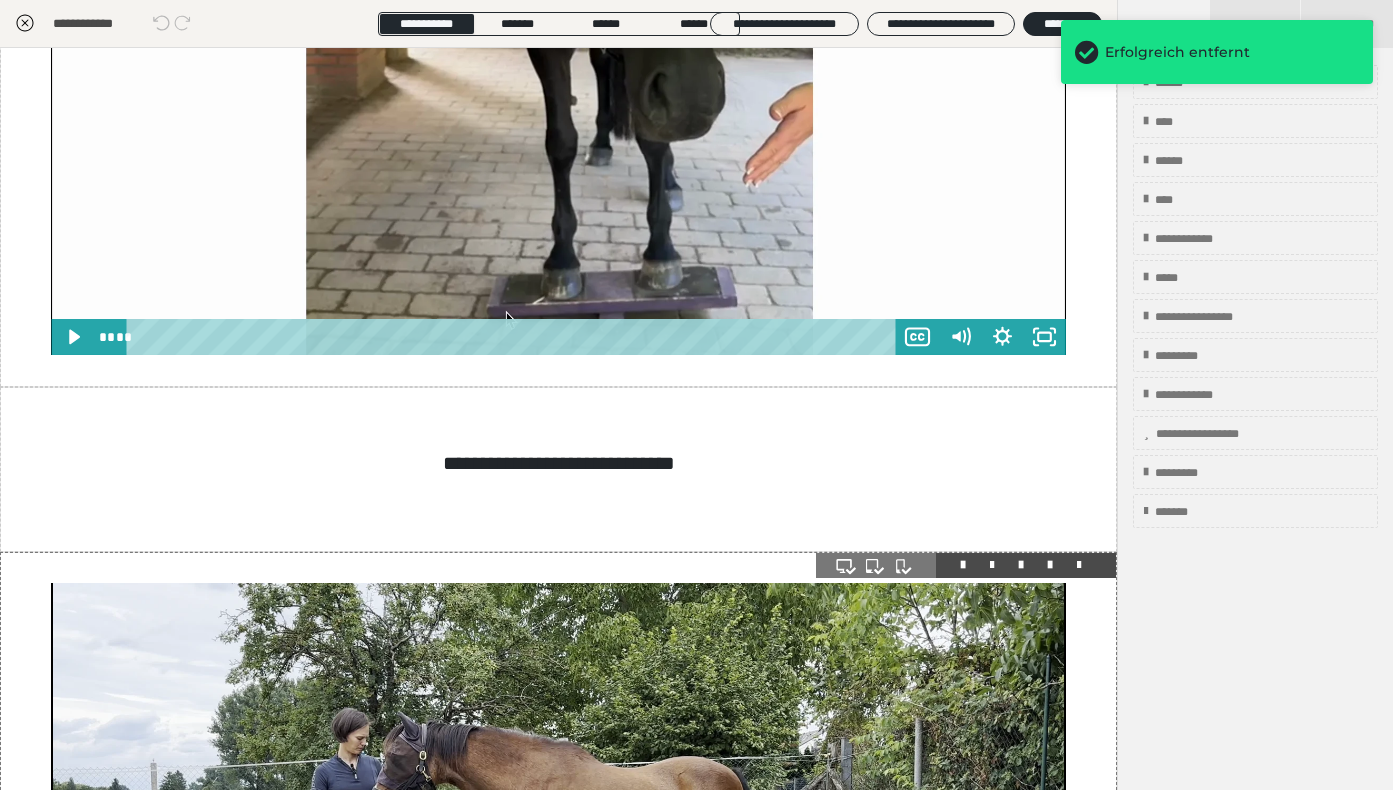 scroll, scrollTop: 1740, scrollLeft: 0, axis: vertical 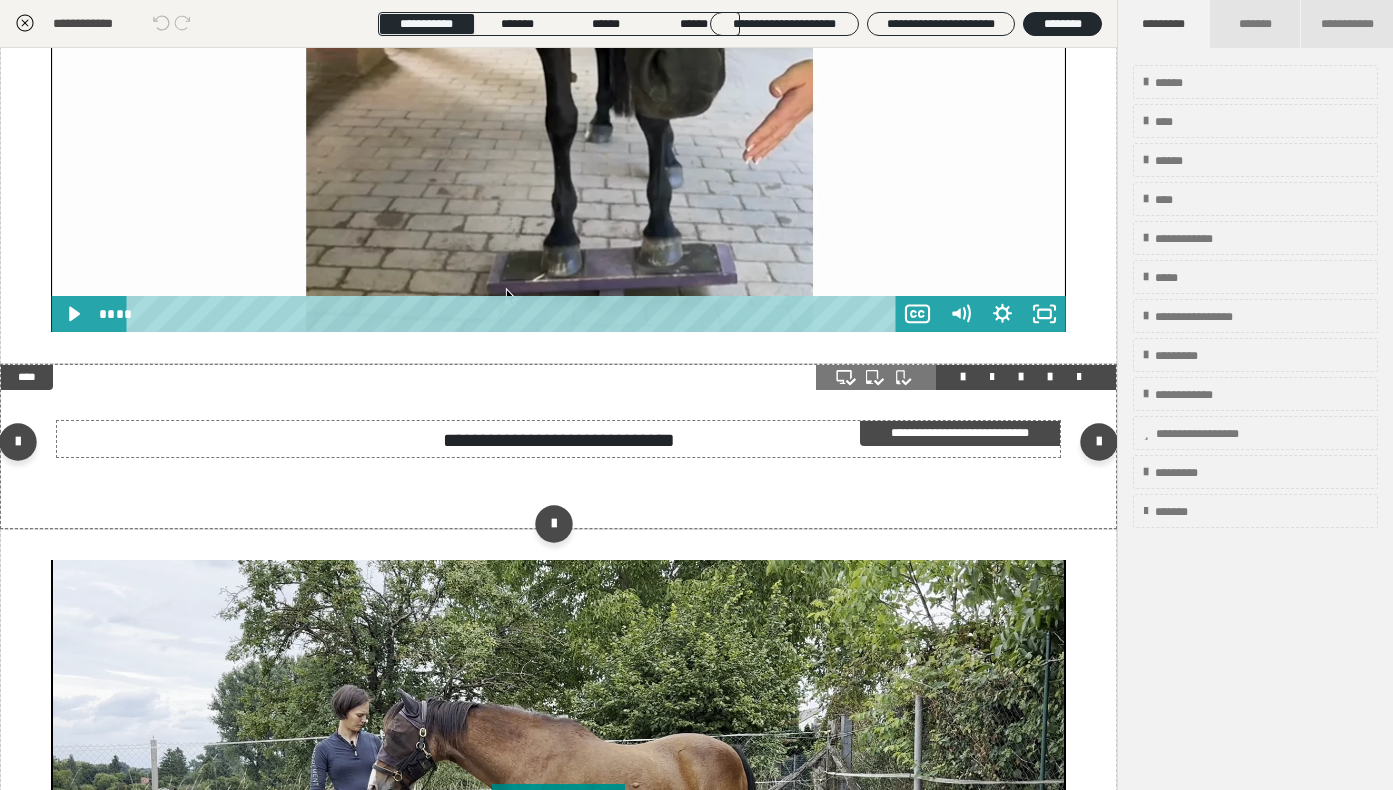 click on "**********" at bounding box center (559, 440) 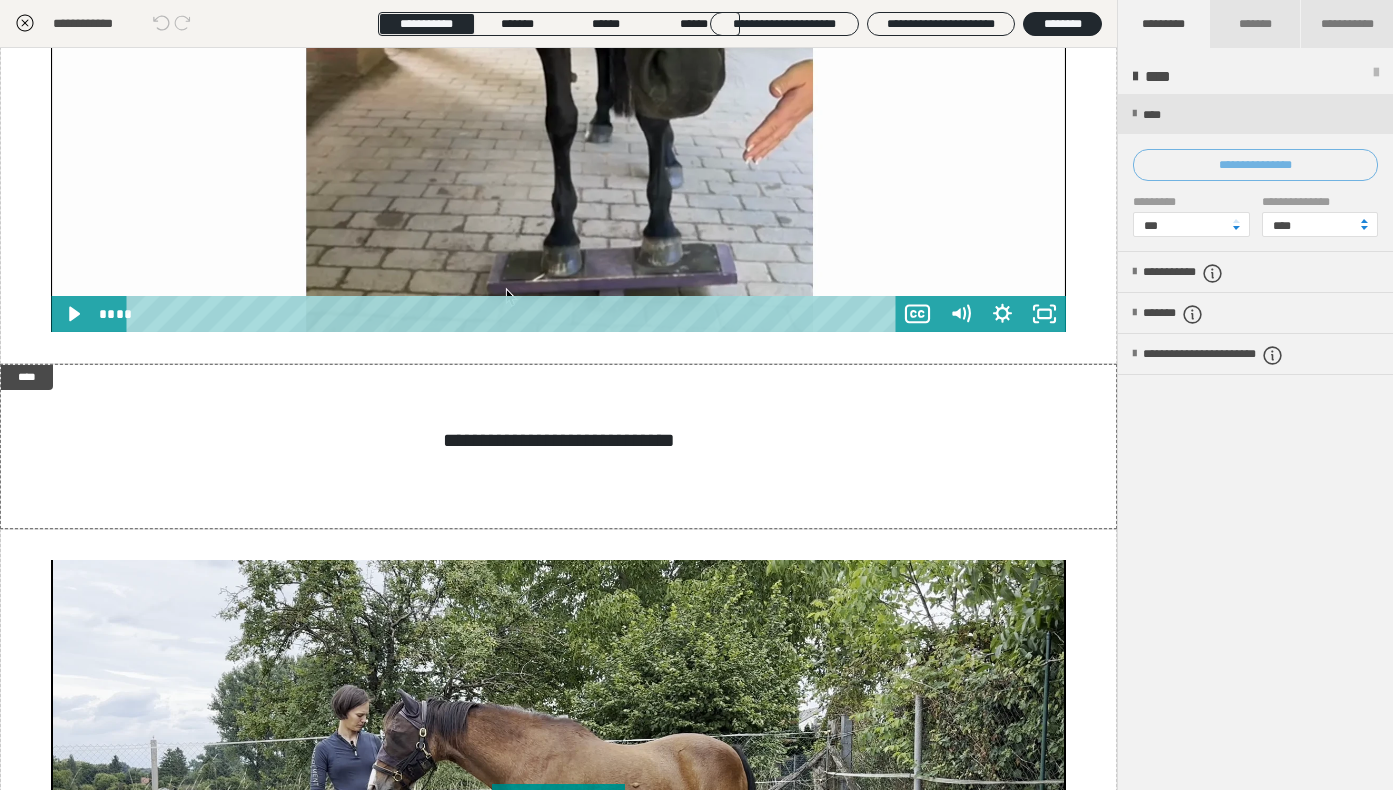 click on "**********" at bounding box center [1255, 165] 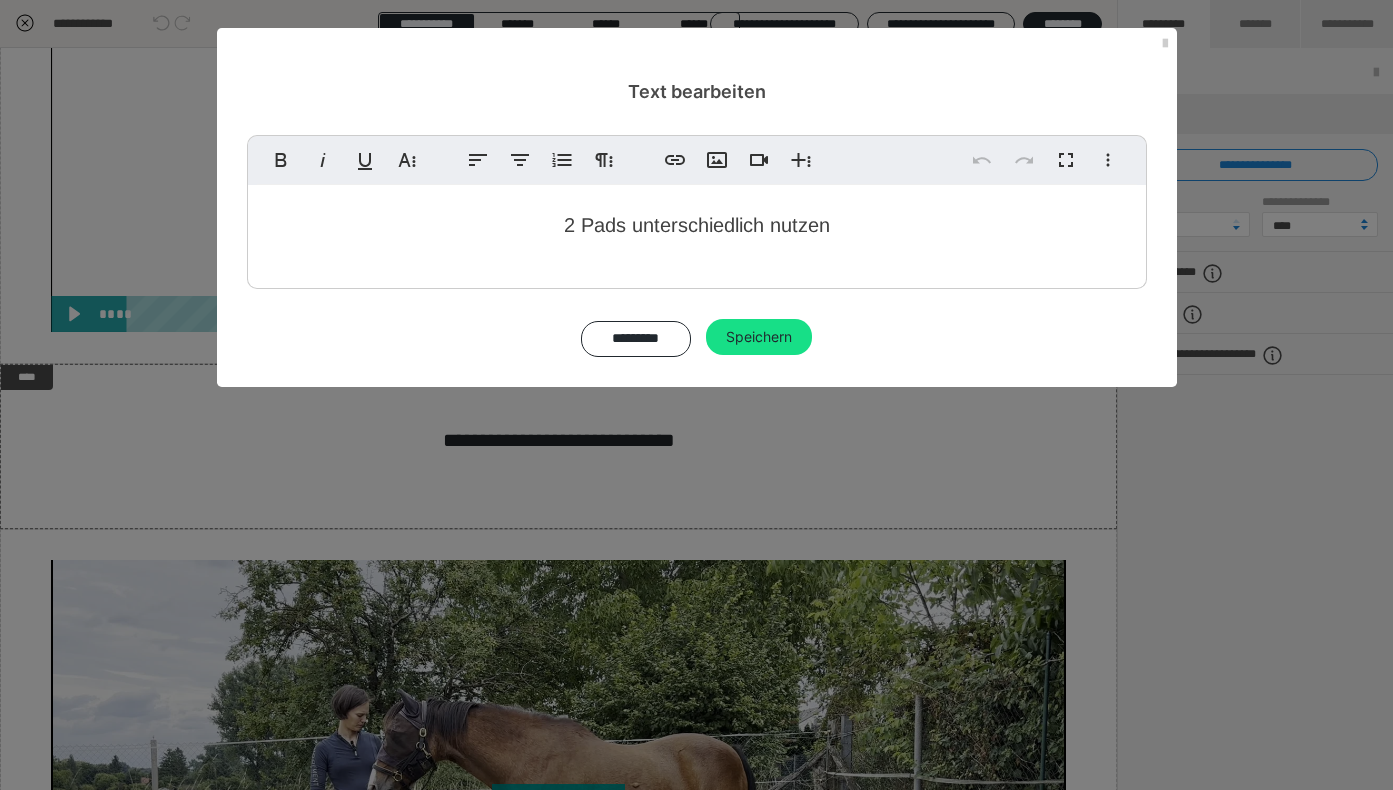 click on "2 Pads unterschiedlich nutzen" at bounding box center [697, 224] 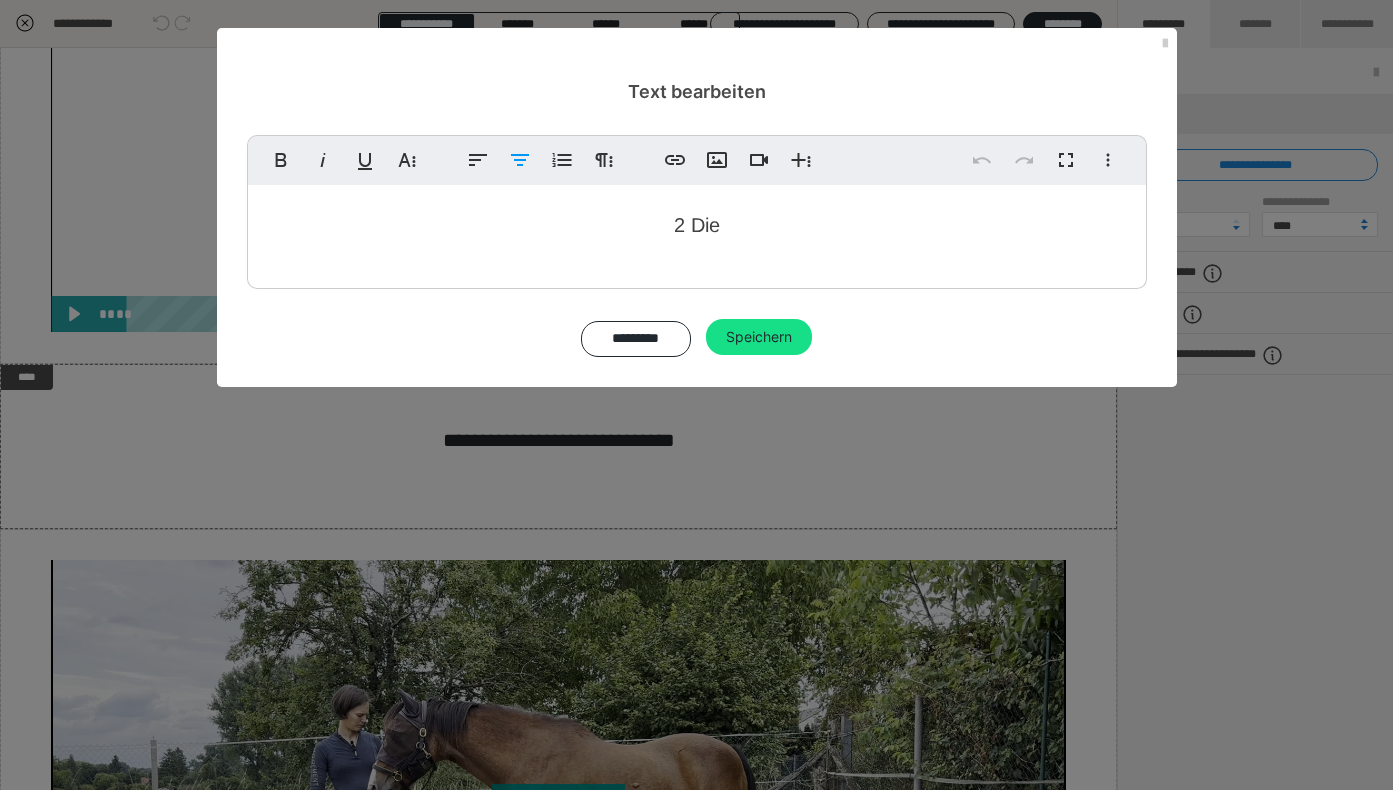 type 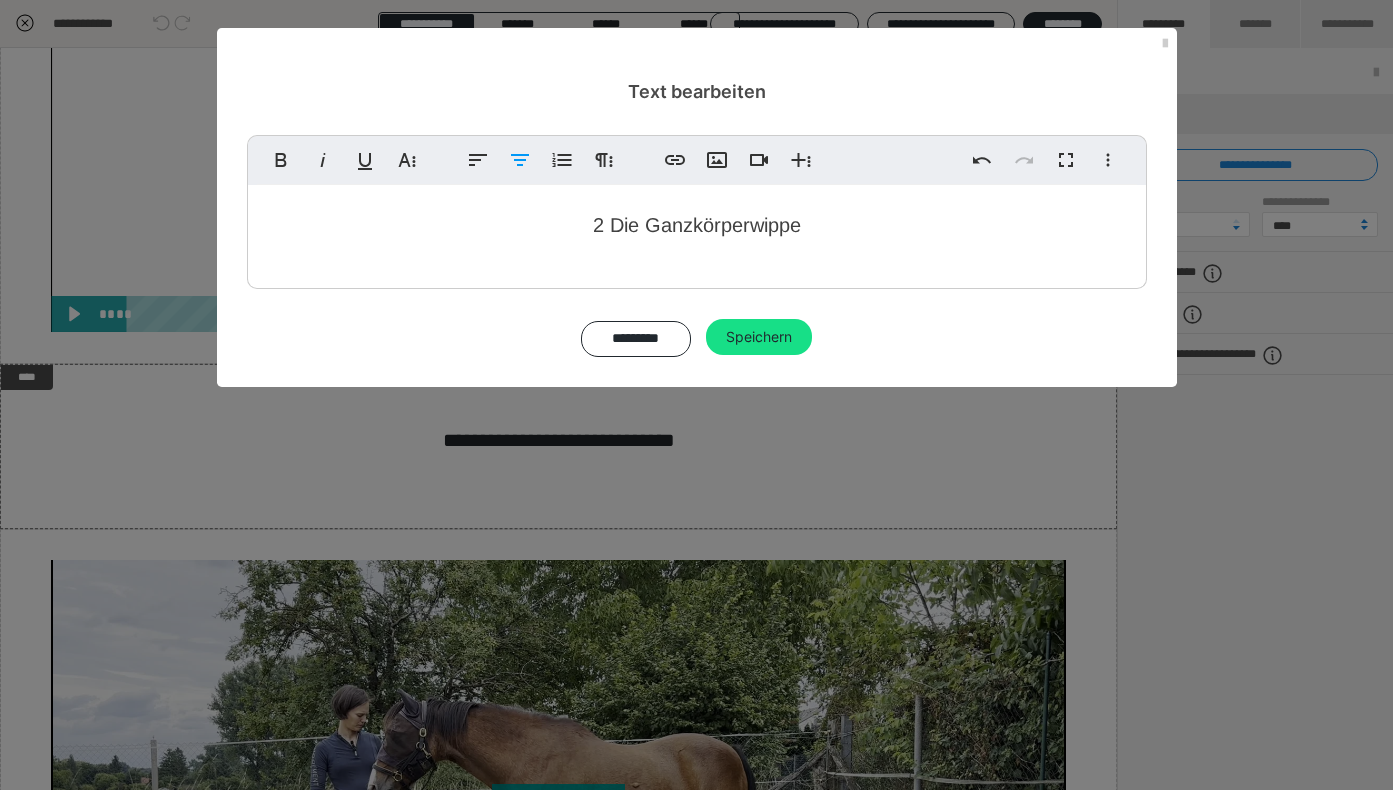 click on "2 Die Ganzkörperwippe" at bounding box center (697, 225) 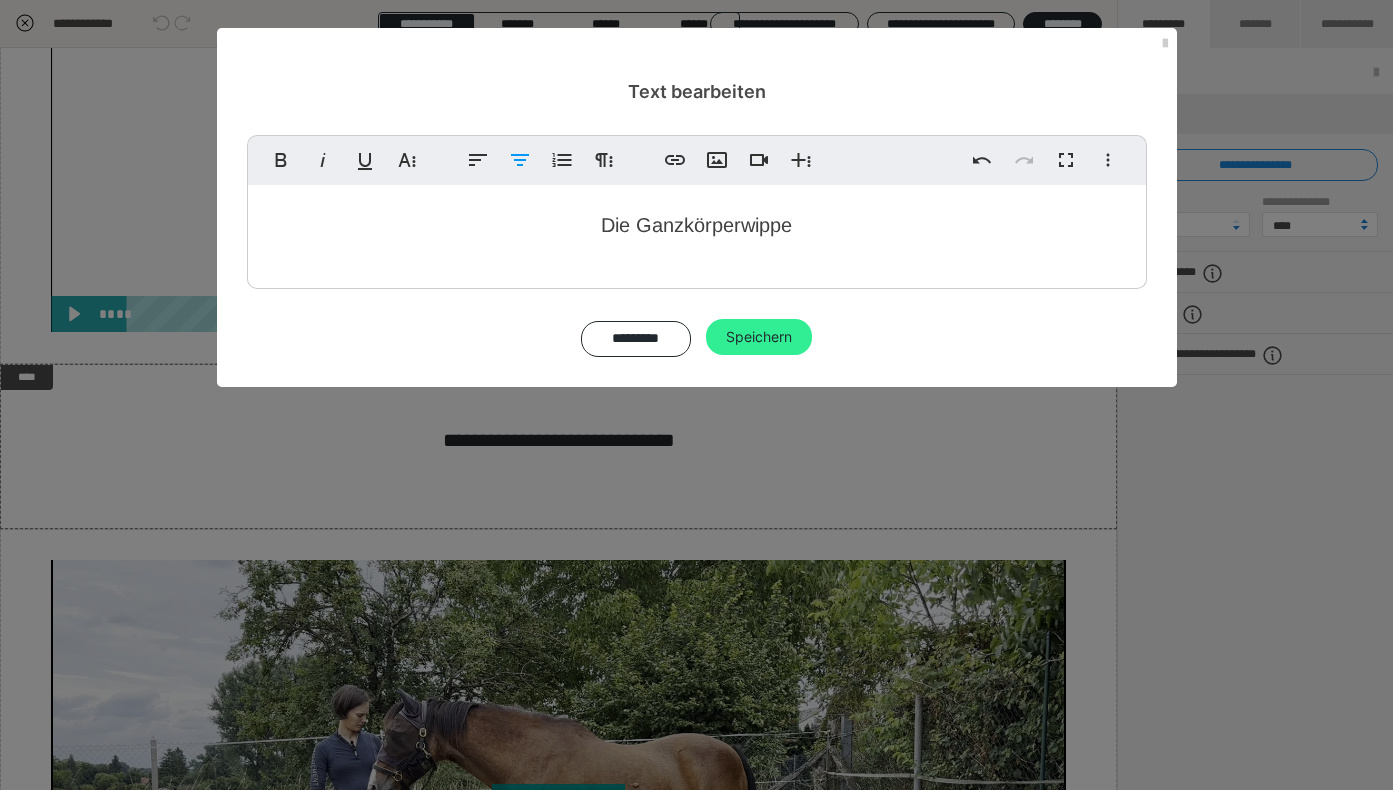 click on "Speichern" at bounding box center (759, 337) 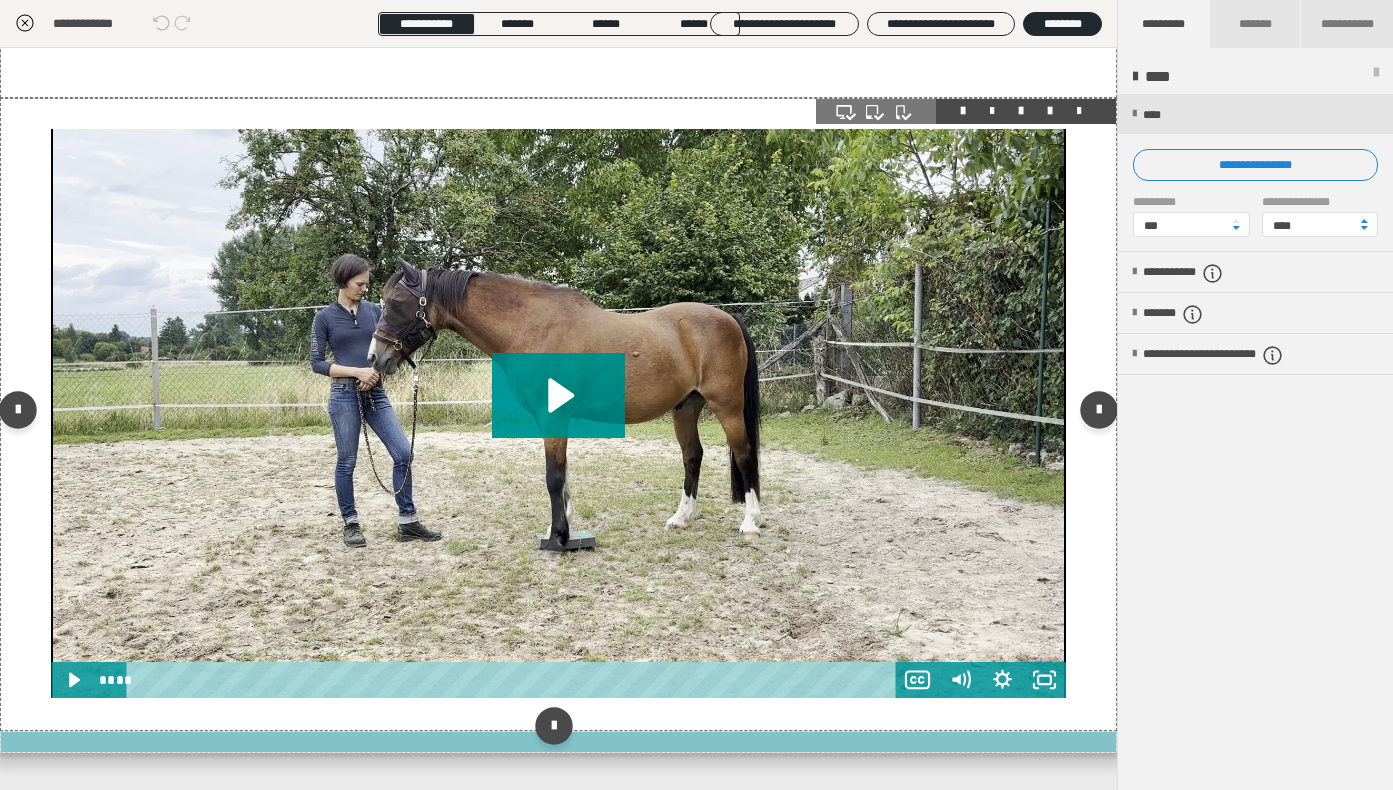 scroll, scrollTop: 2174, scrollLeft: 0, axis: vertical 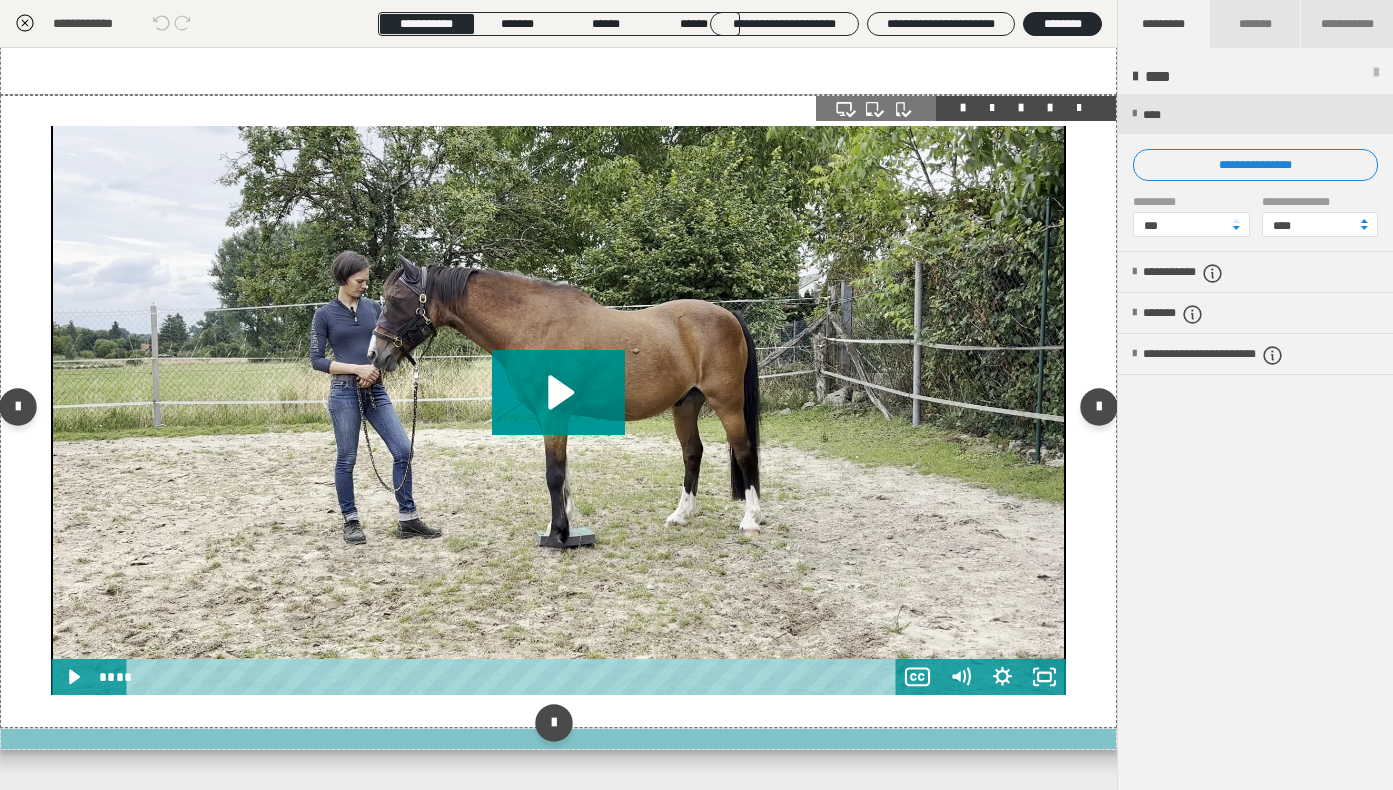 click at bounding box center (558, 410) 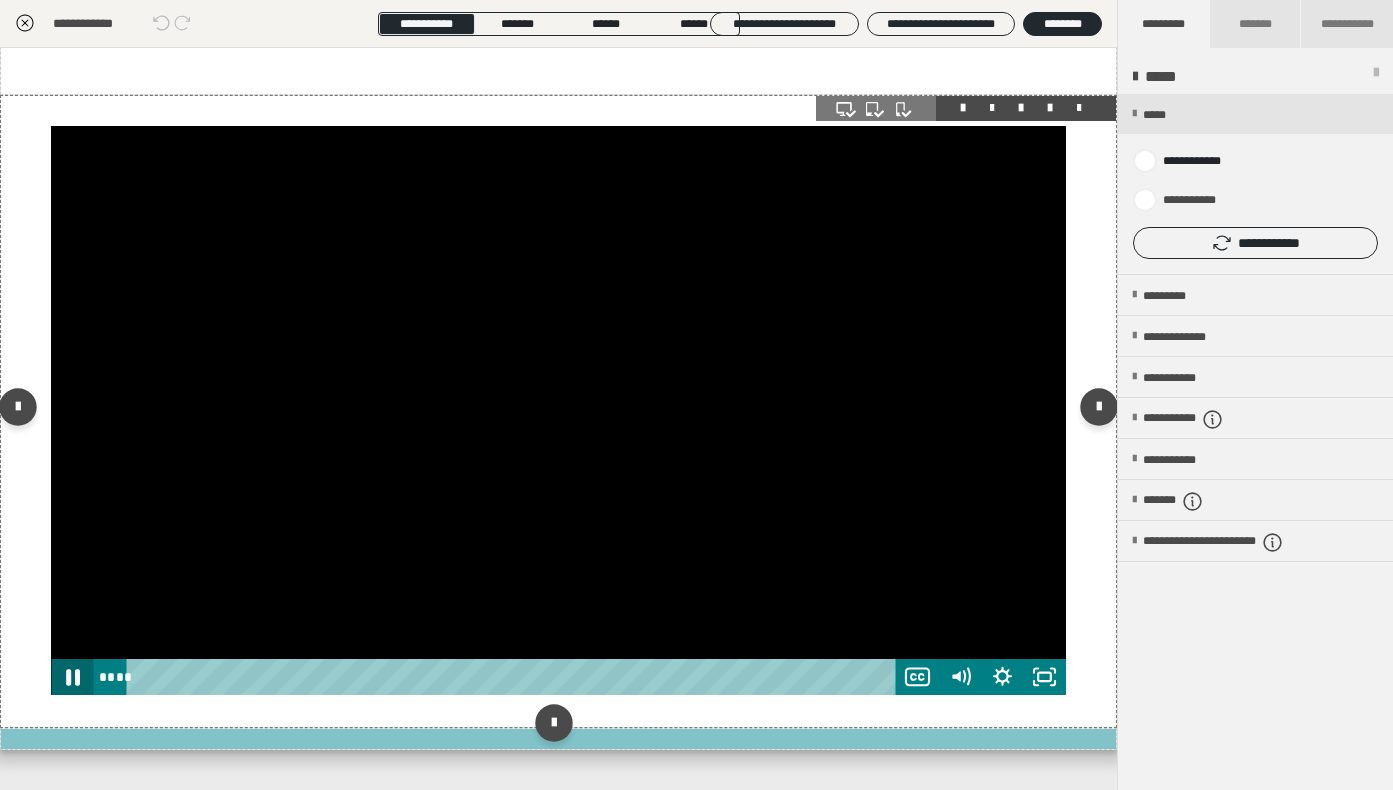 click 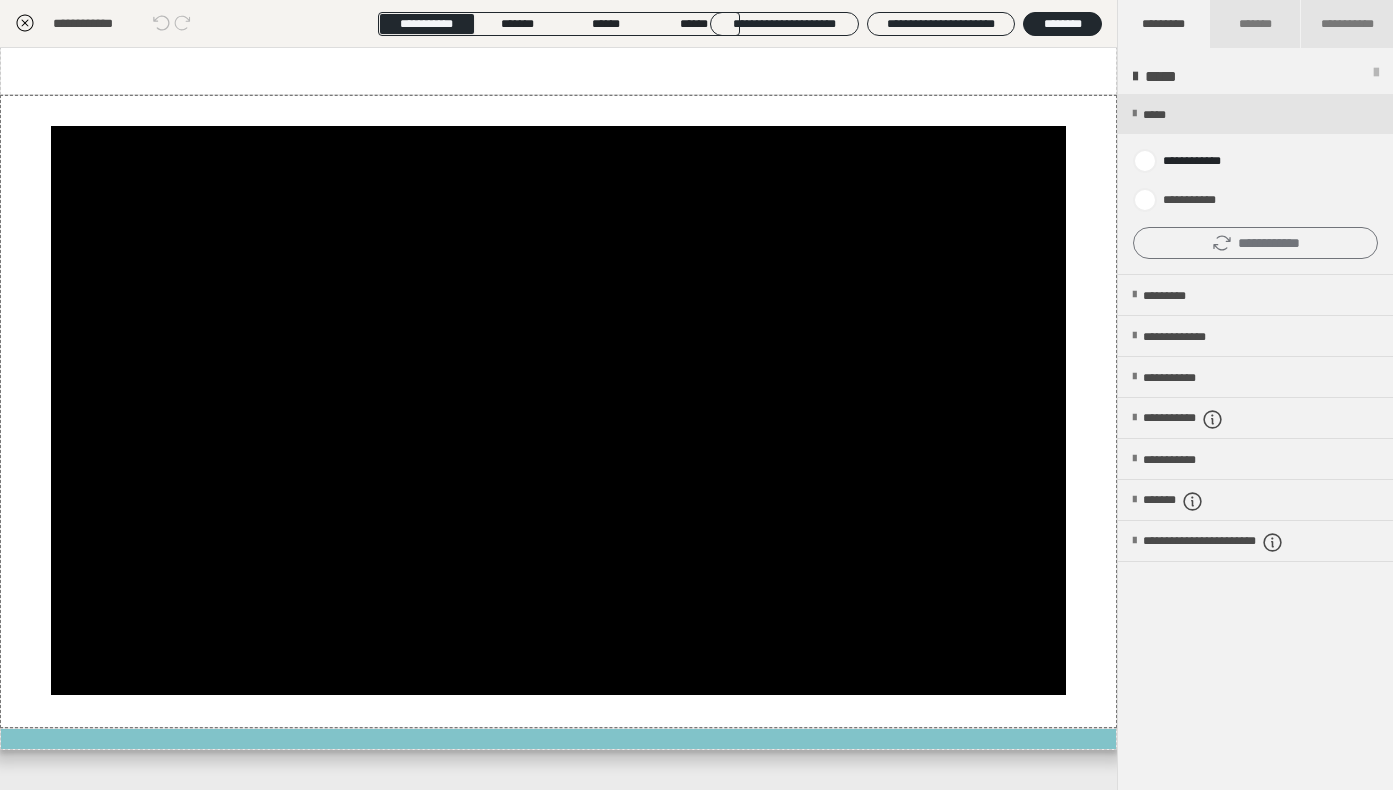 click on "**********" at bounding box center [1255, 243] 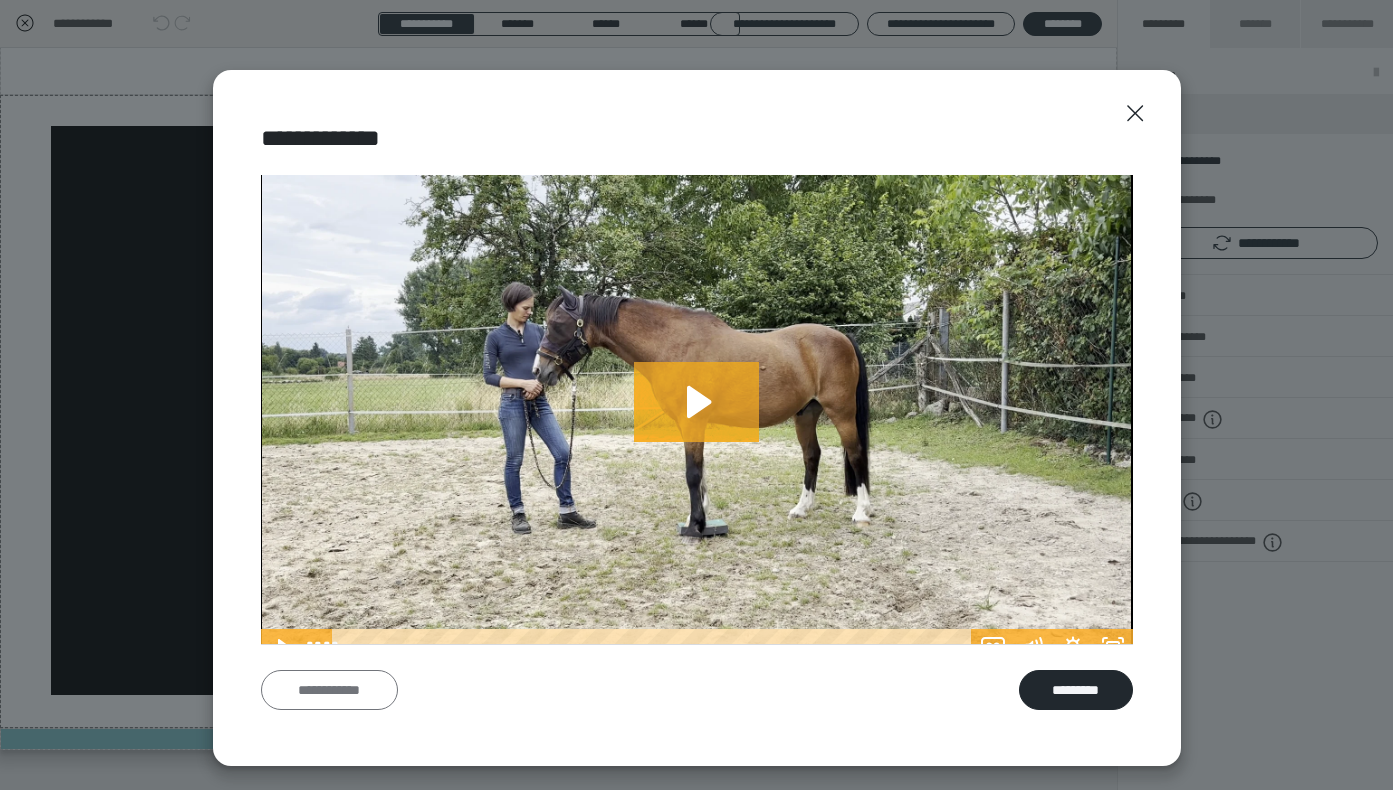 click on "**********" at bounding box center (329, 690) 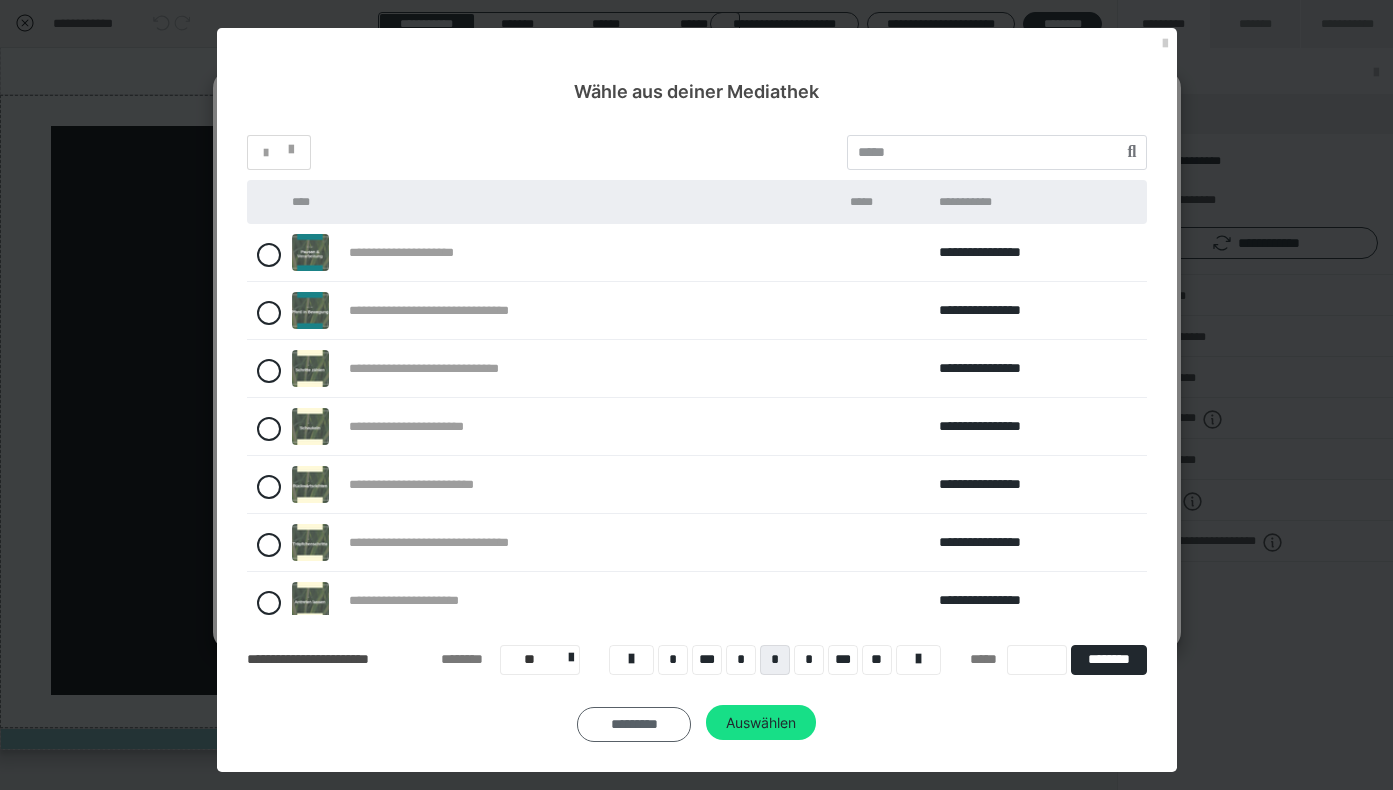 click on "*********" at bounding box center [634, 725] 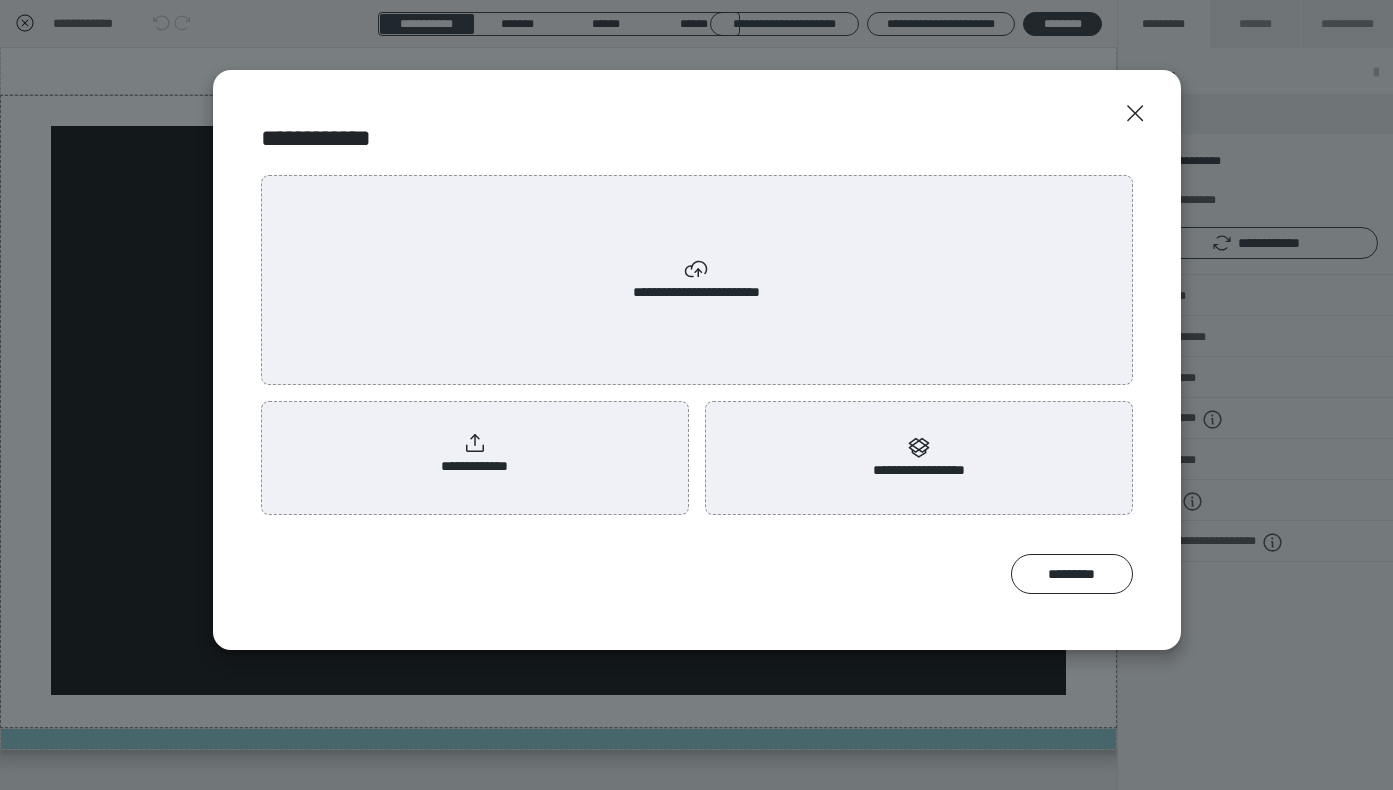 click on "**********" at bounding box center (475, 454) 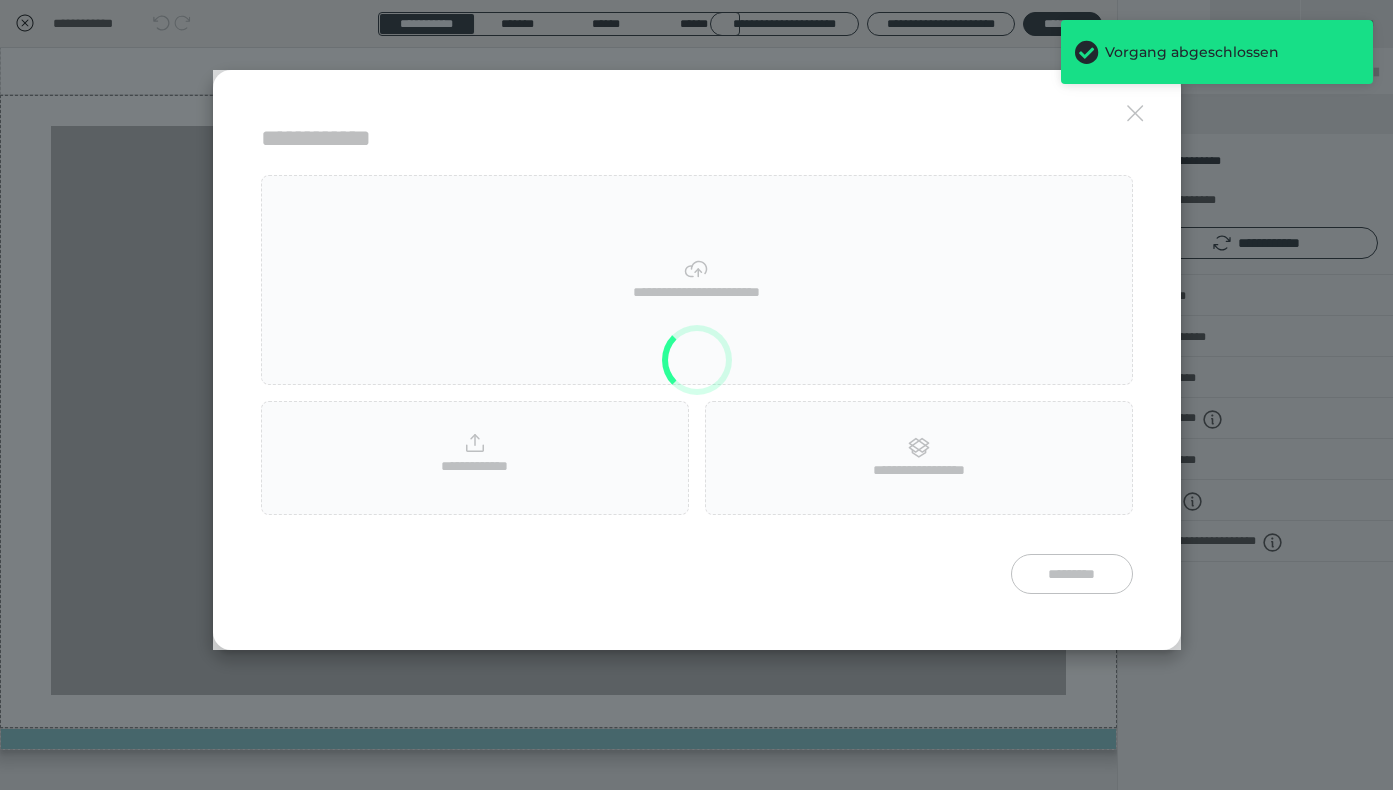 scroll, scrollTop: 1682, scrollLeft: 0, axis: vertical 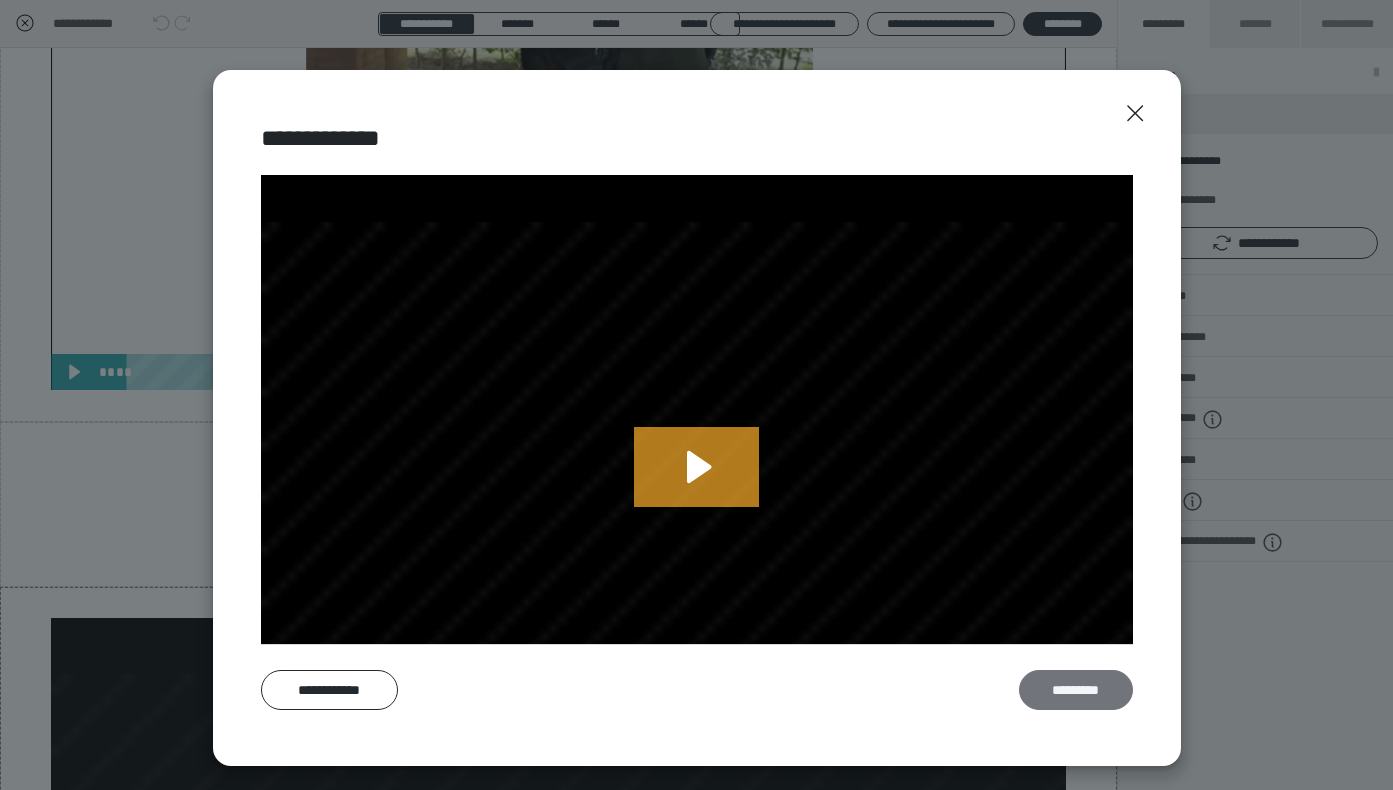click on "*********" at bounding box center [1076, 690] 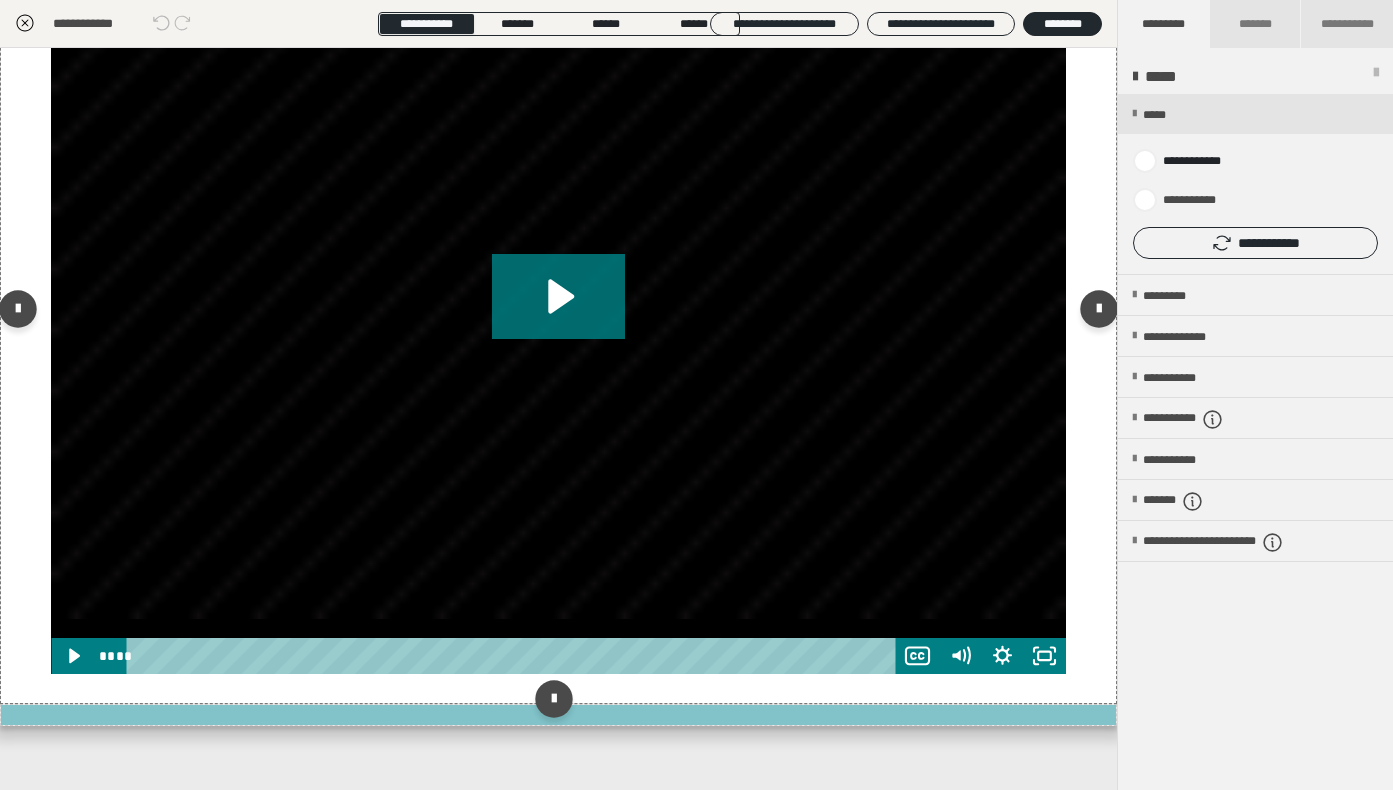 scroll, scrollTop: 2376, scrollLeft: 0, axis: vertical 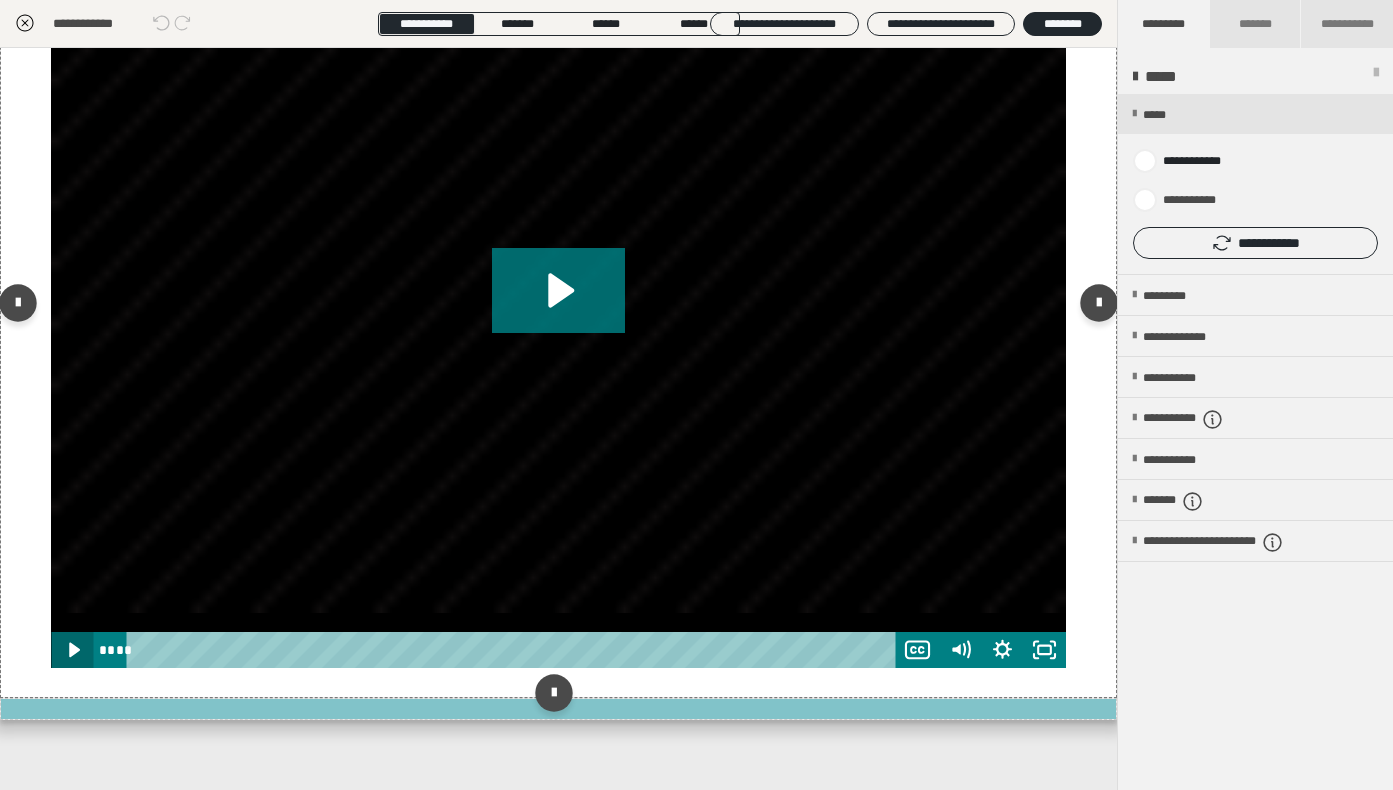 click 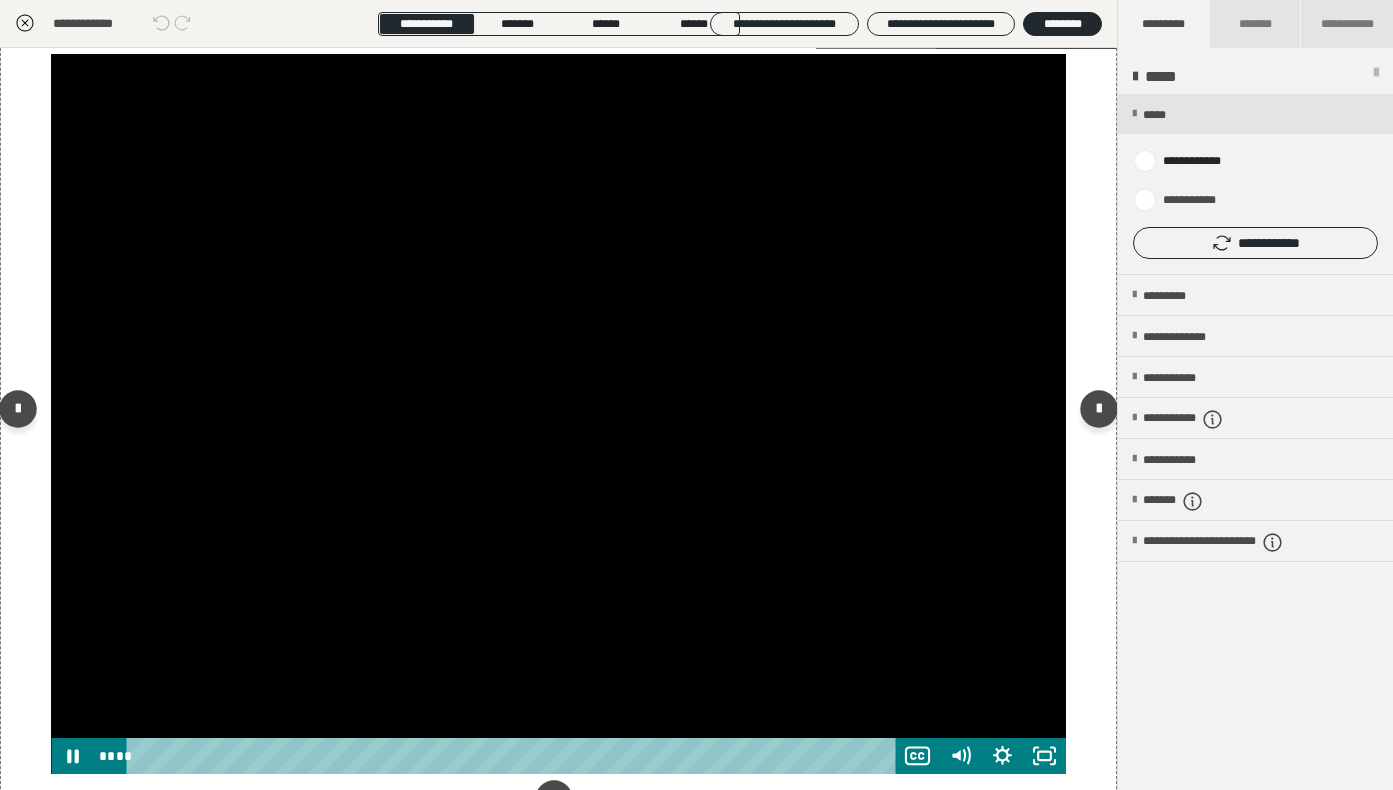 scroll, scrollTop: 2265, scrollLeft: 0, axis: vertical 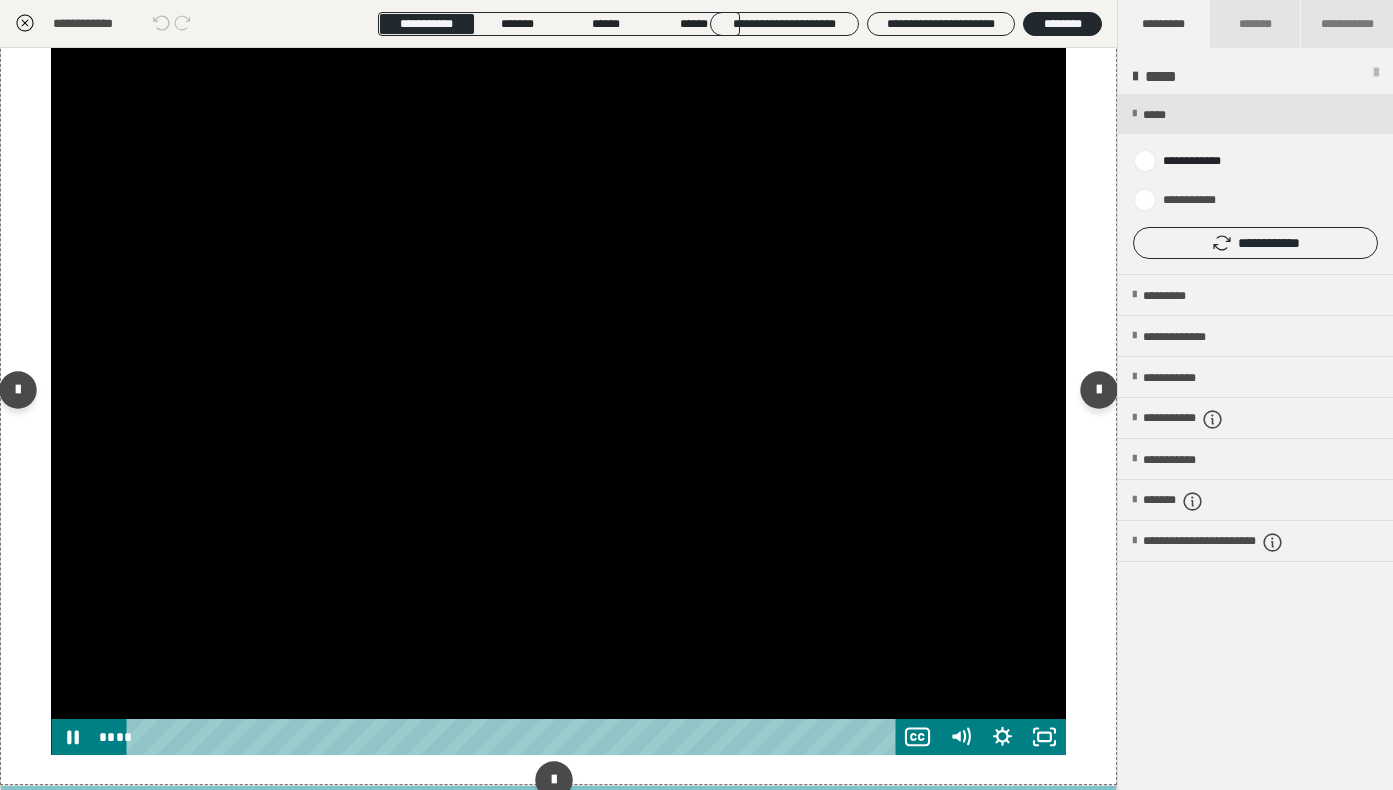 click at bounding box center [558, 395] 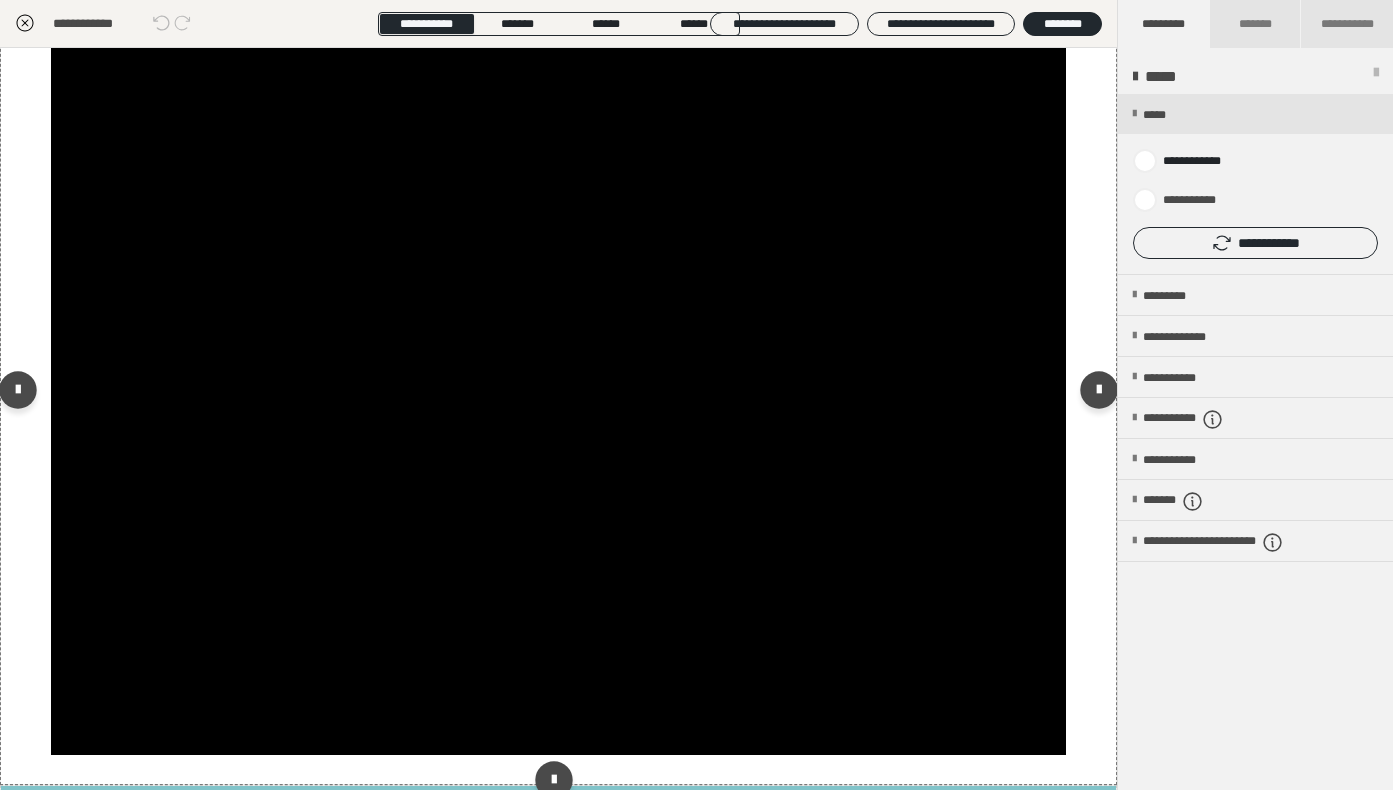 click on "**********" at bounding box center [558, 394] 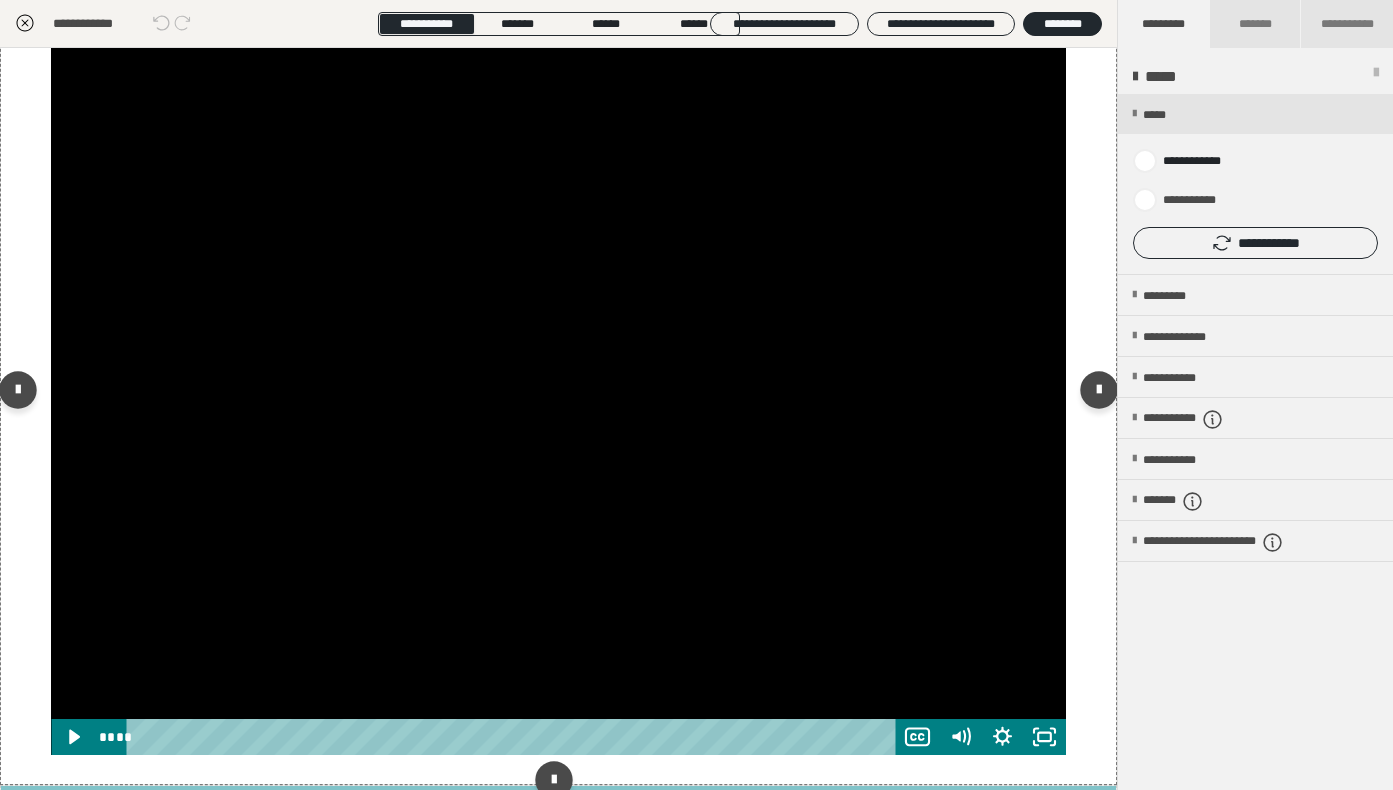click at bounding box center (558, 395) 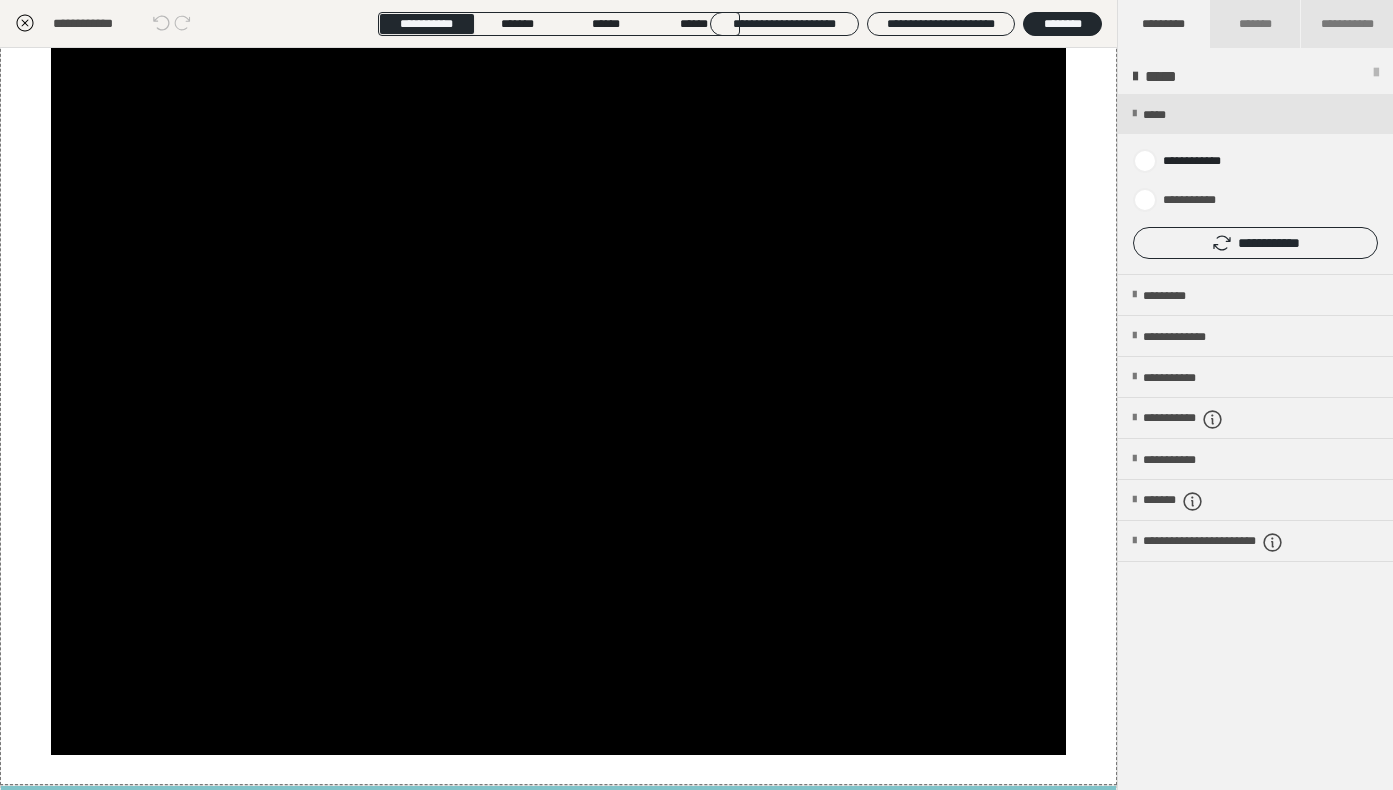 click 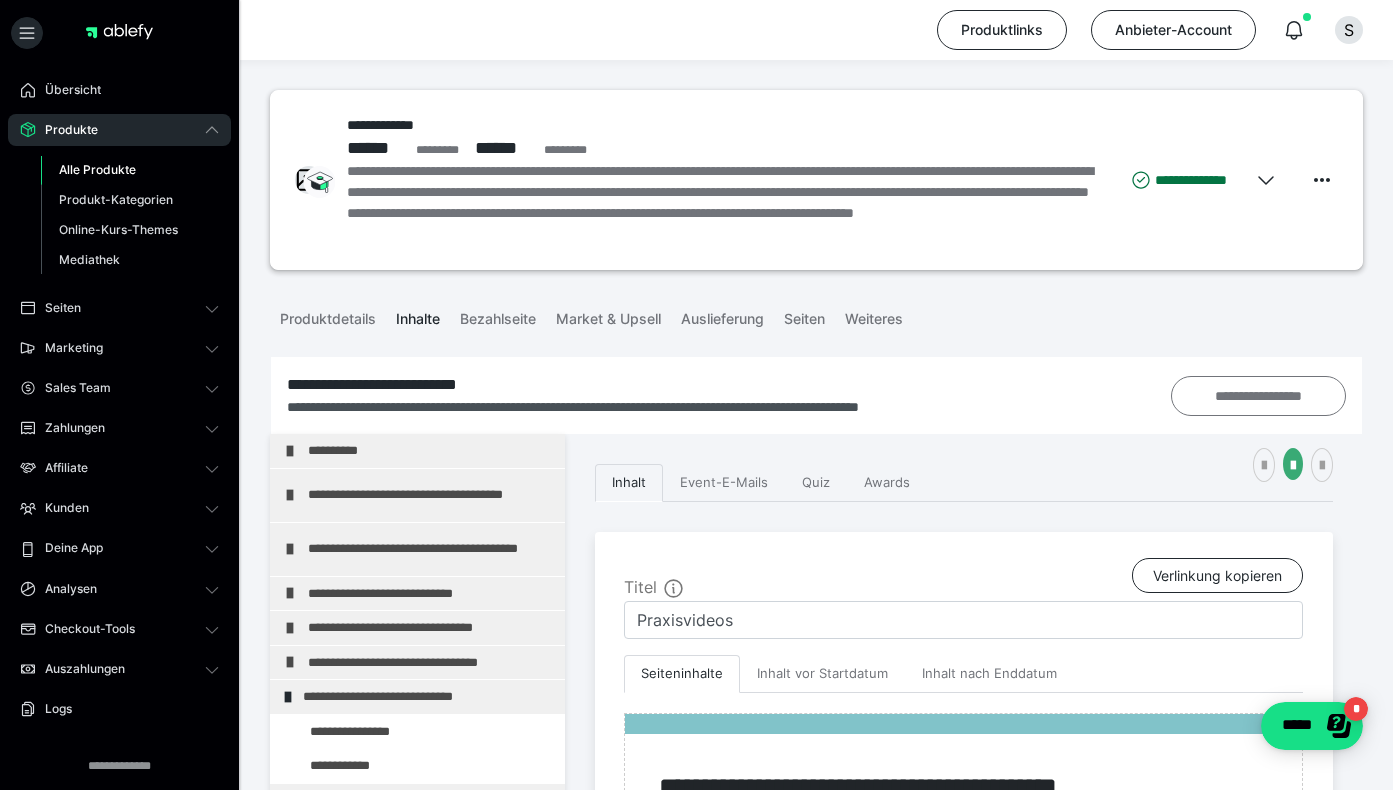 click on "**********" at bounding box center [1258, 396] 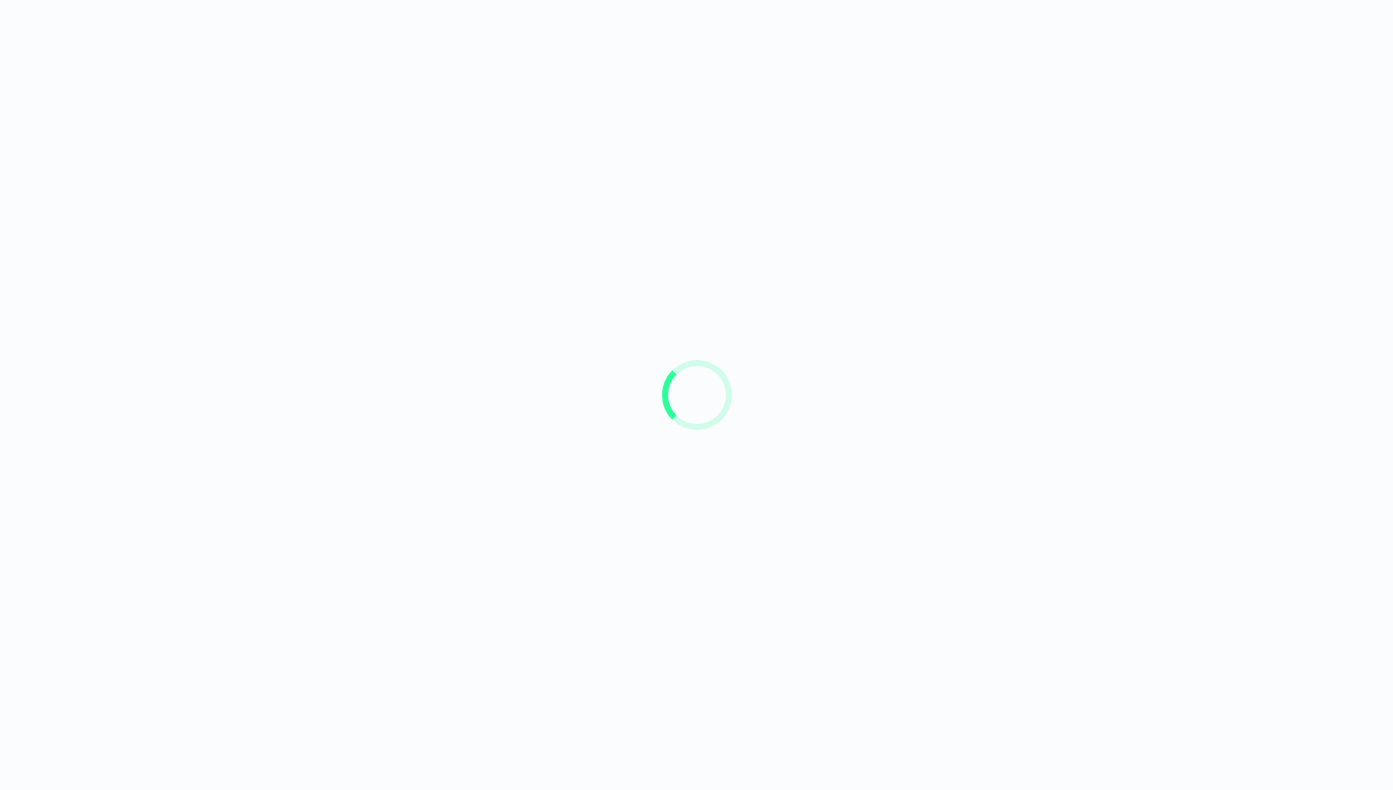 scroll, scrollTop: 0, scrollLeft: 0, axis: both 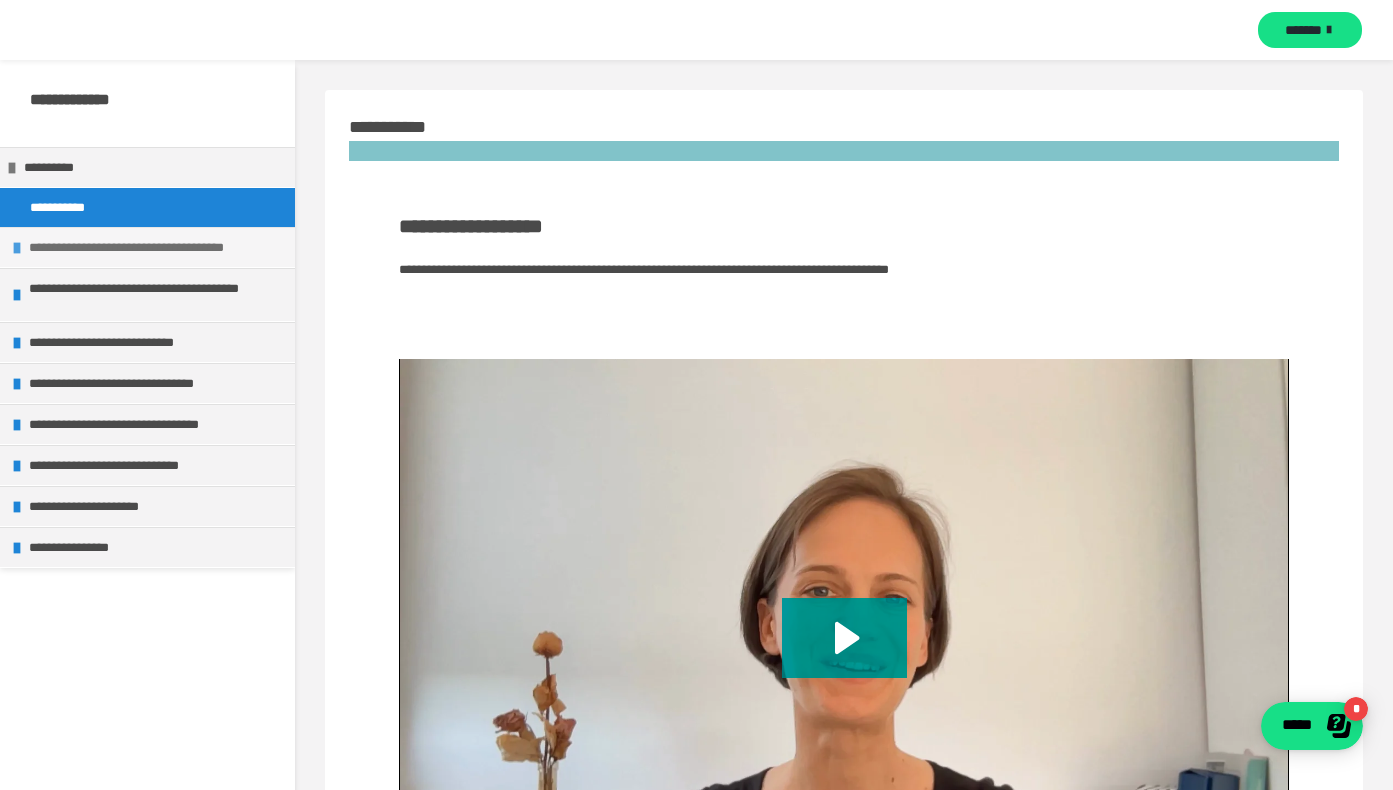 click on "**********" at bounding box center [157, 247] 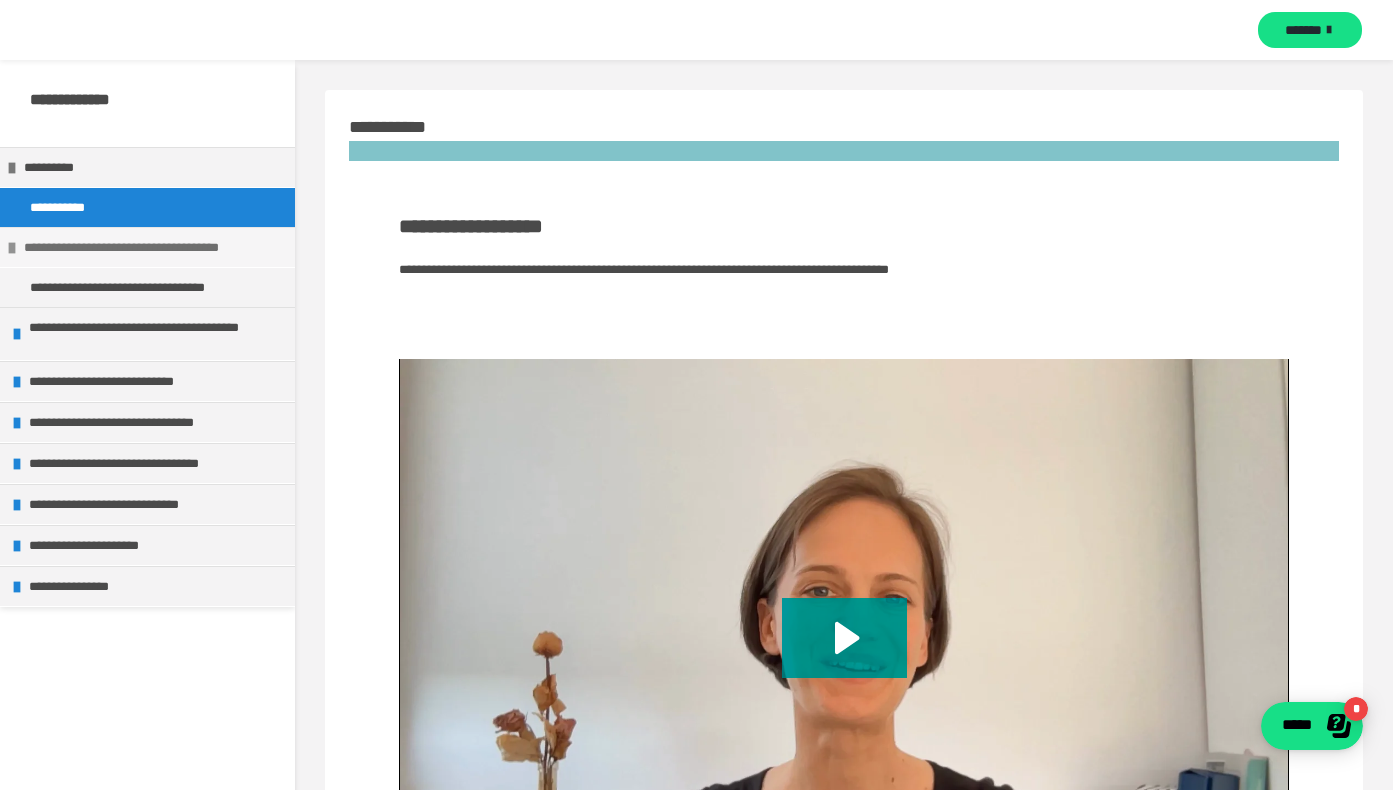 click on "**********" at bounding box center (152, 247) 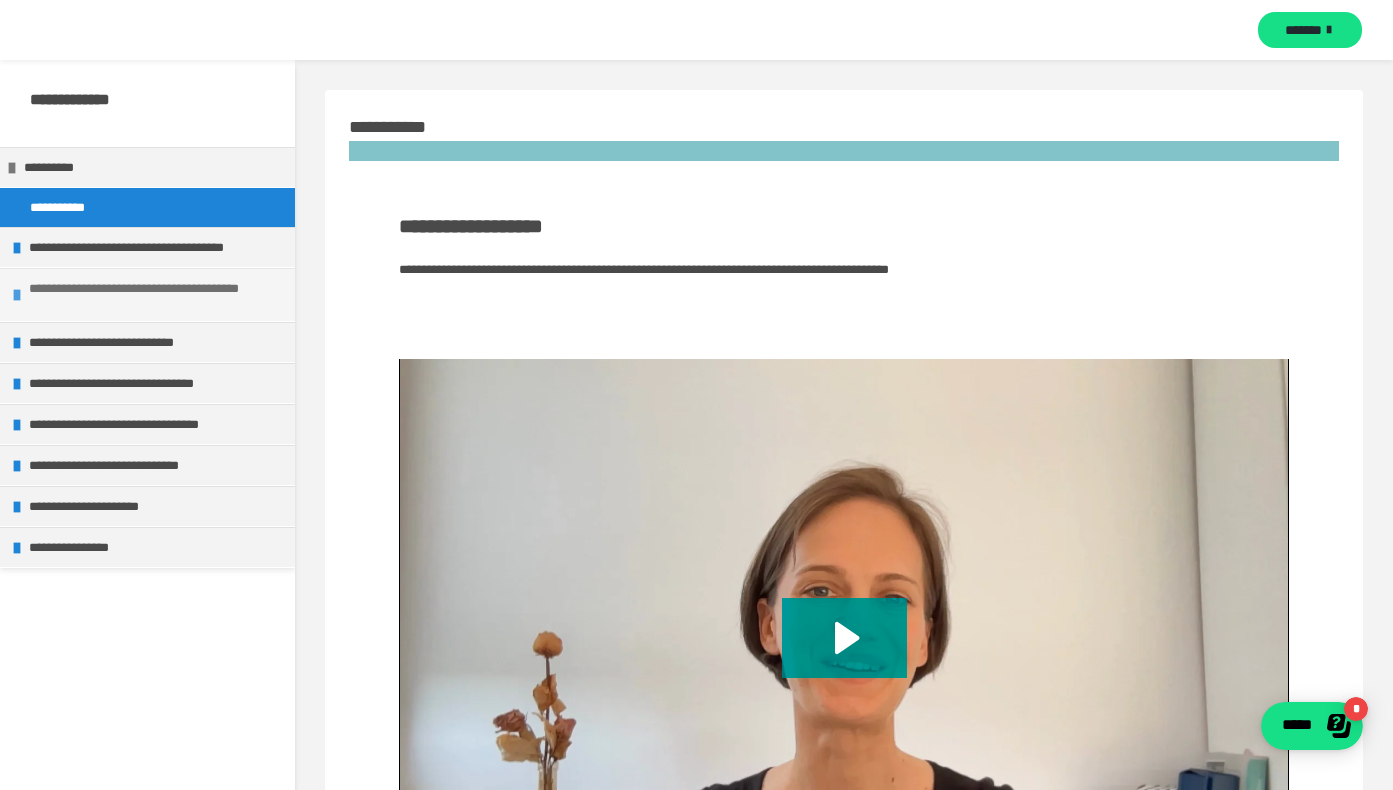 click at bounding box center [17, 295] 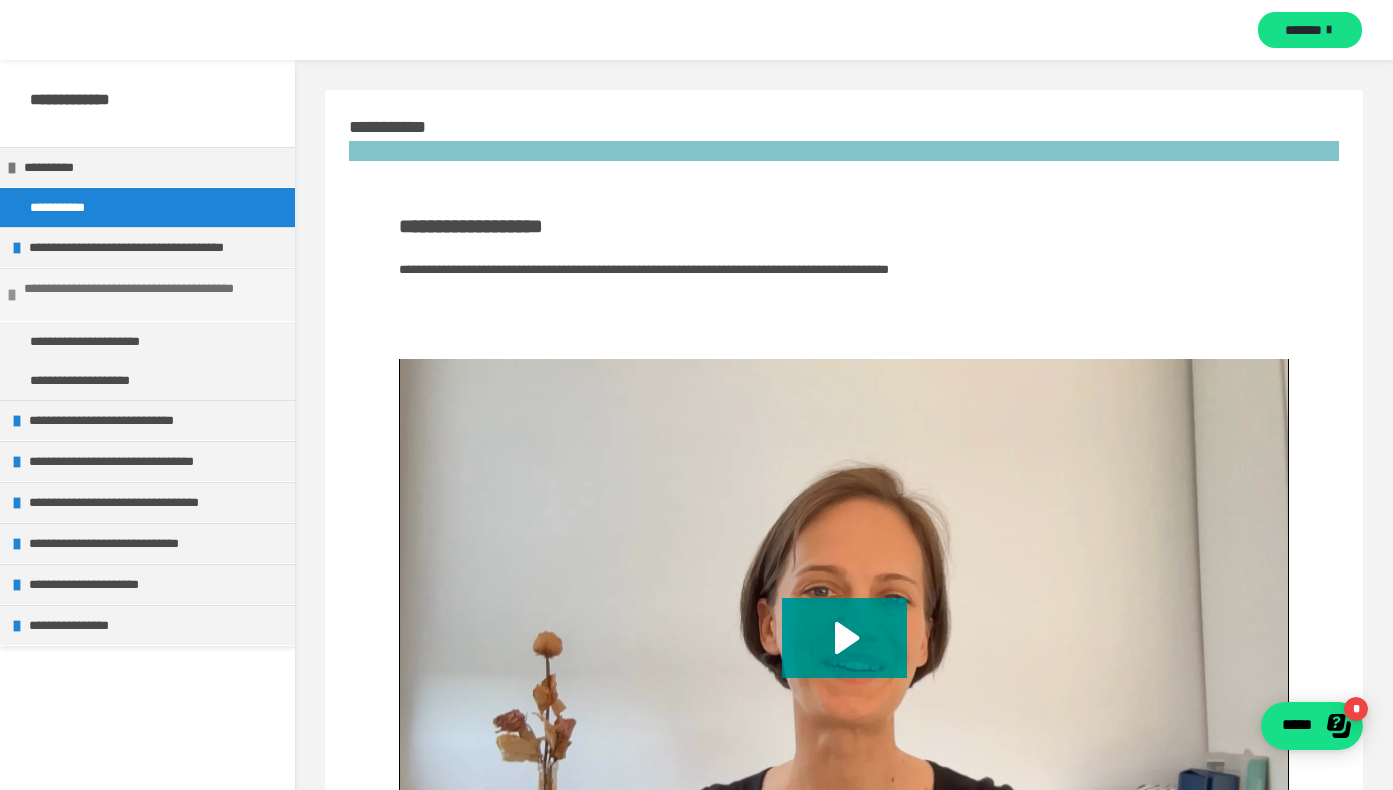 click at bounding box center (12, 295) 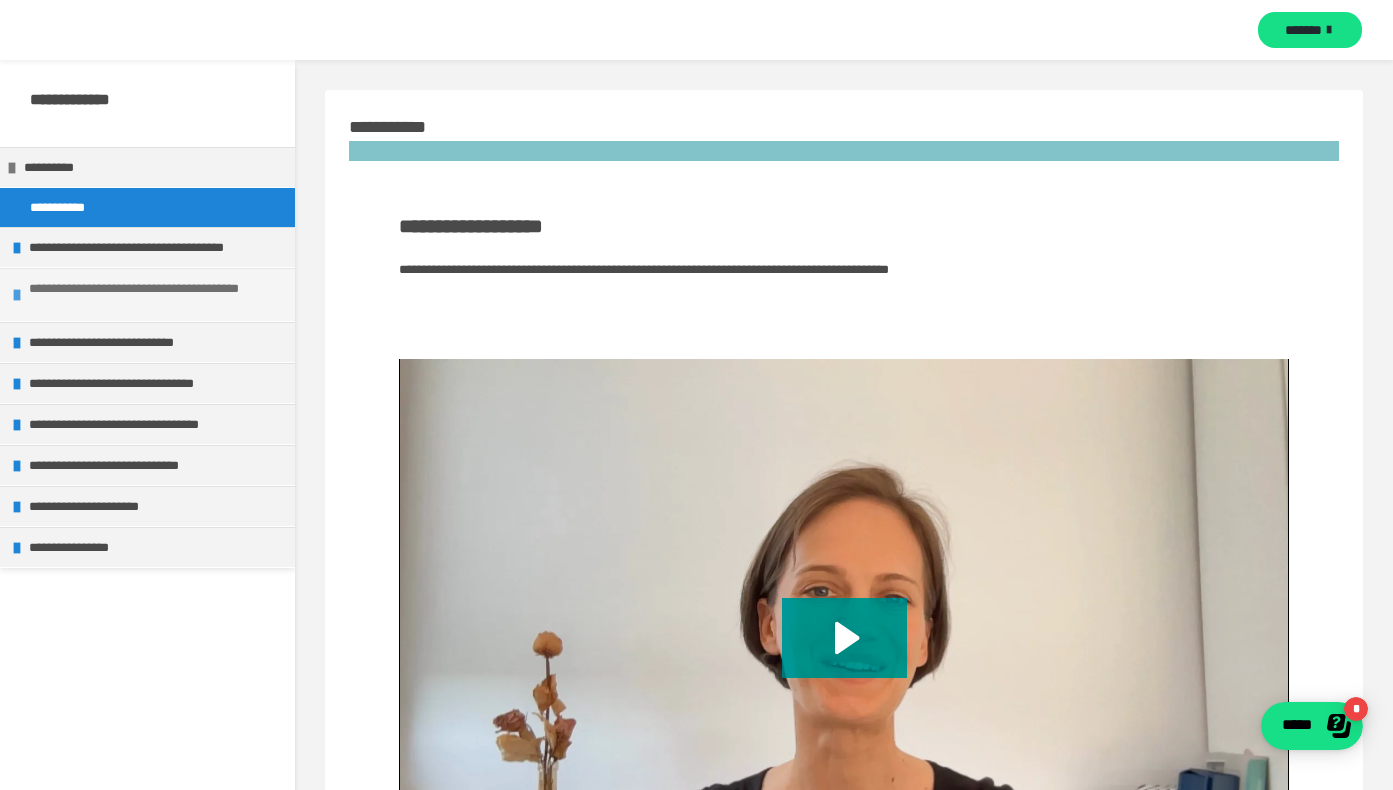 click at bounding box center [17, 295] 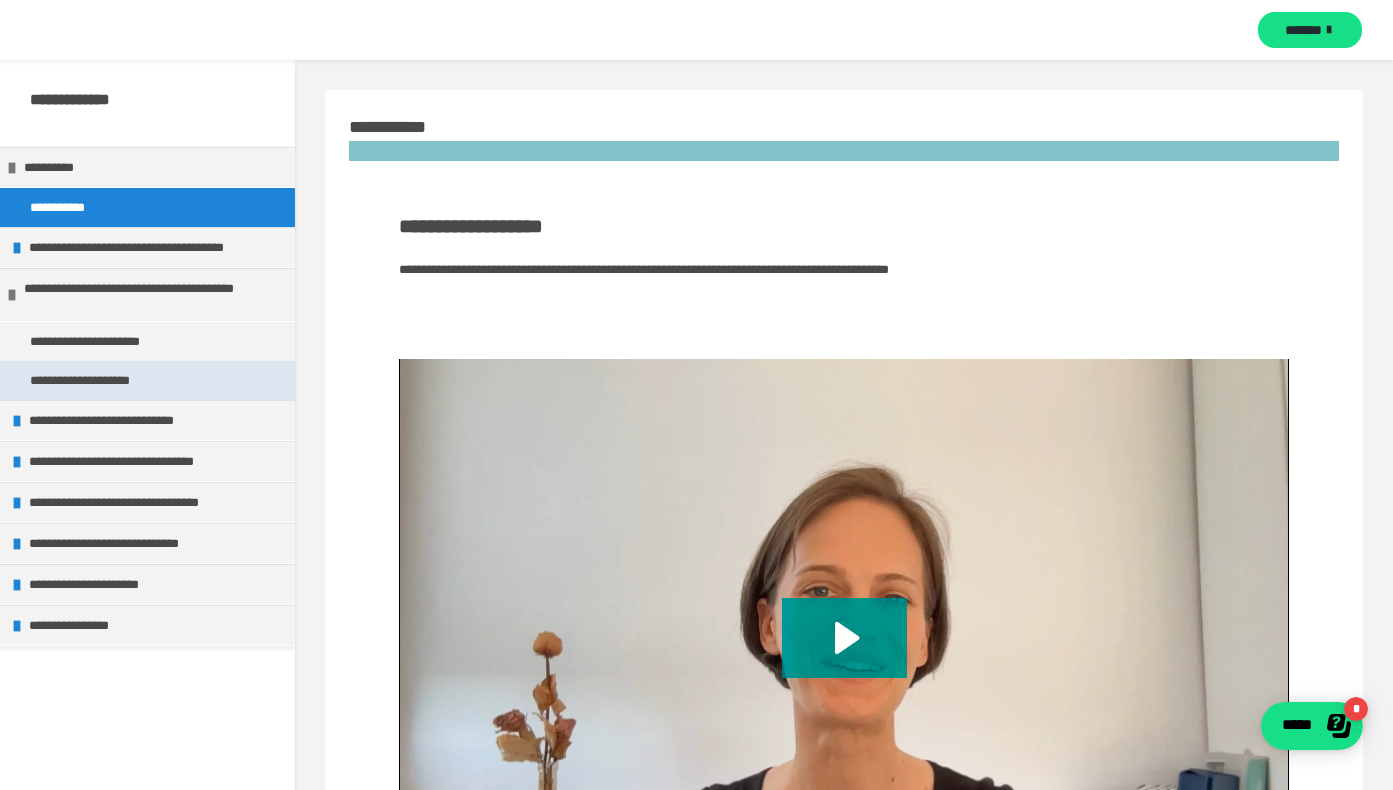 click on "**********" at bounding box center (101, 380) 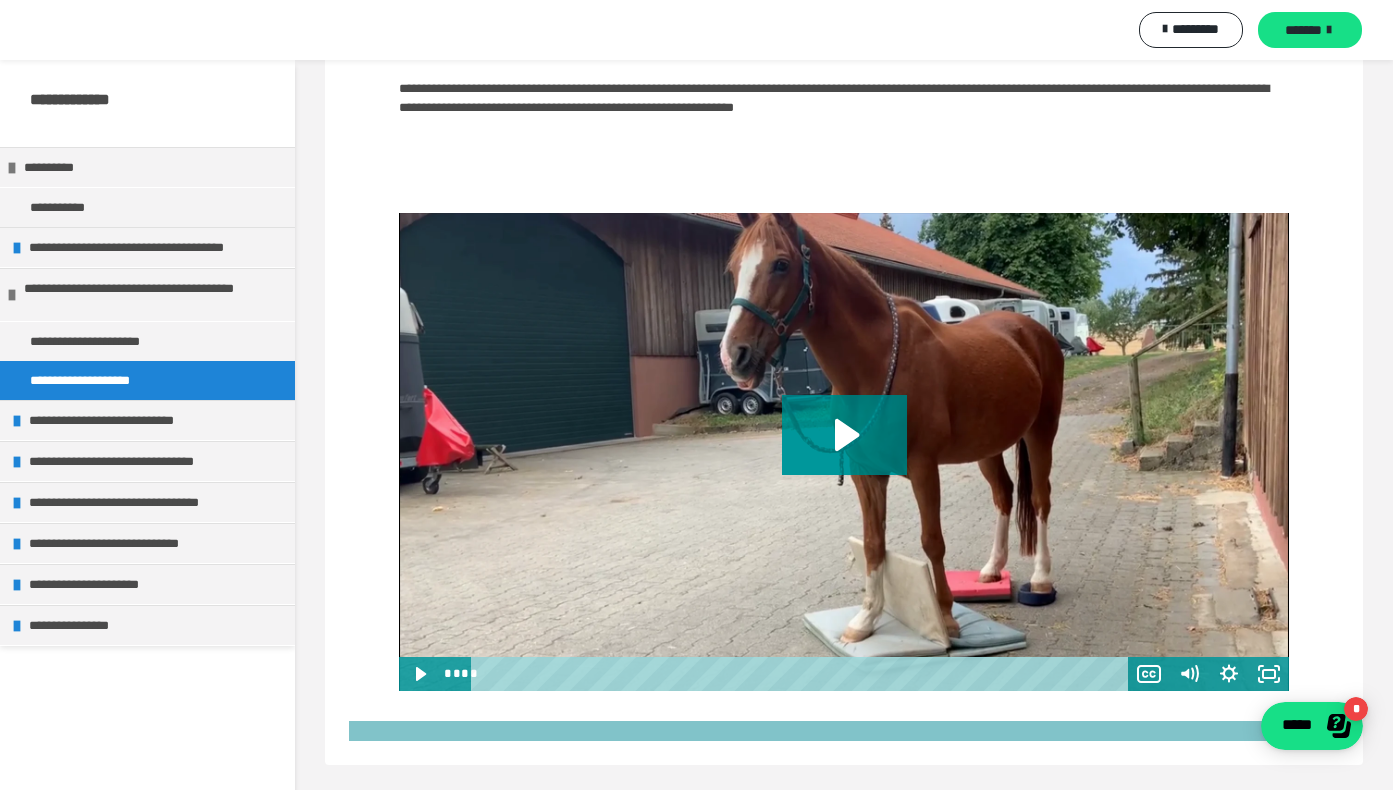 scroll, scrollTop: 190, scrollLeft: 0, axis: vertical 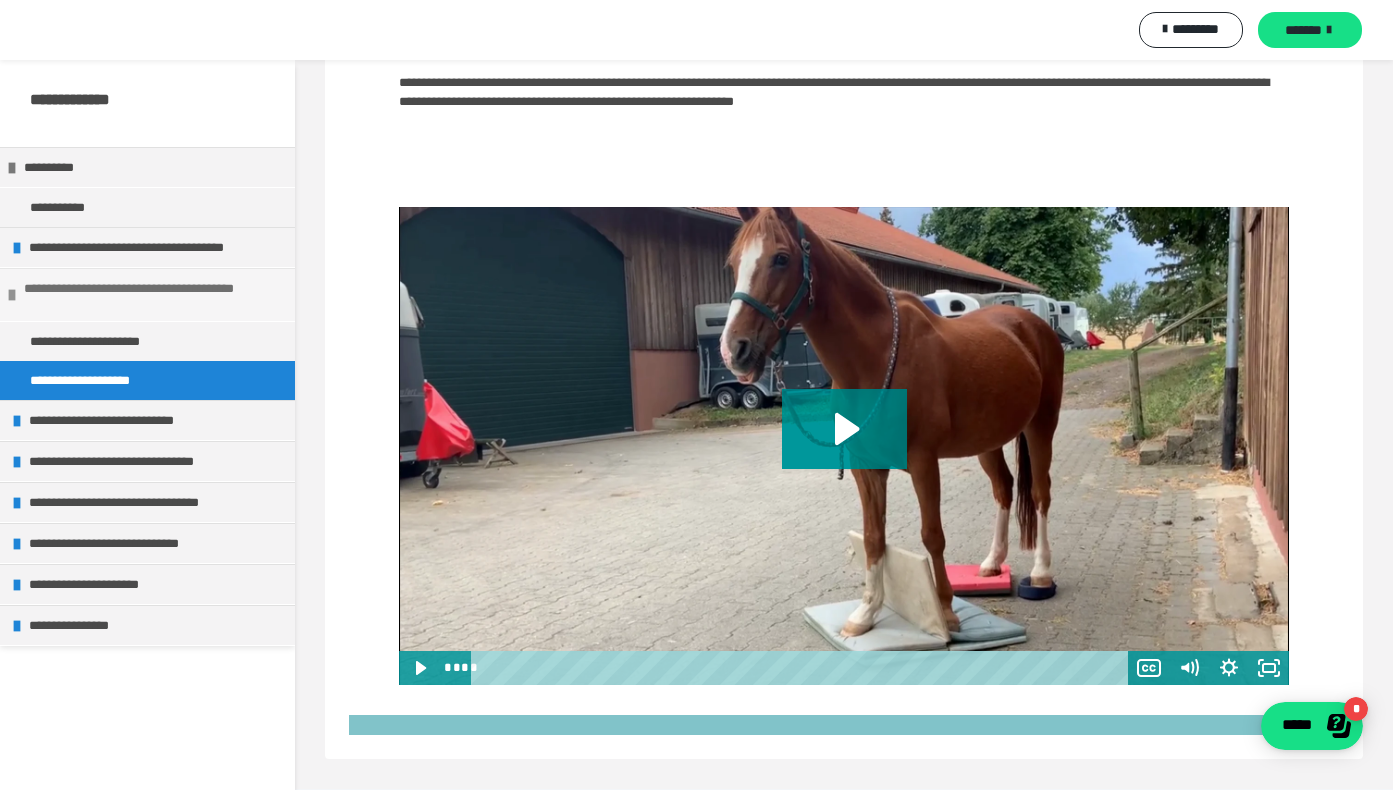 click on "**********" at bounding box center [152, 295] 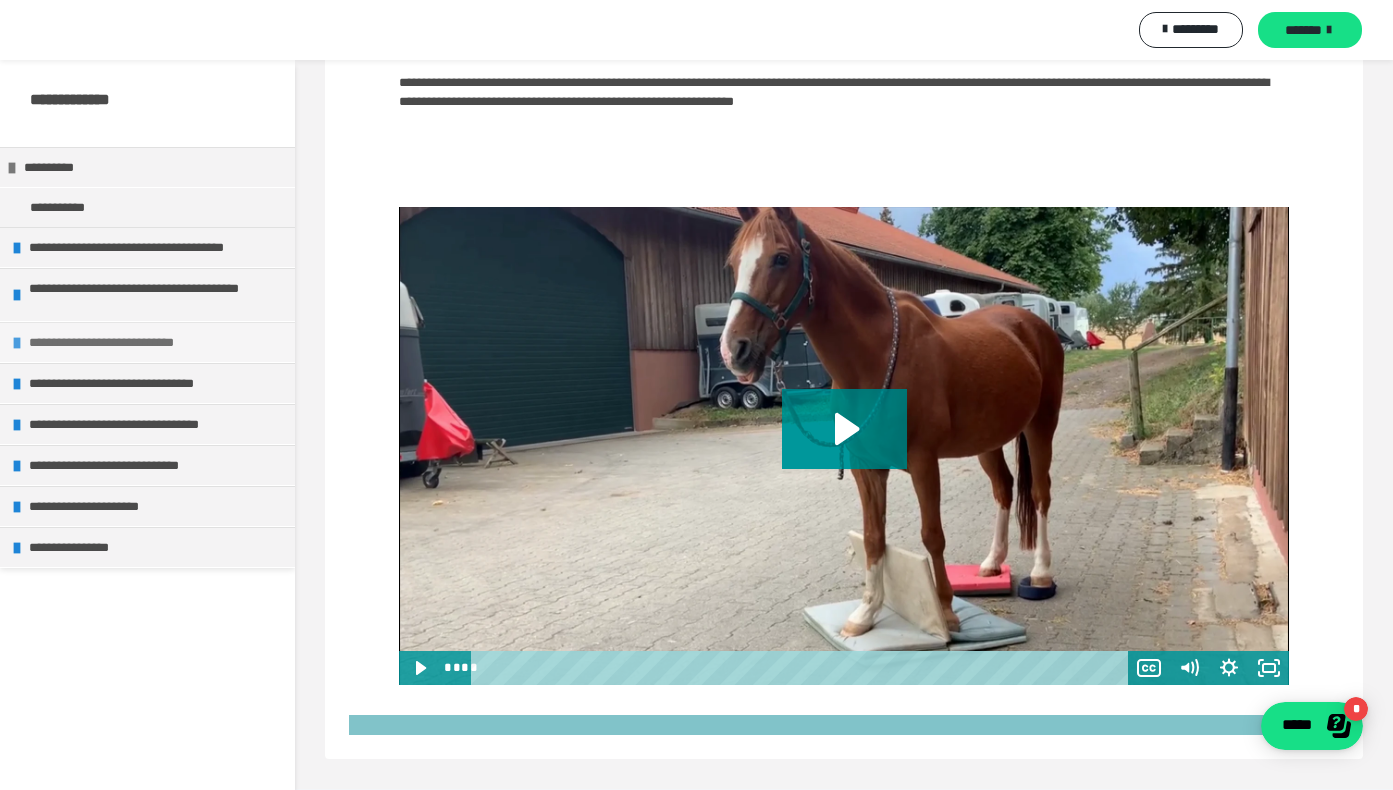click at bounding box center [17, 343] 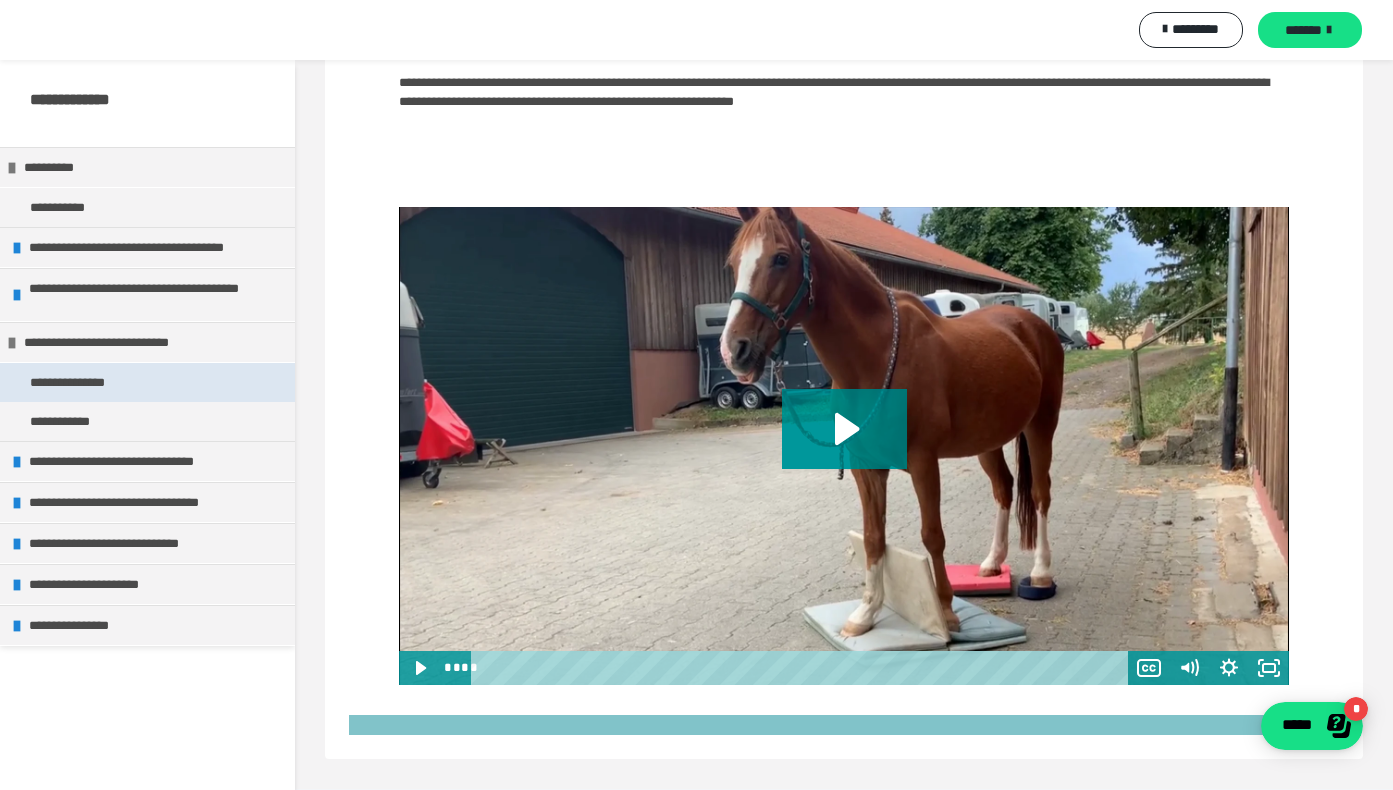 click on "**********" at bounding box center (81, 382) 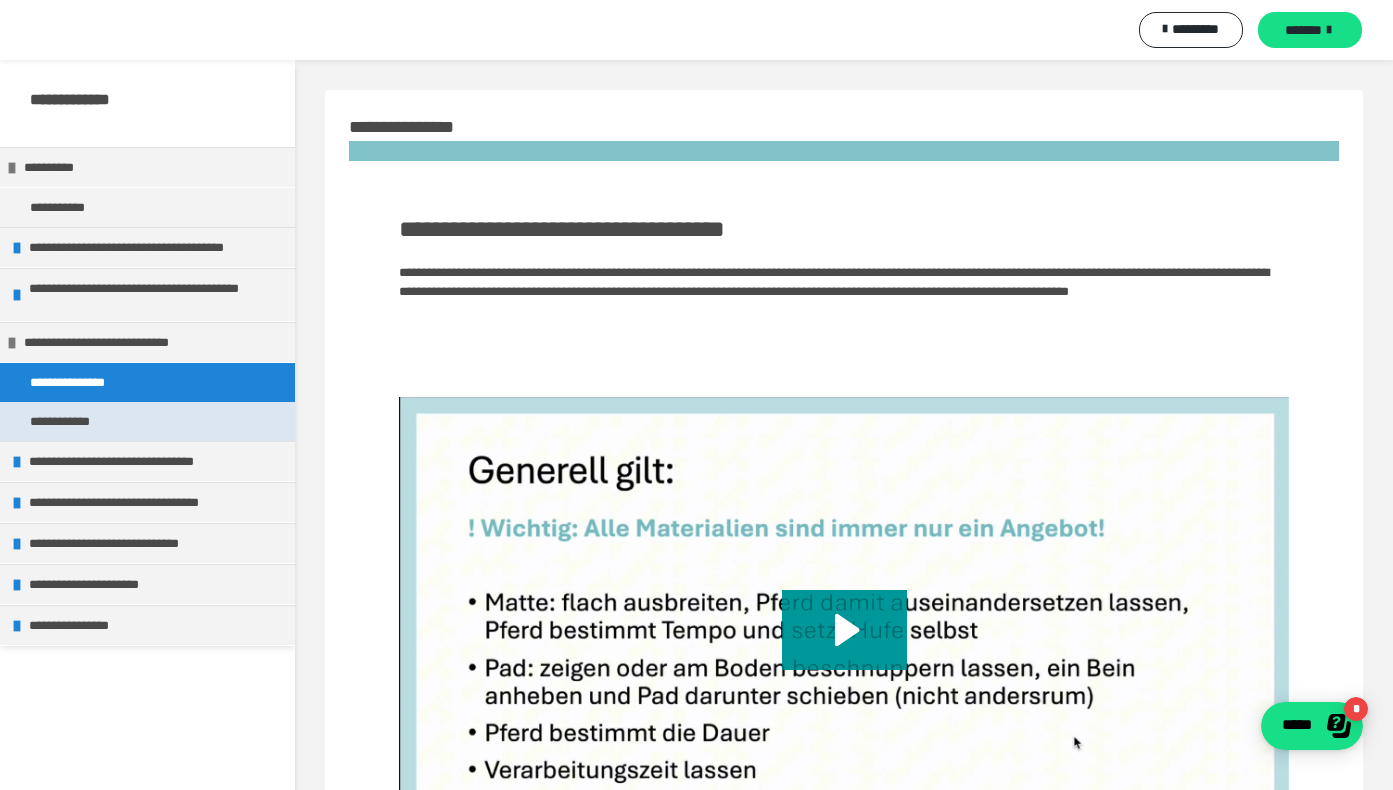 click on "**********" at bounding box center (70, 421) 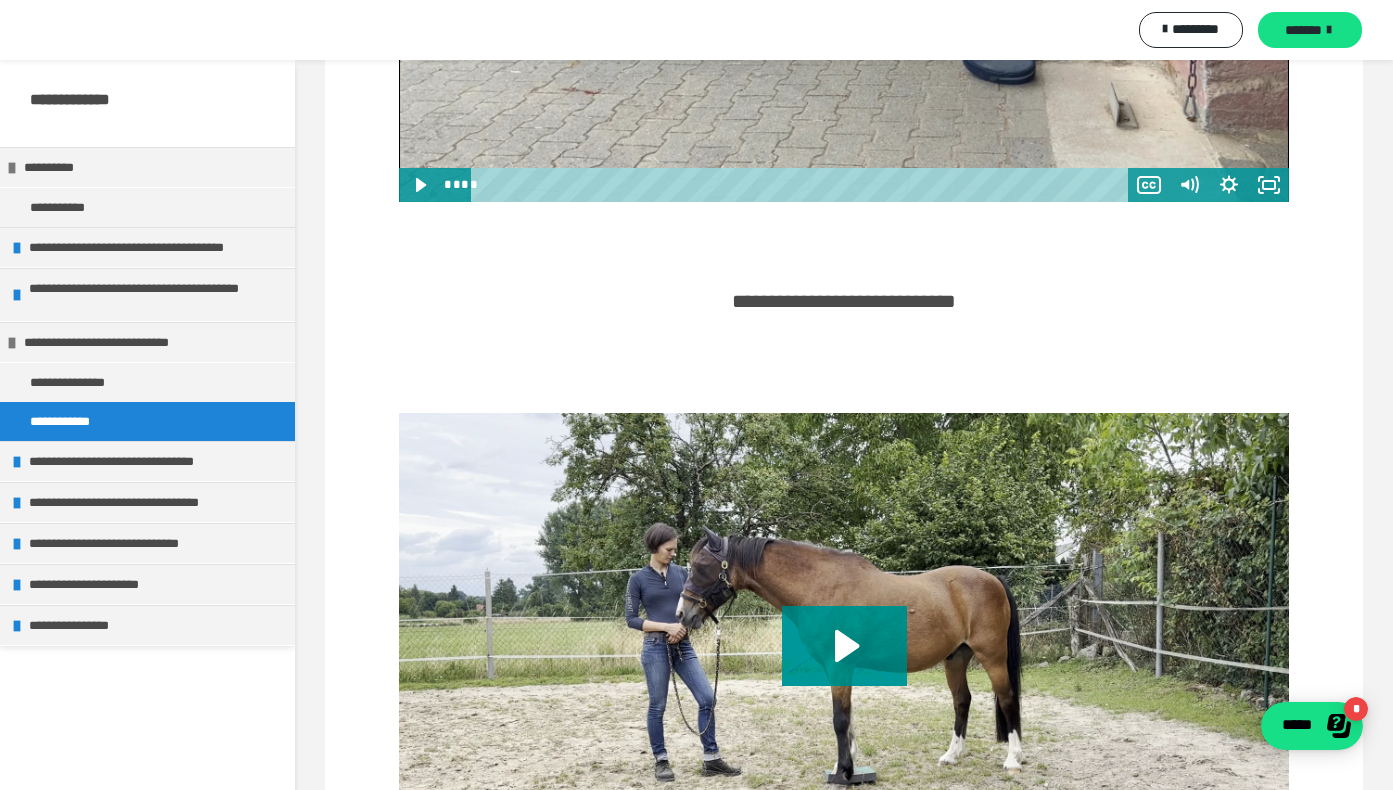 scroll, scrollTop: 1538, scrollLeft: 0, axis: vertical 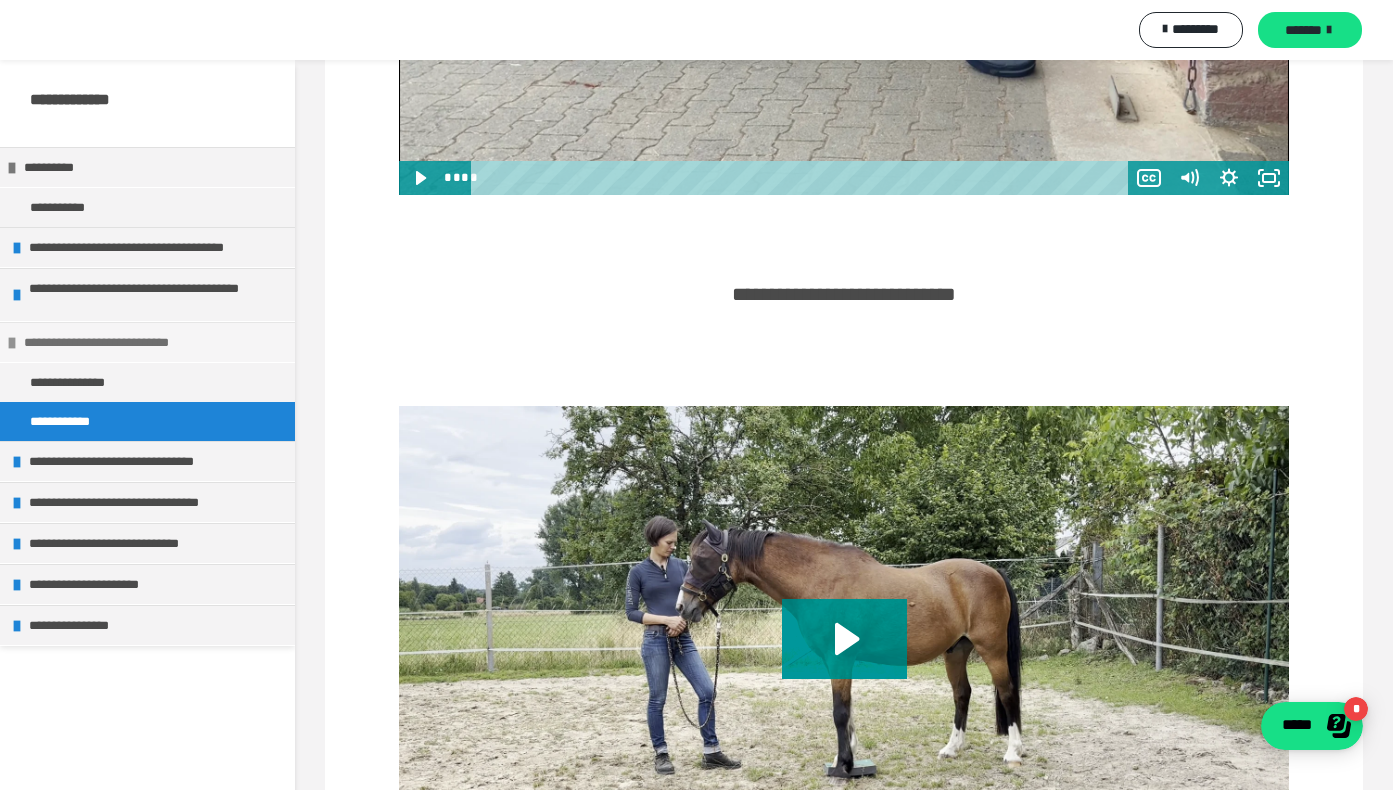 click on "**********" at bounding box center [152, 342] 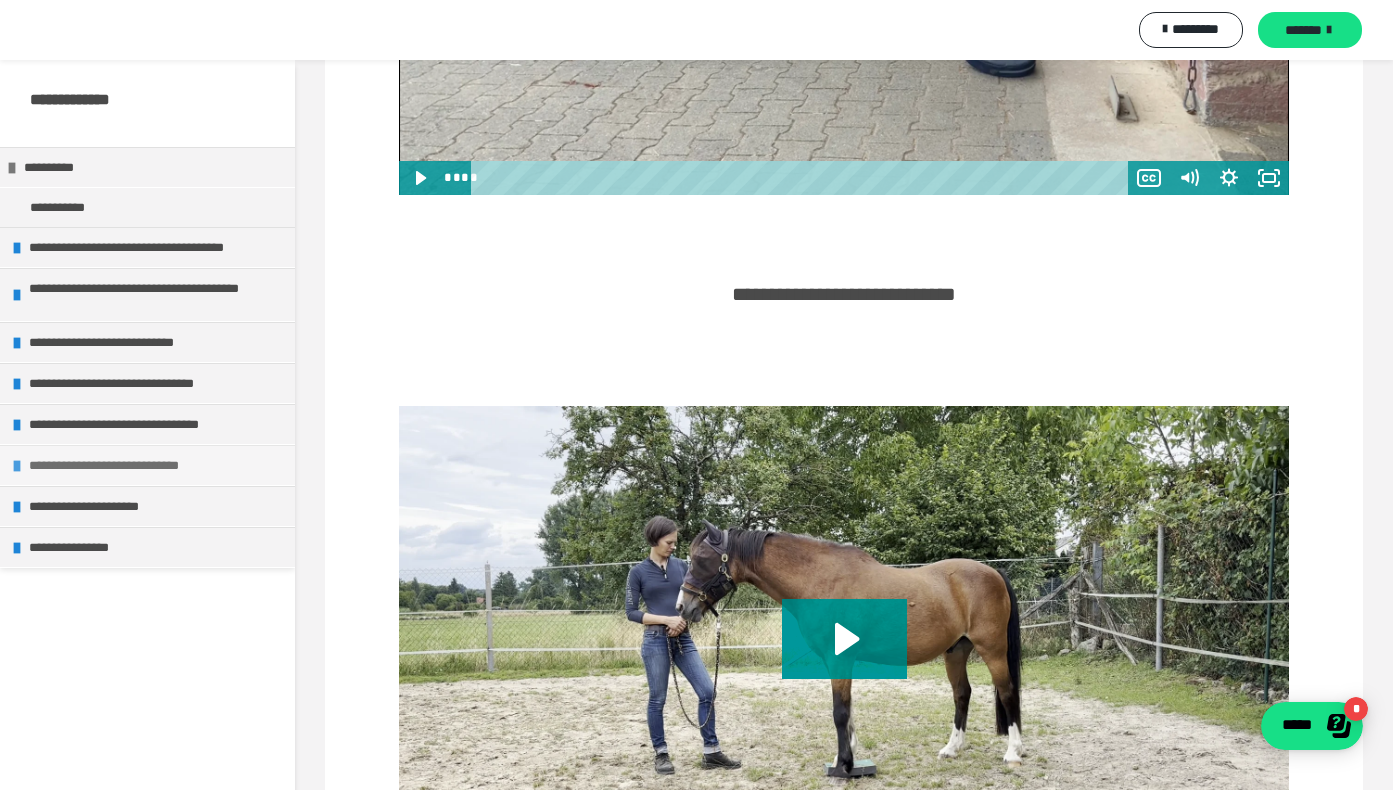 click at bounding box center [17, 466] 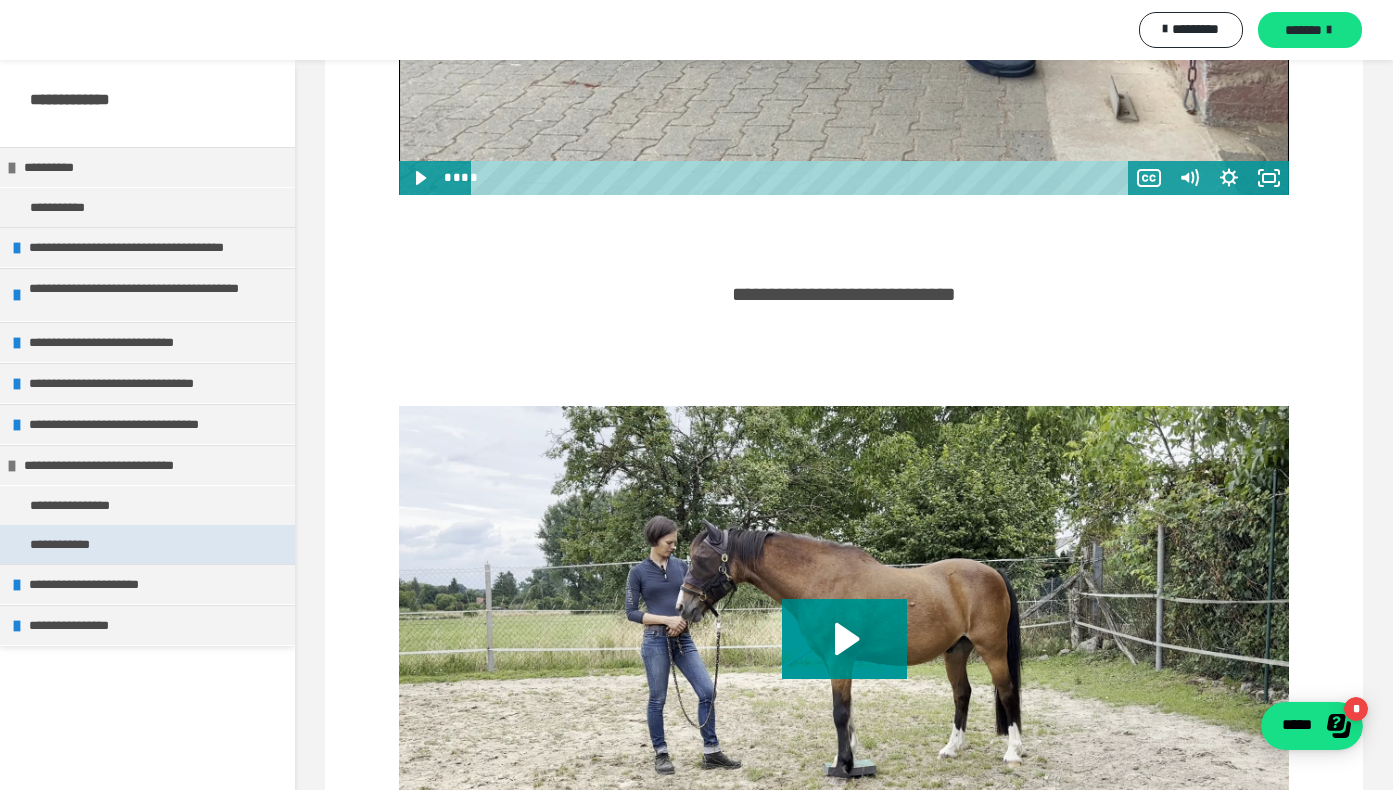 click on "**********" at bounding box center [70, 544] 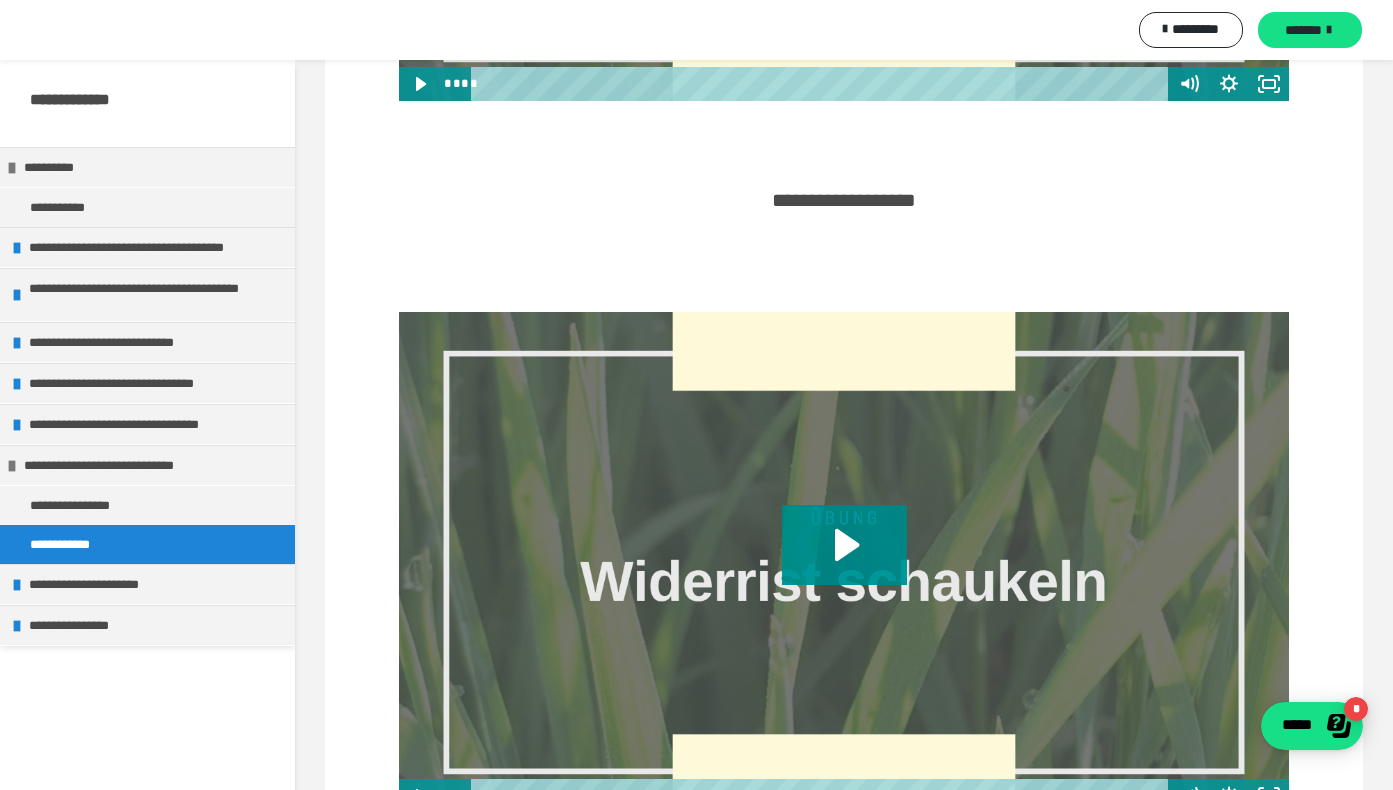 scroll, scrollTop: 3837, scrollLeft: 0, axis: vertical 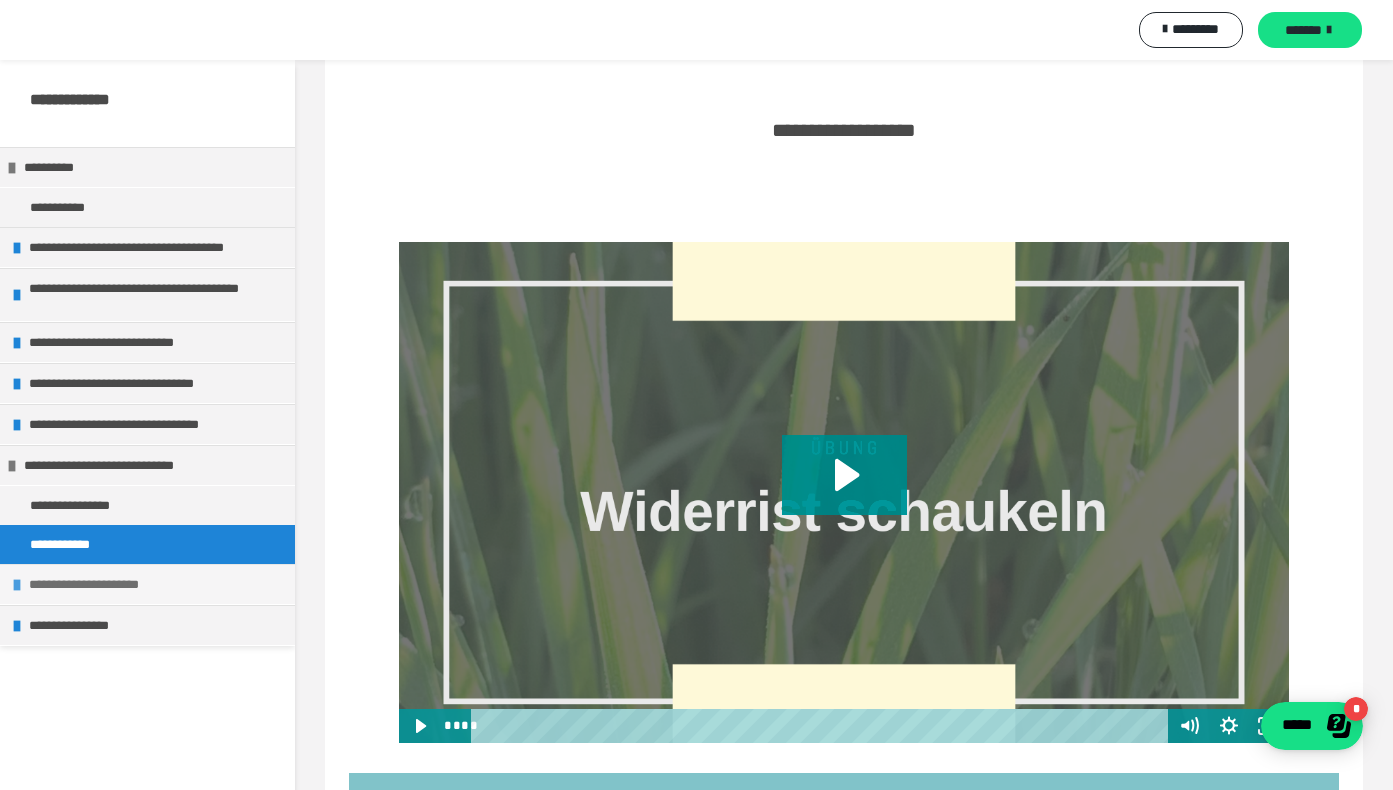 click on "**********" at bounding box center [157, 584] 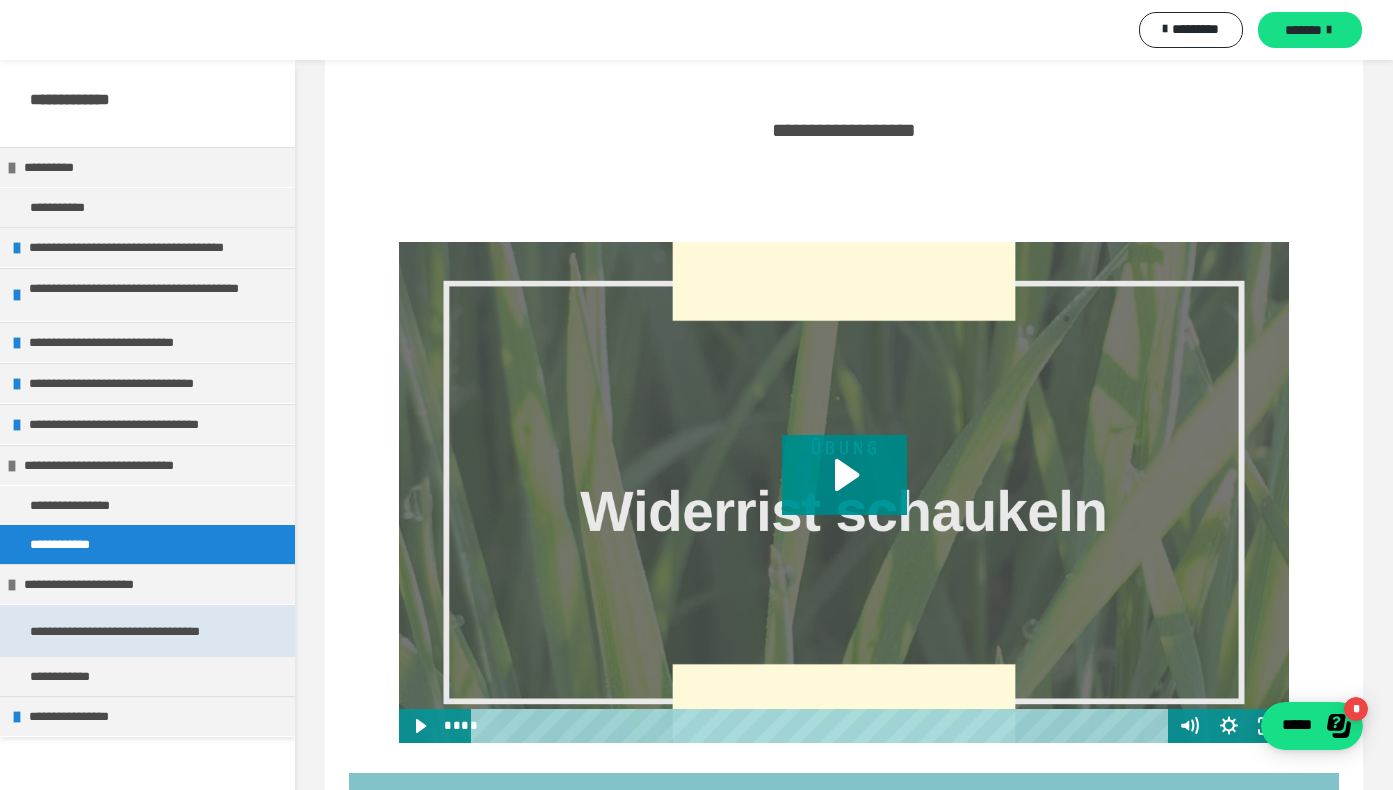 click on "**********" at bounding box center (147, 631) 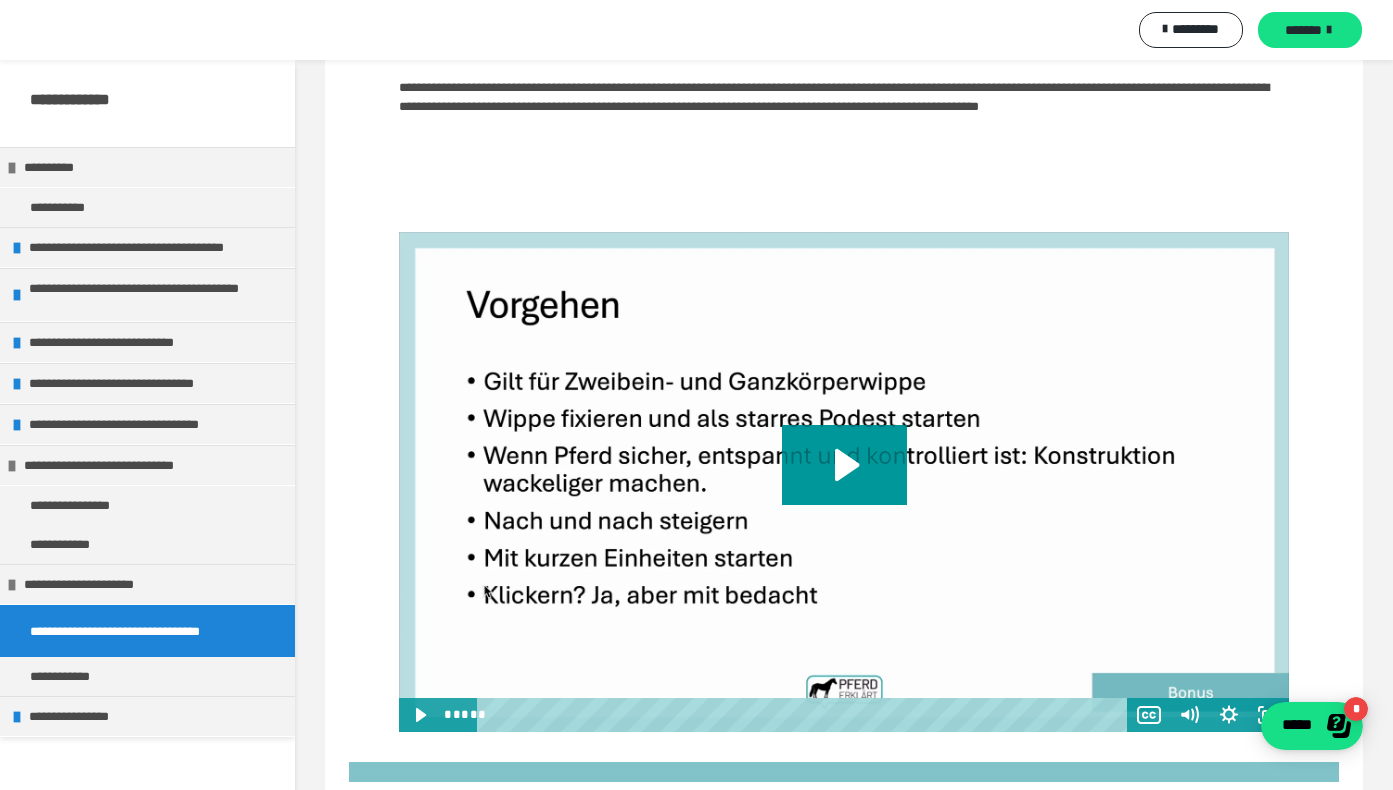scroll, scrollTop: 231, scrollLeft: 0, axis: vertical 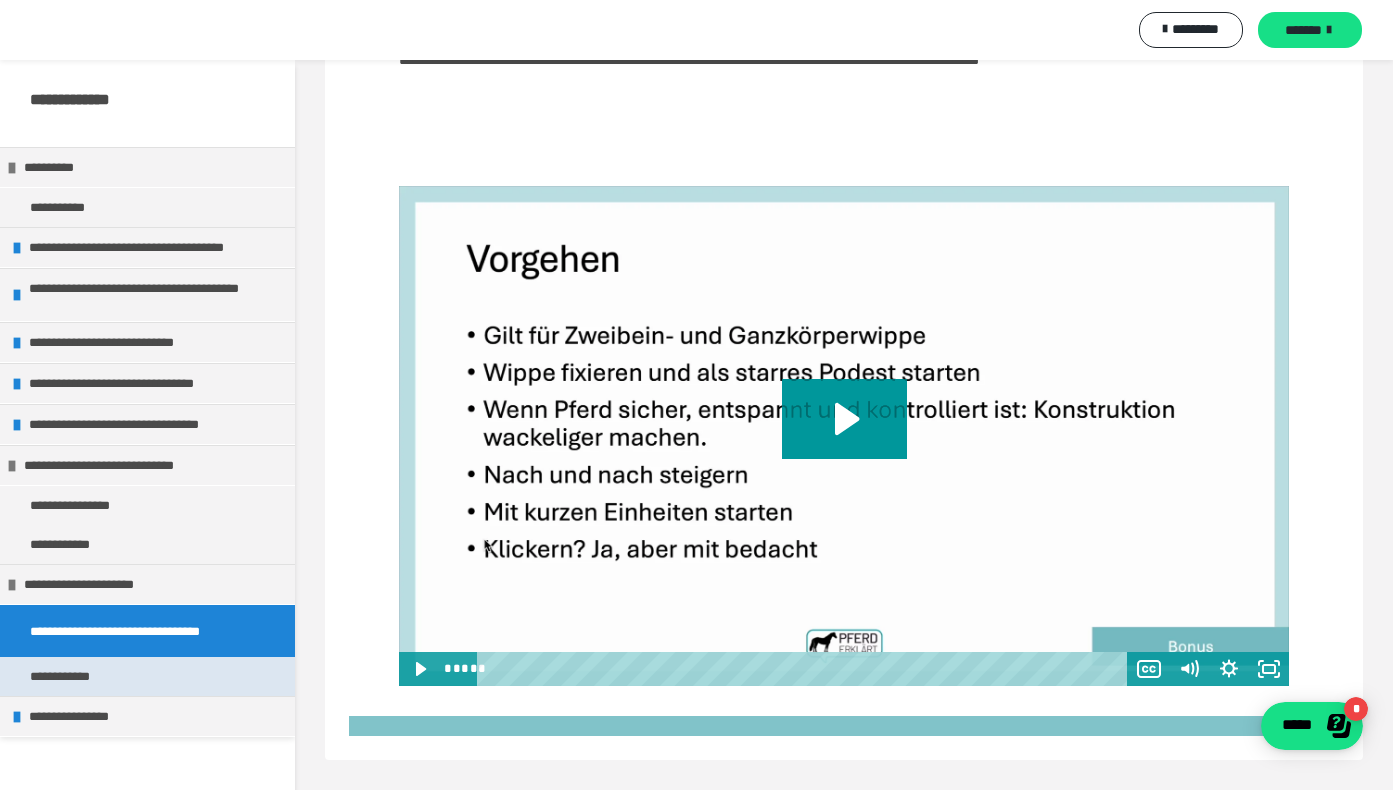 click on "**********" at bounding box center (147, 676) 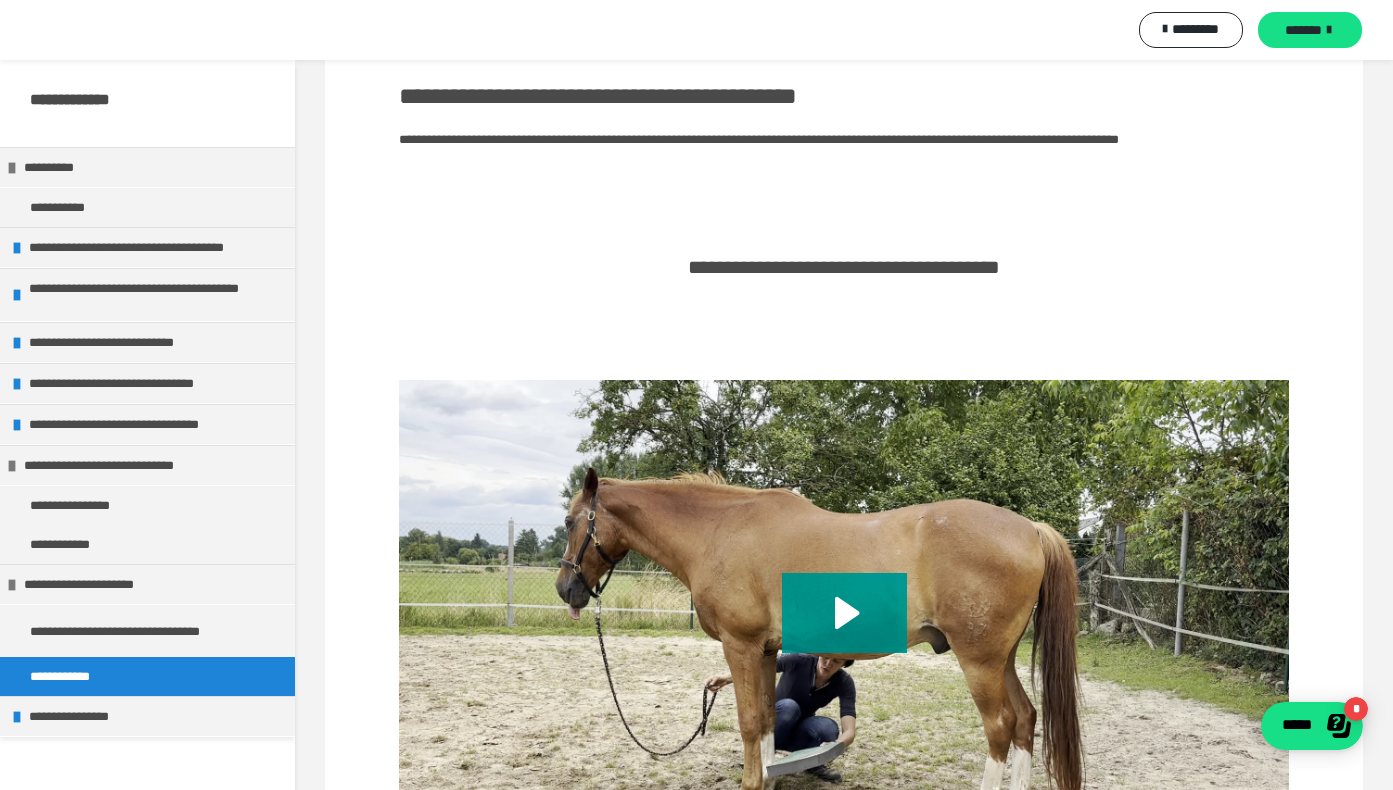 scroll, scrollTop: 0, scrollLeft: 0, axis: both 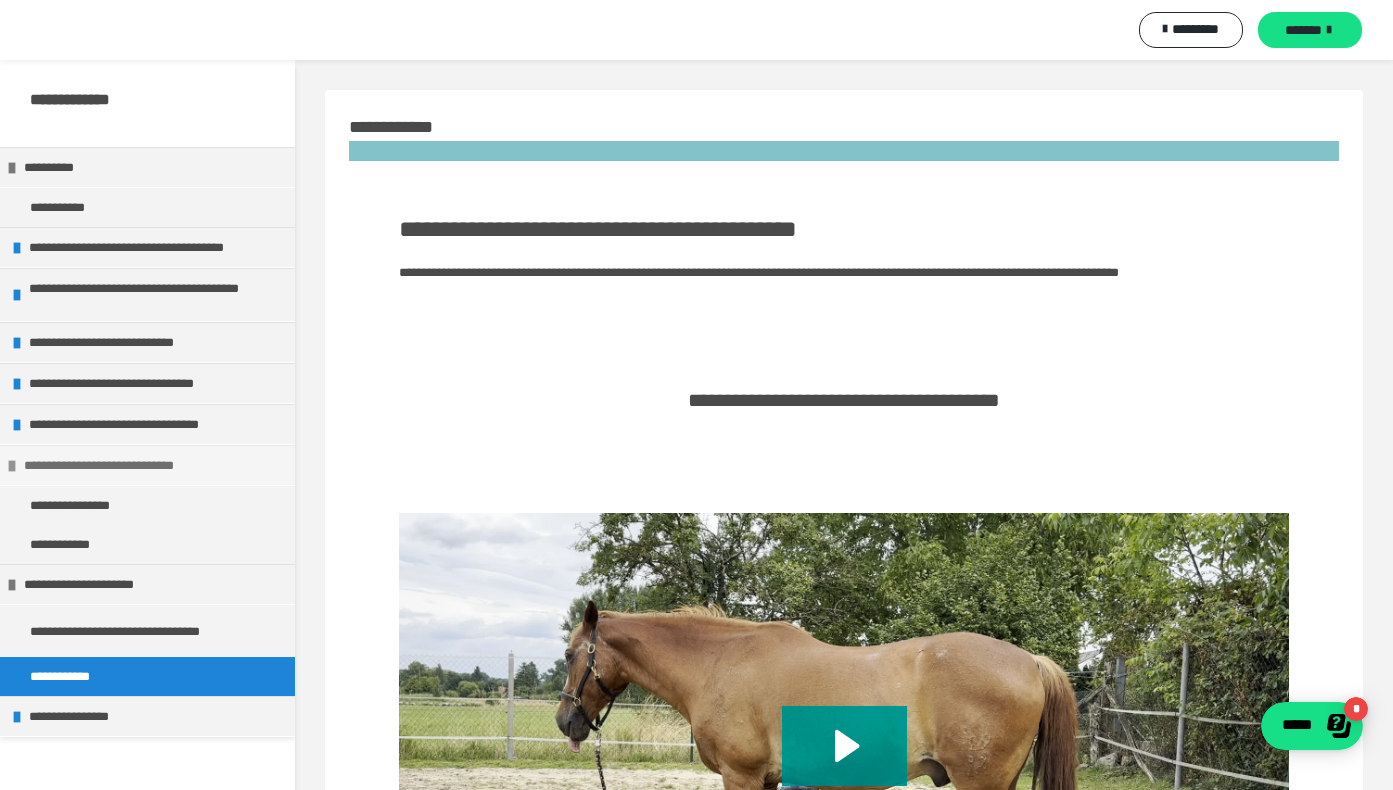 click at bounding box center [12, 466] 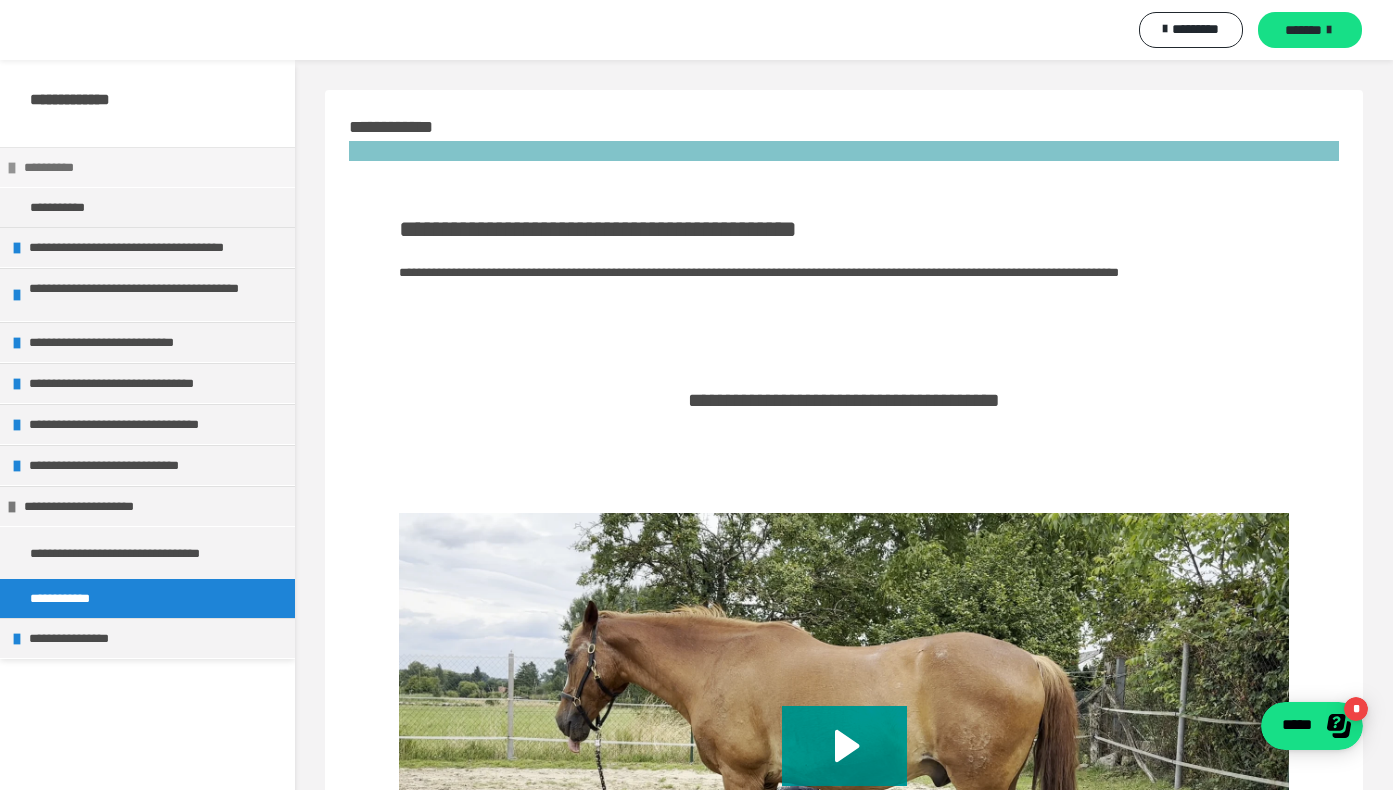 click at bounding box center (12, 168) 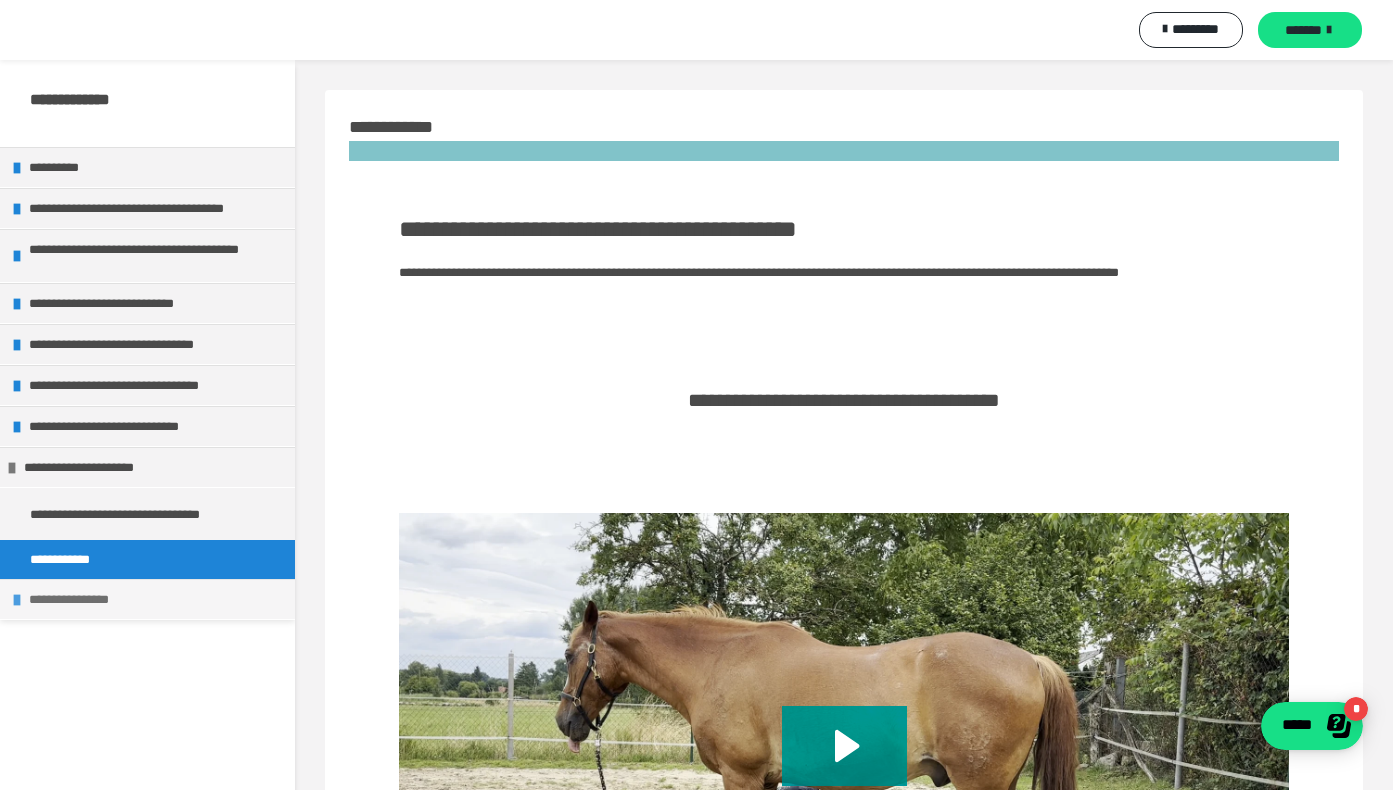 click at bounding box center [17, 600] 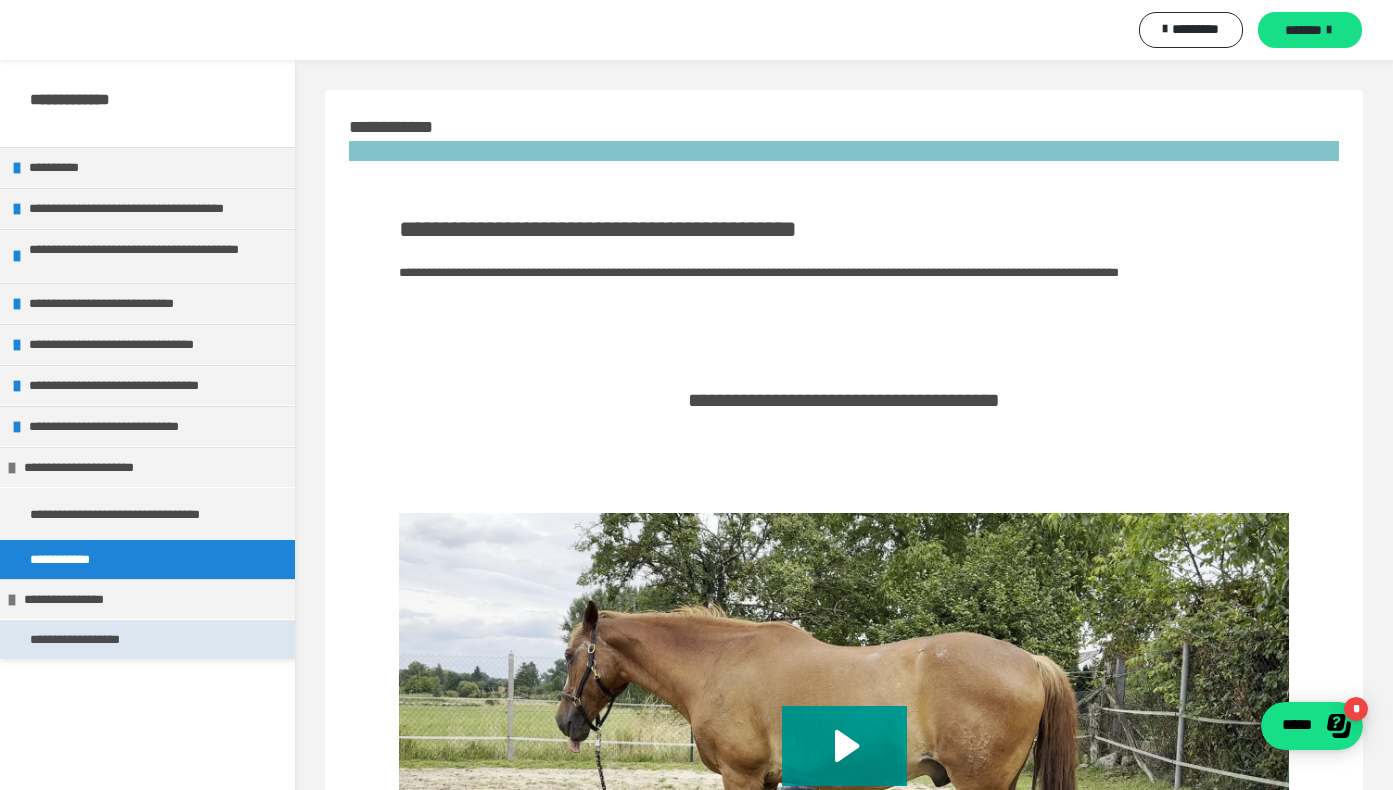 click on "**********" at bounding box center [92, 639] 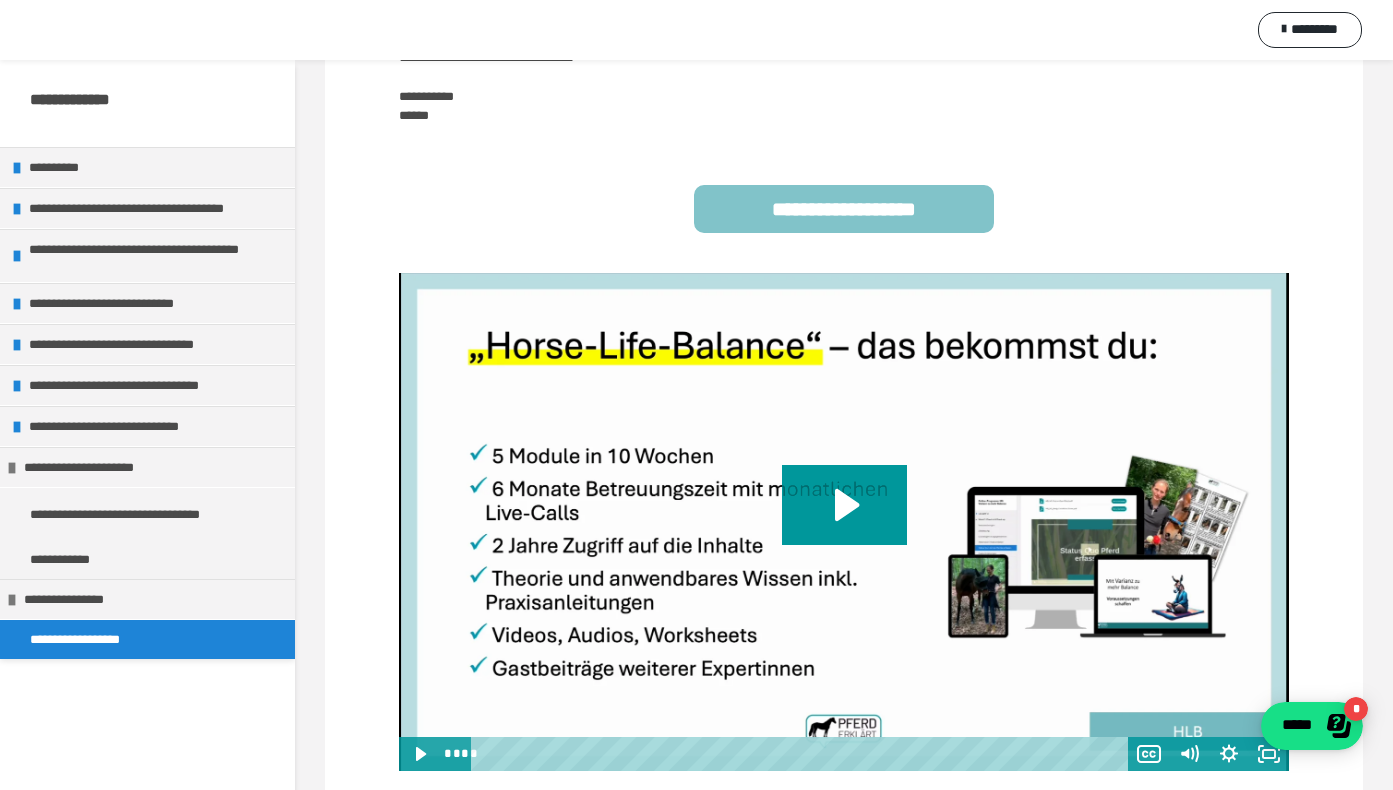scroll, scrollTop: 0, scrollLeft: 0, axis: both 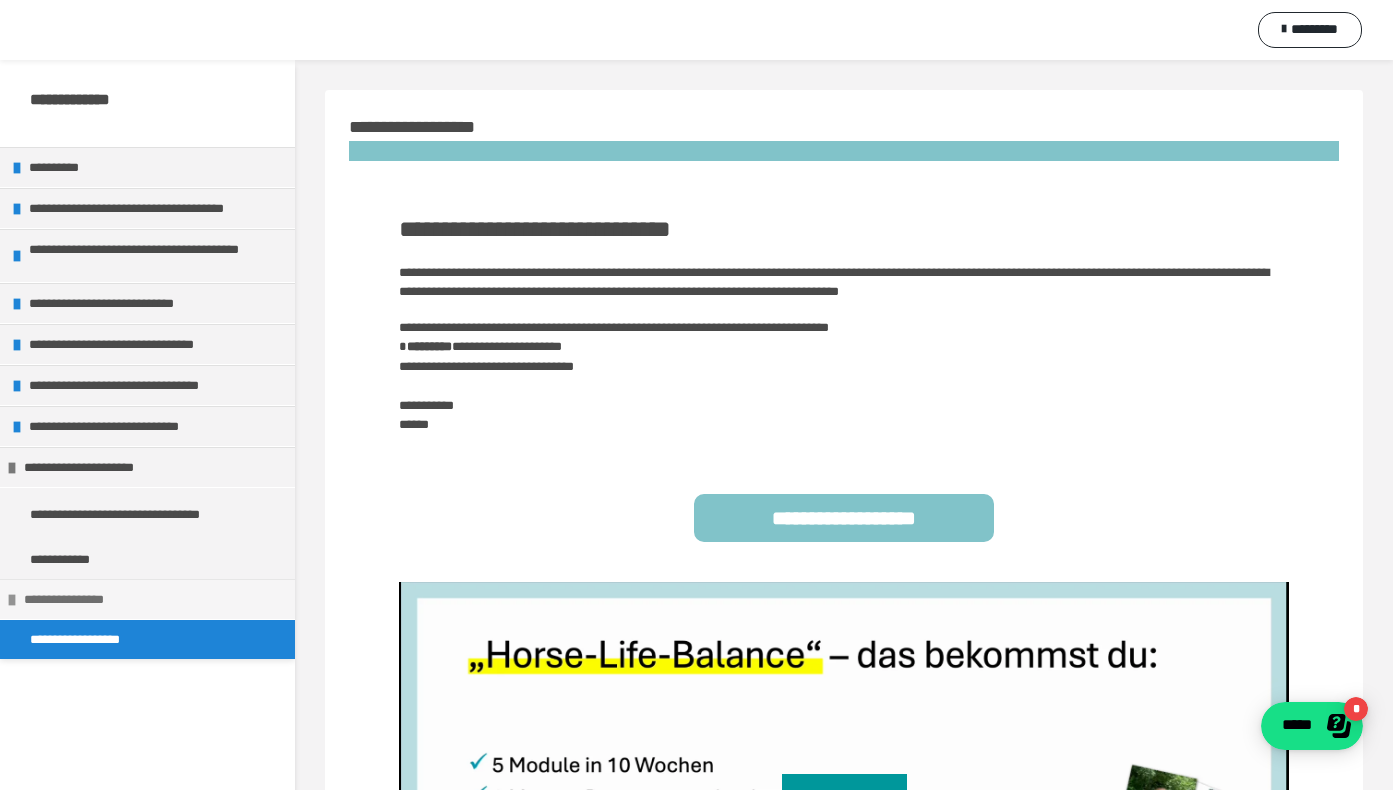 click on "**********" at bounding box center [152, 599] 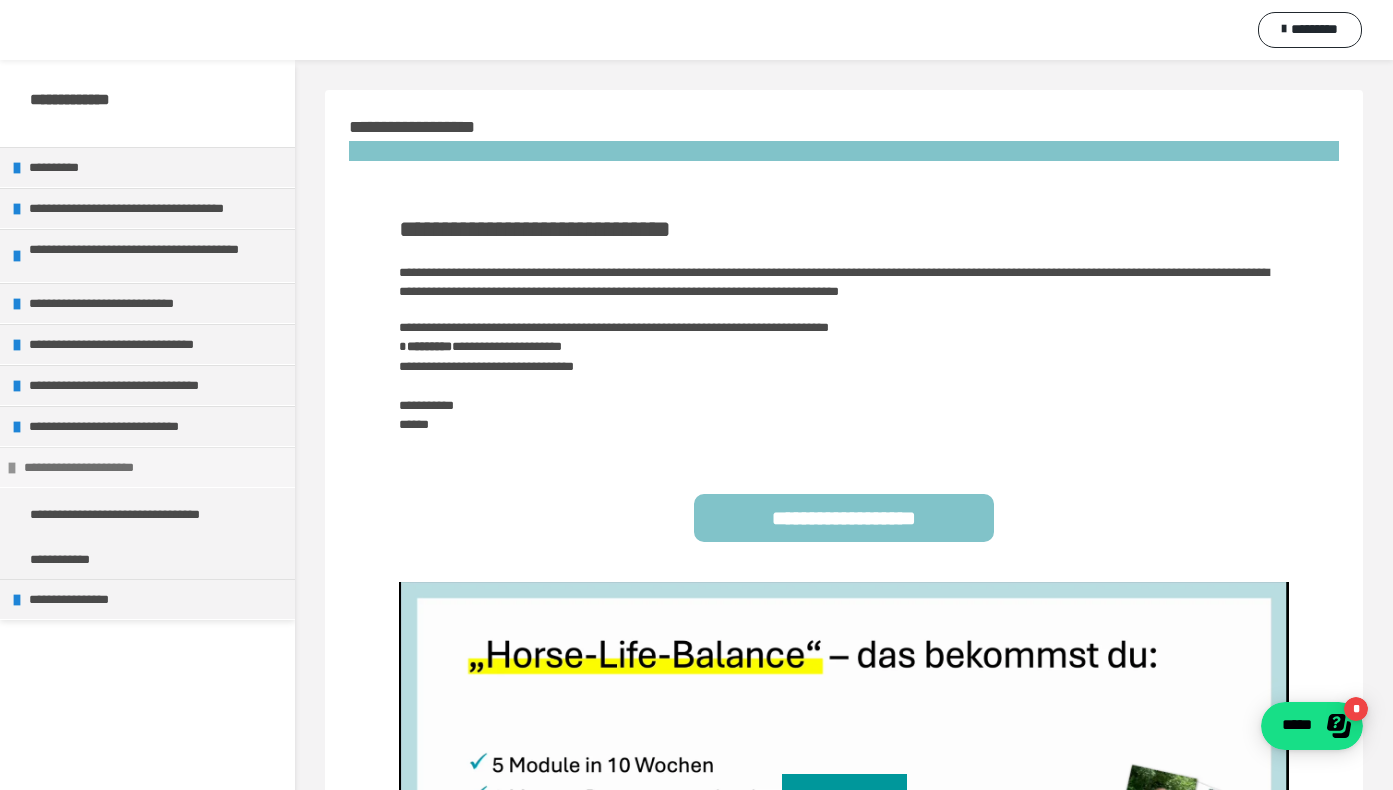 click on "**********" at bounding box center (152, 467) 